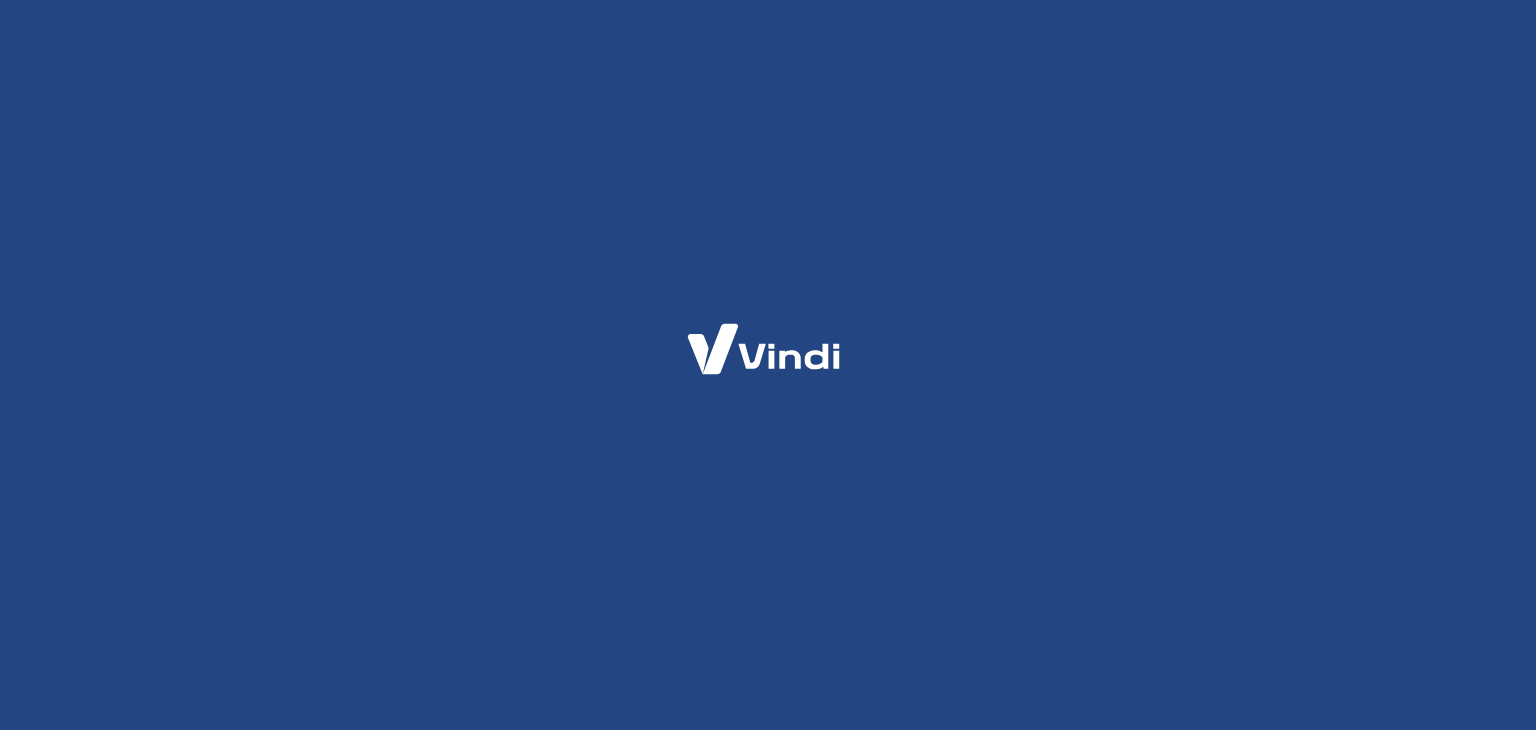 scroll, scrollTop: 0, scrollLeft: 0, axis: both 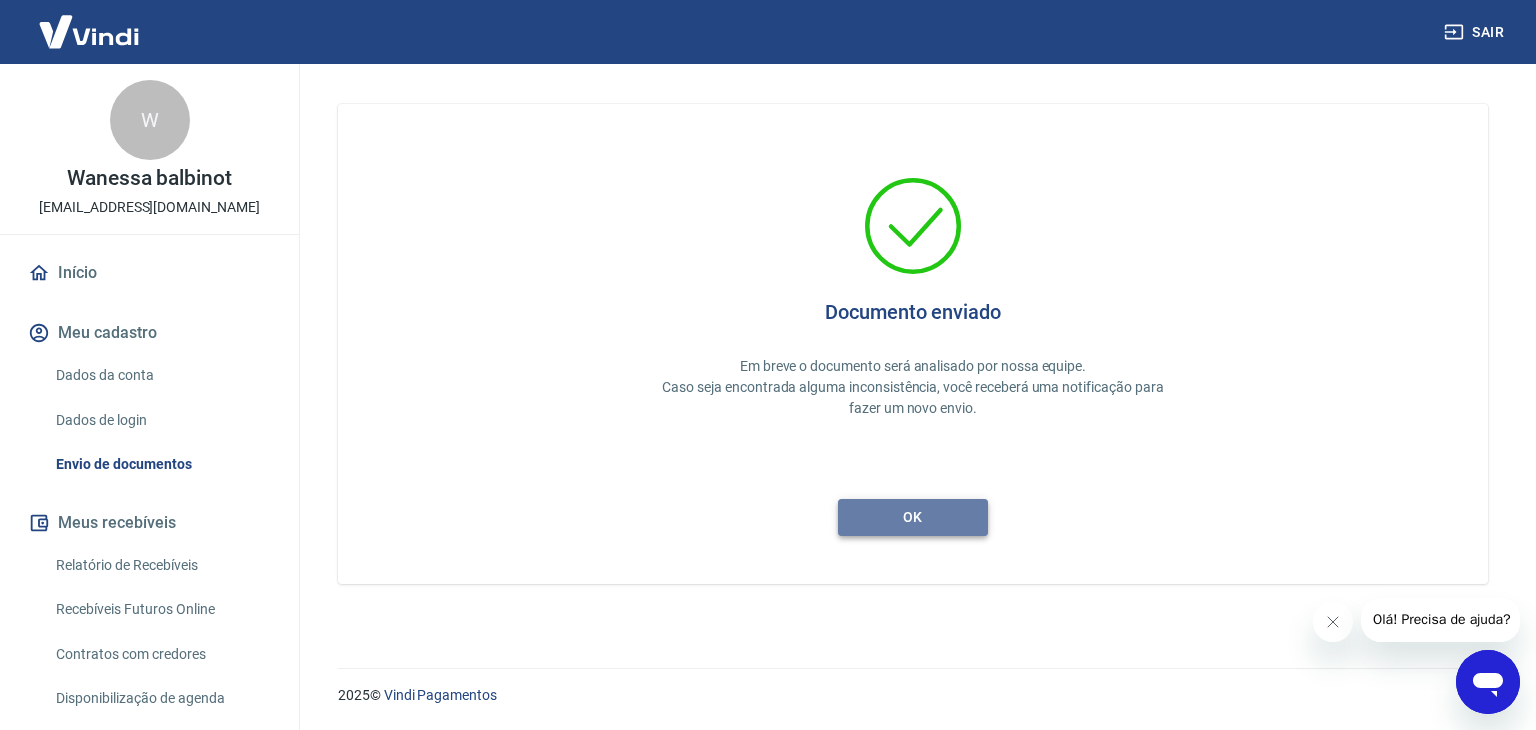 click on "ok" at bounding box center (913, 517) 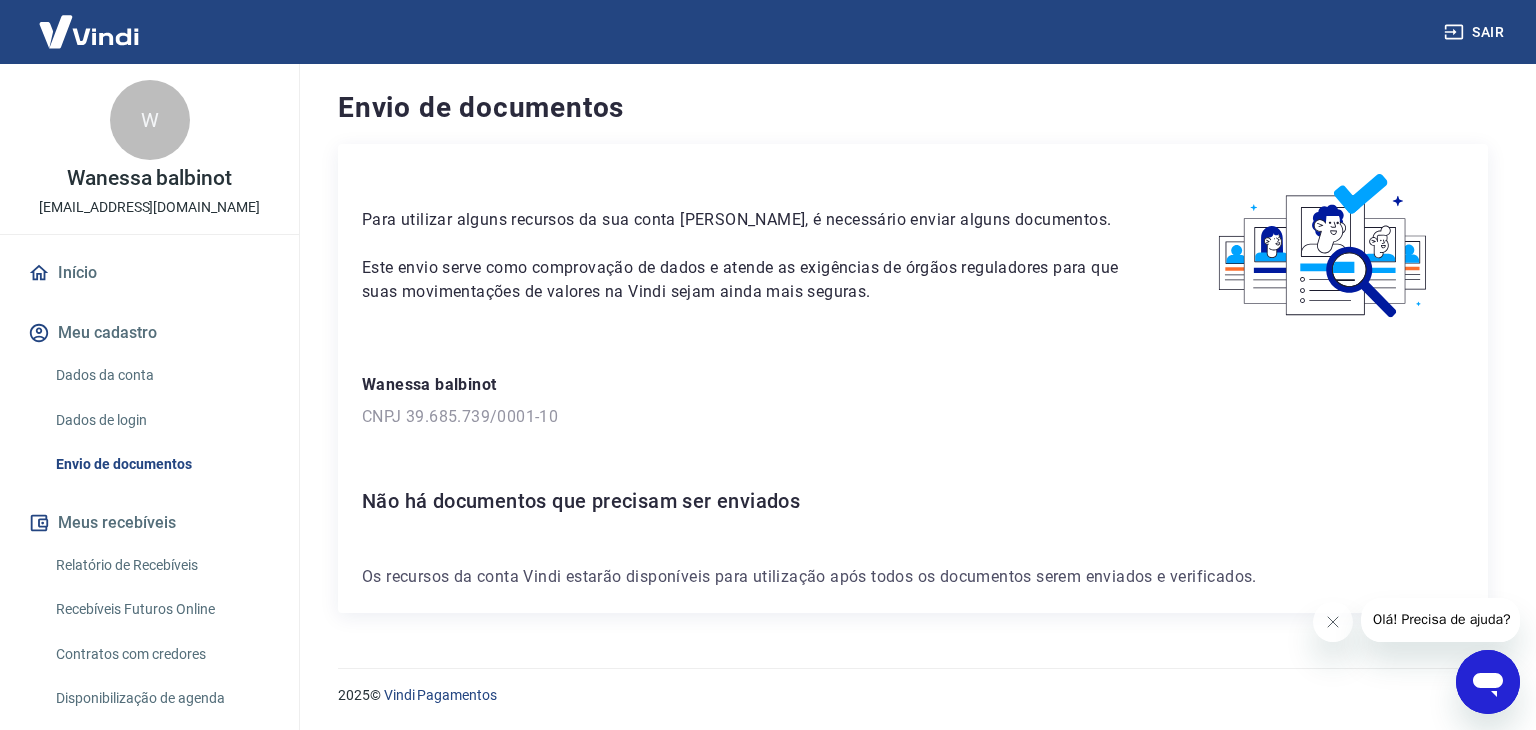 scroll, scrollTop: 0, scrollLeft: 0, axis: both 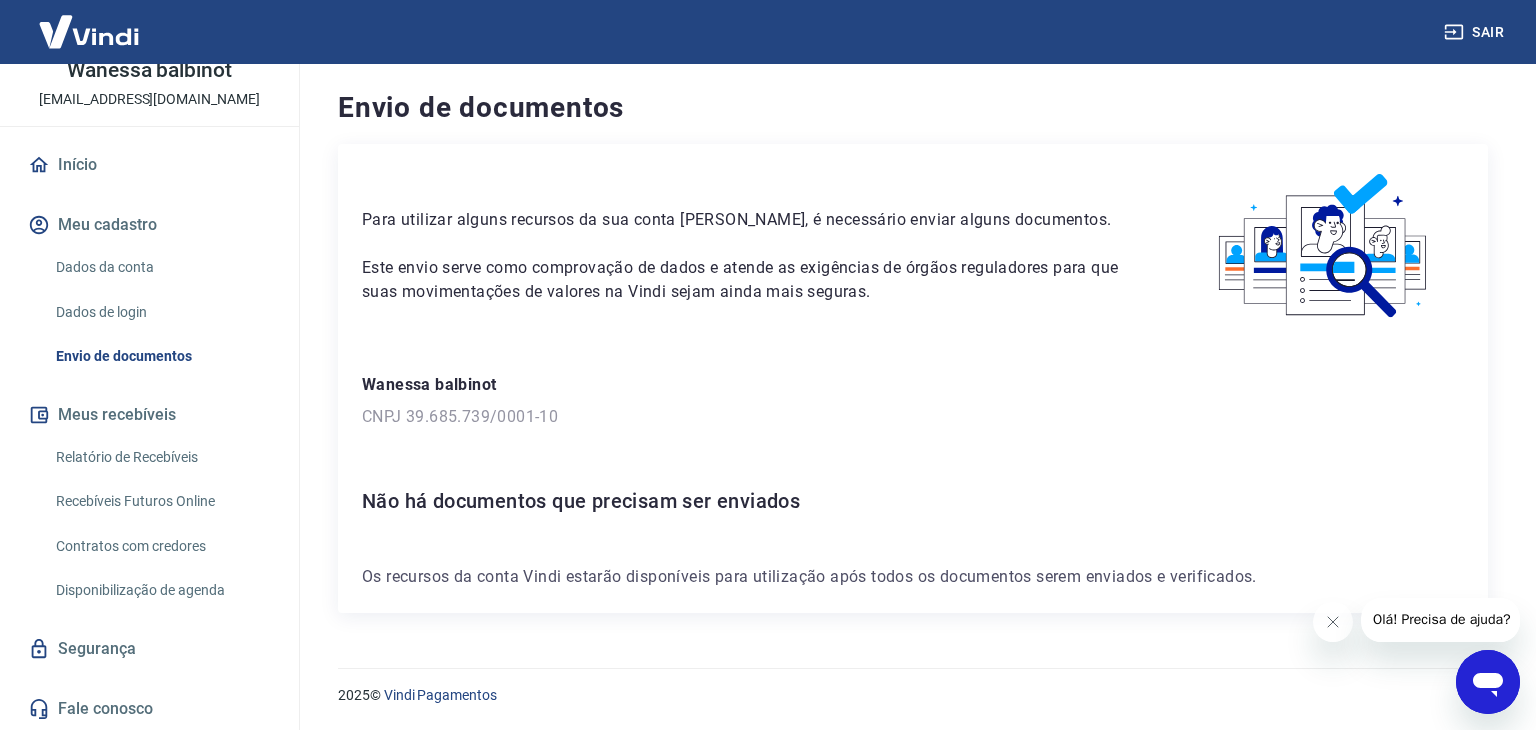 click 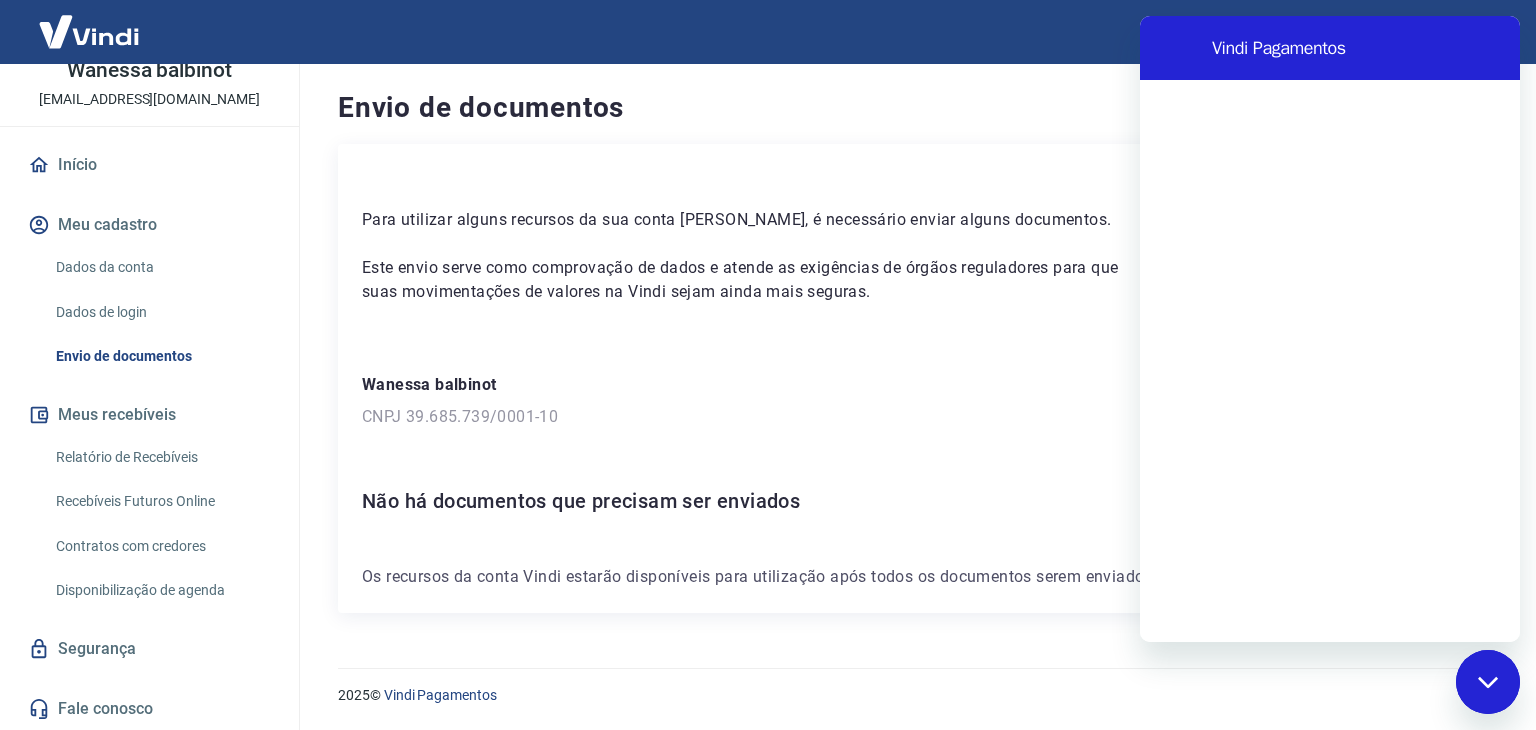 scroll, scrollTop: 0, scrollLeft: 0, axis: both 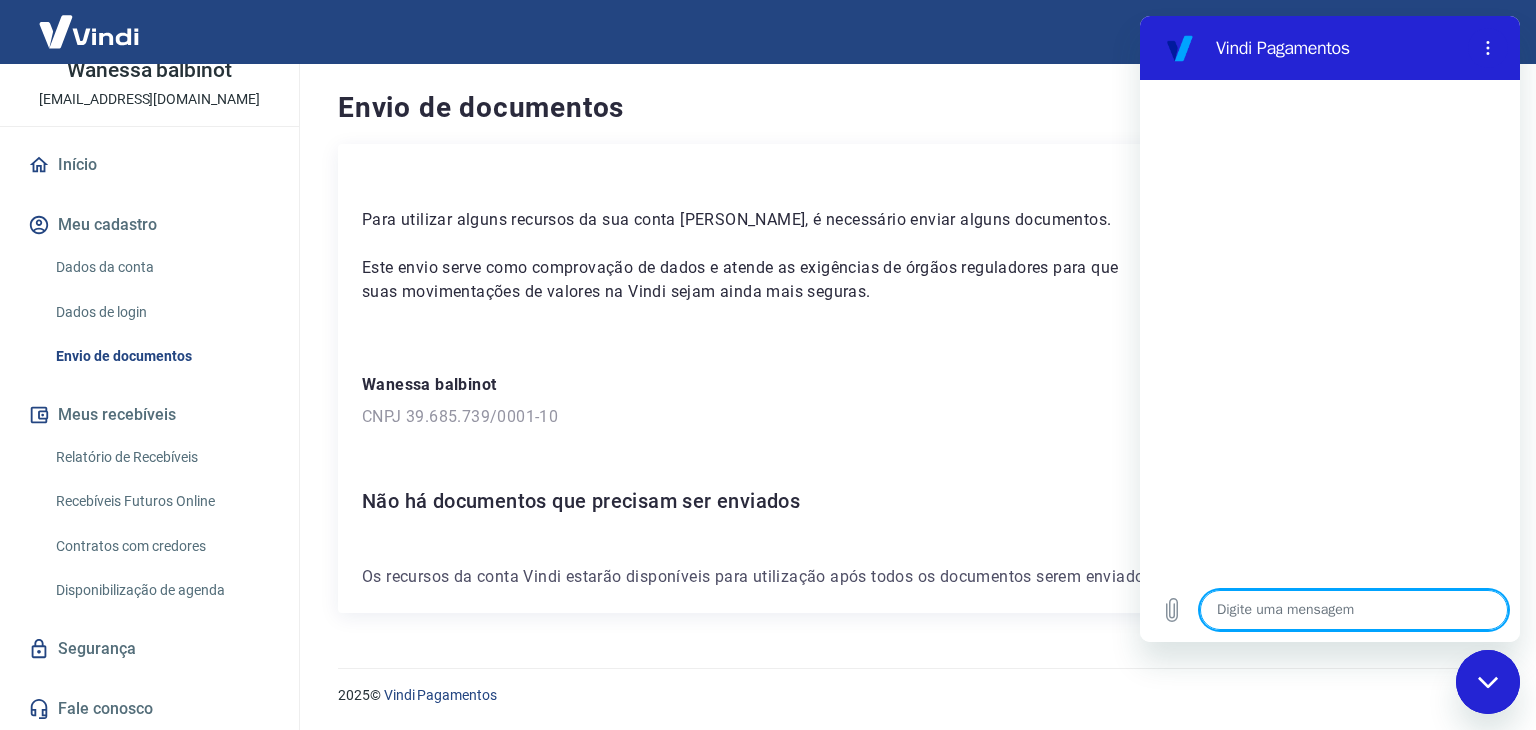 type on "B" 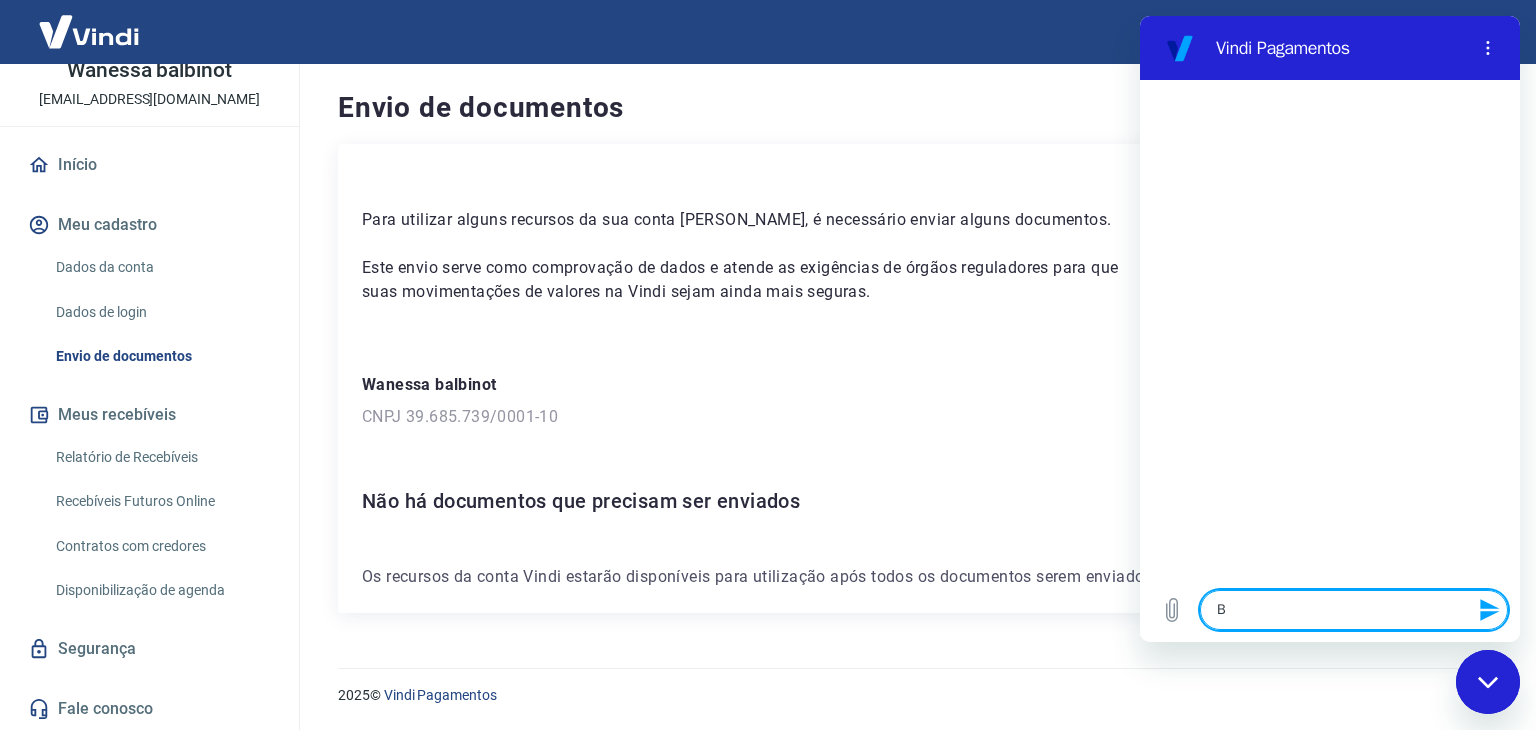 type on "Bo" 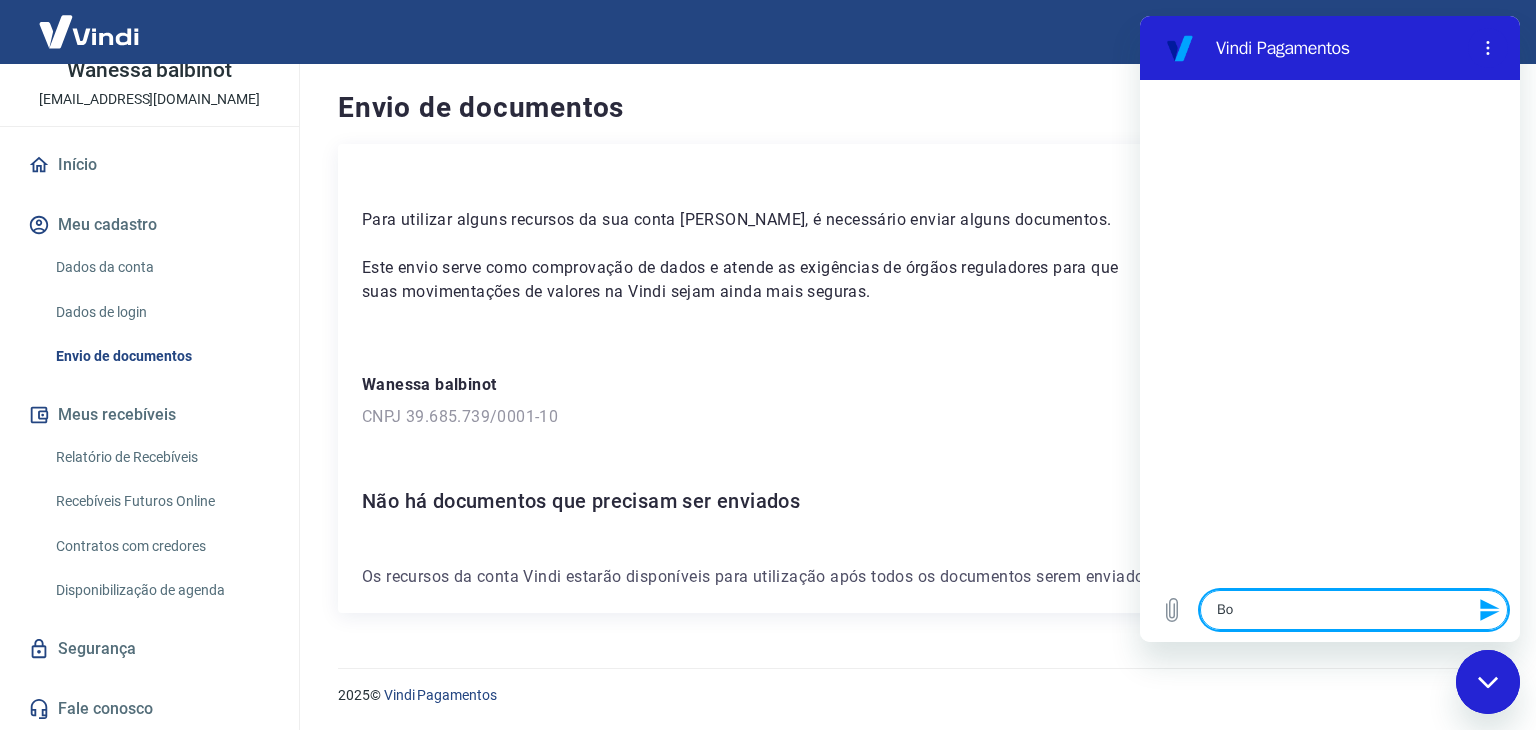 type on "Bom" 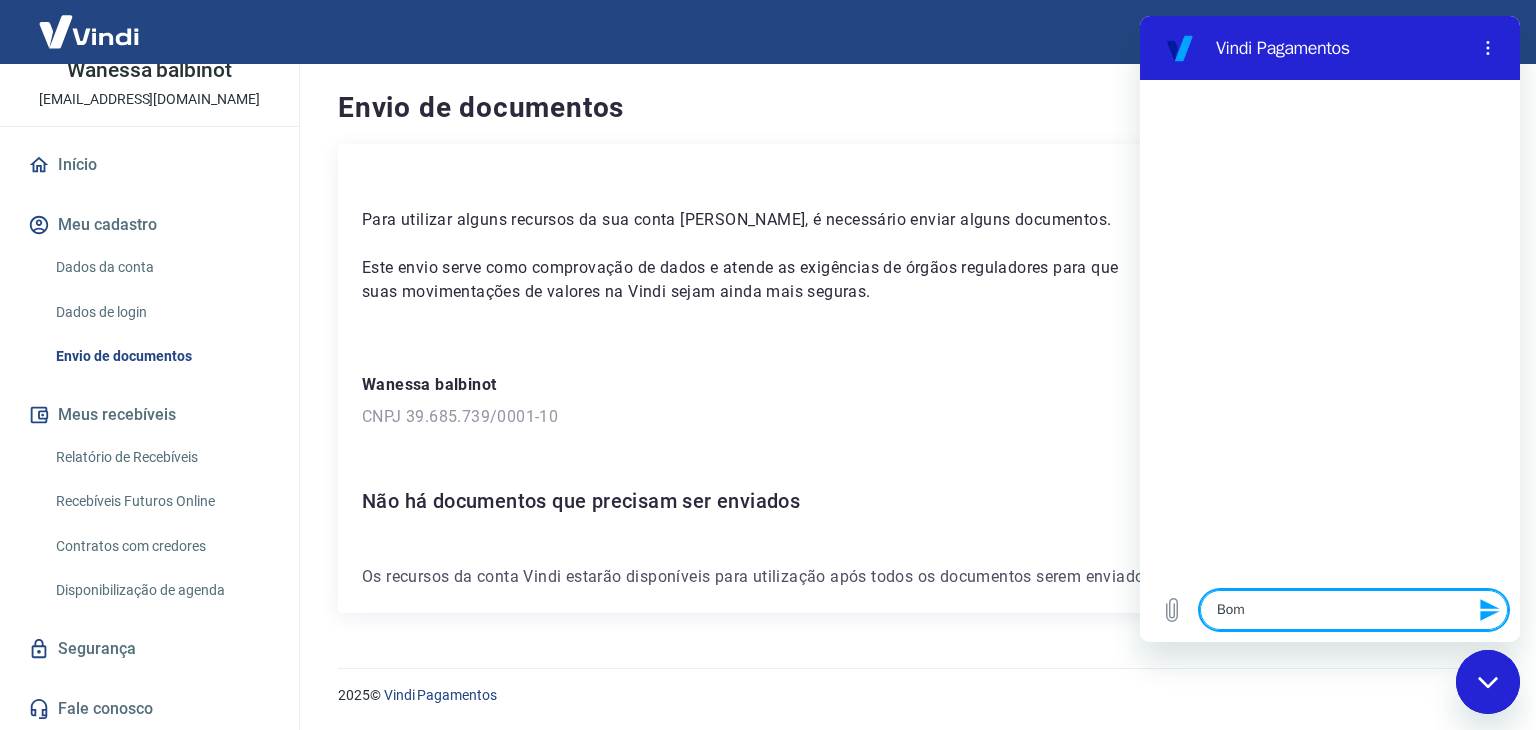 type on "Bom" 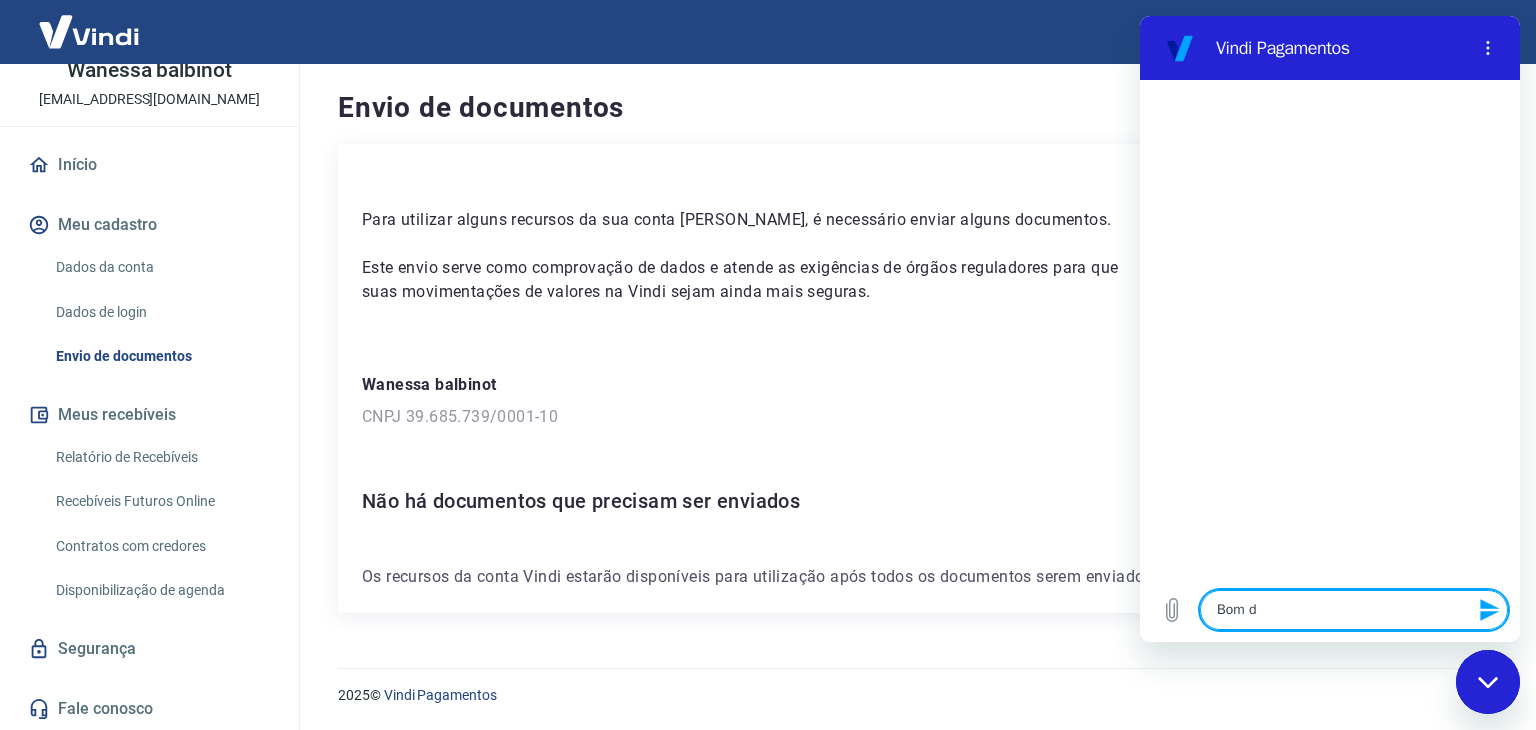 type on "Bom di" 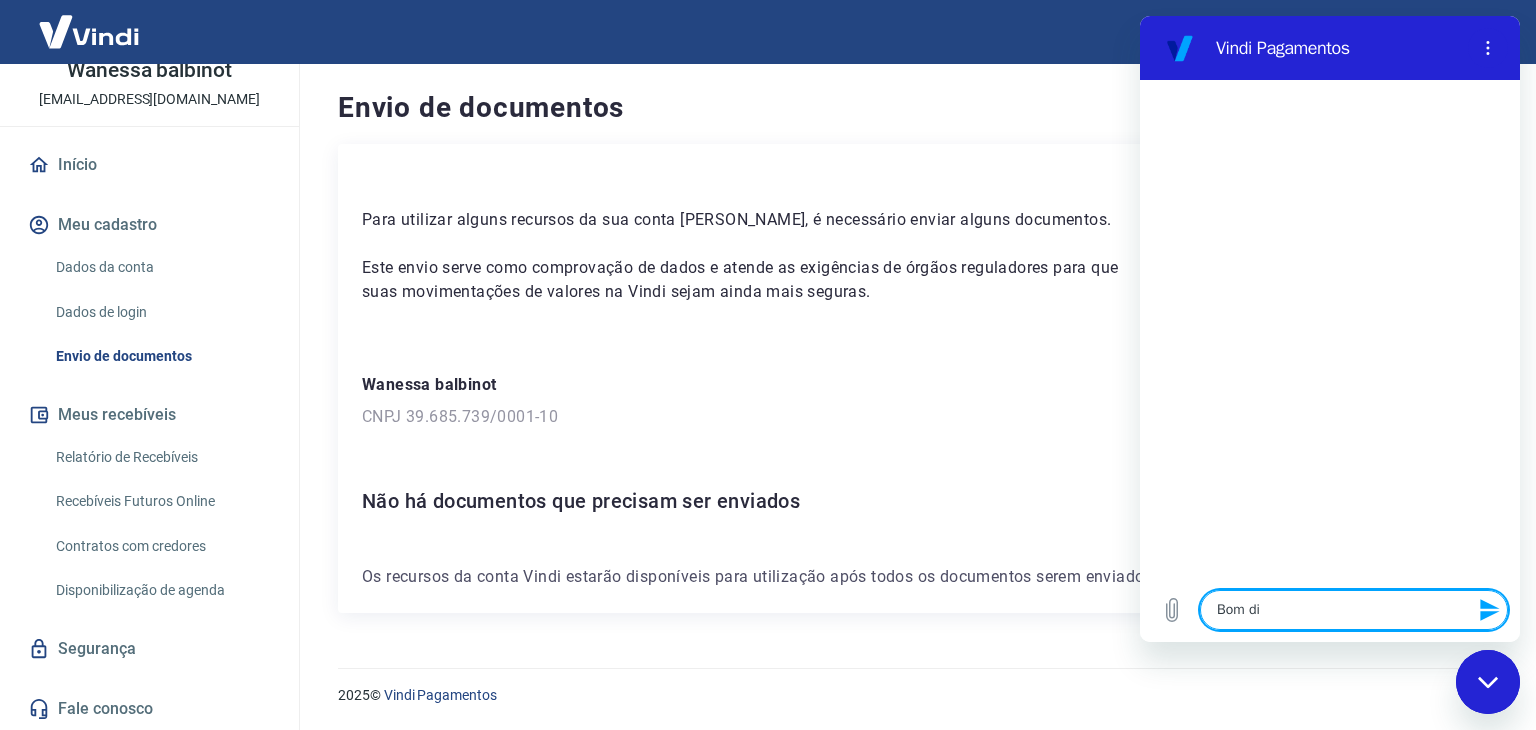 type on "Bom dia" 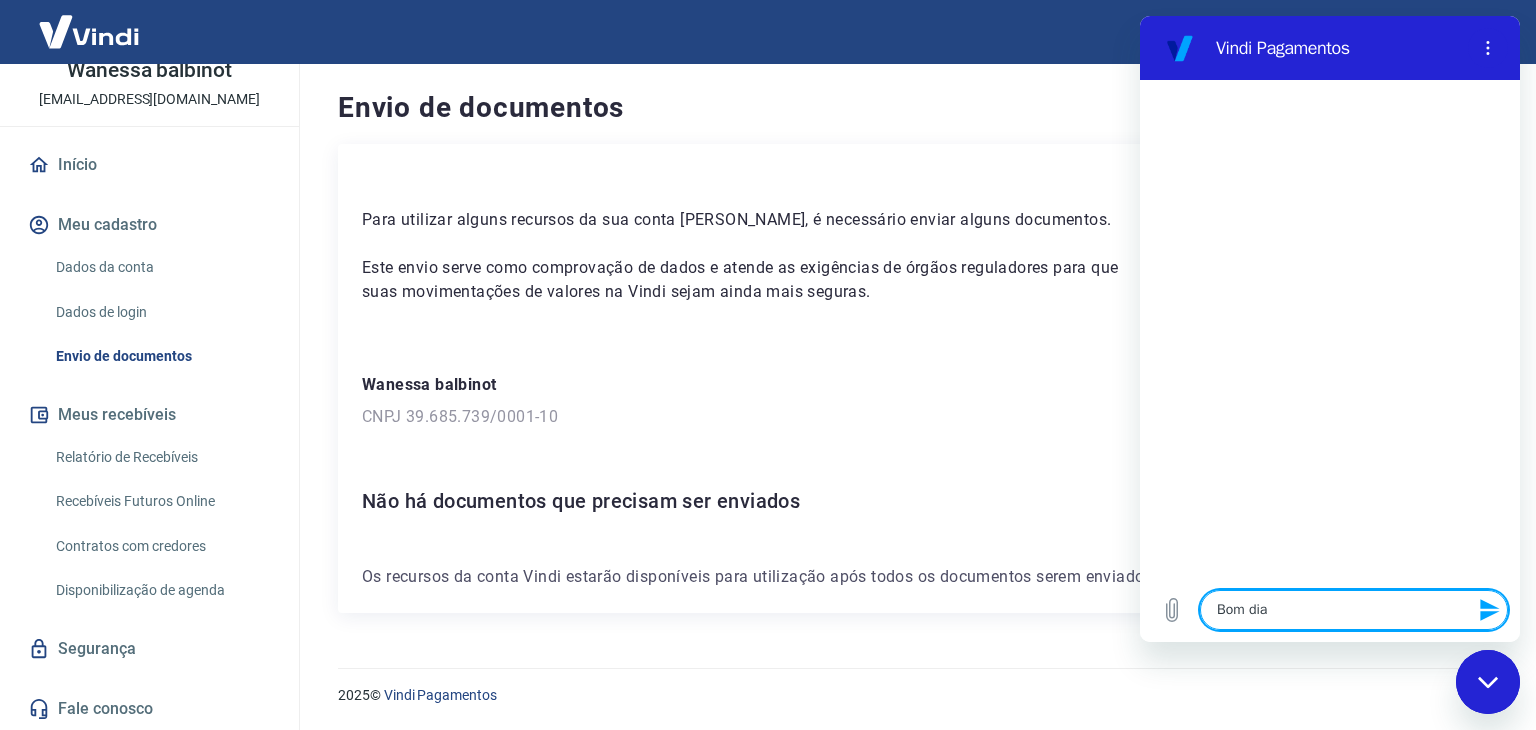type on "Bom dia!" 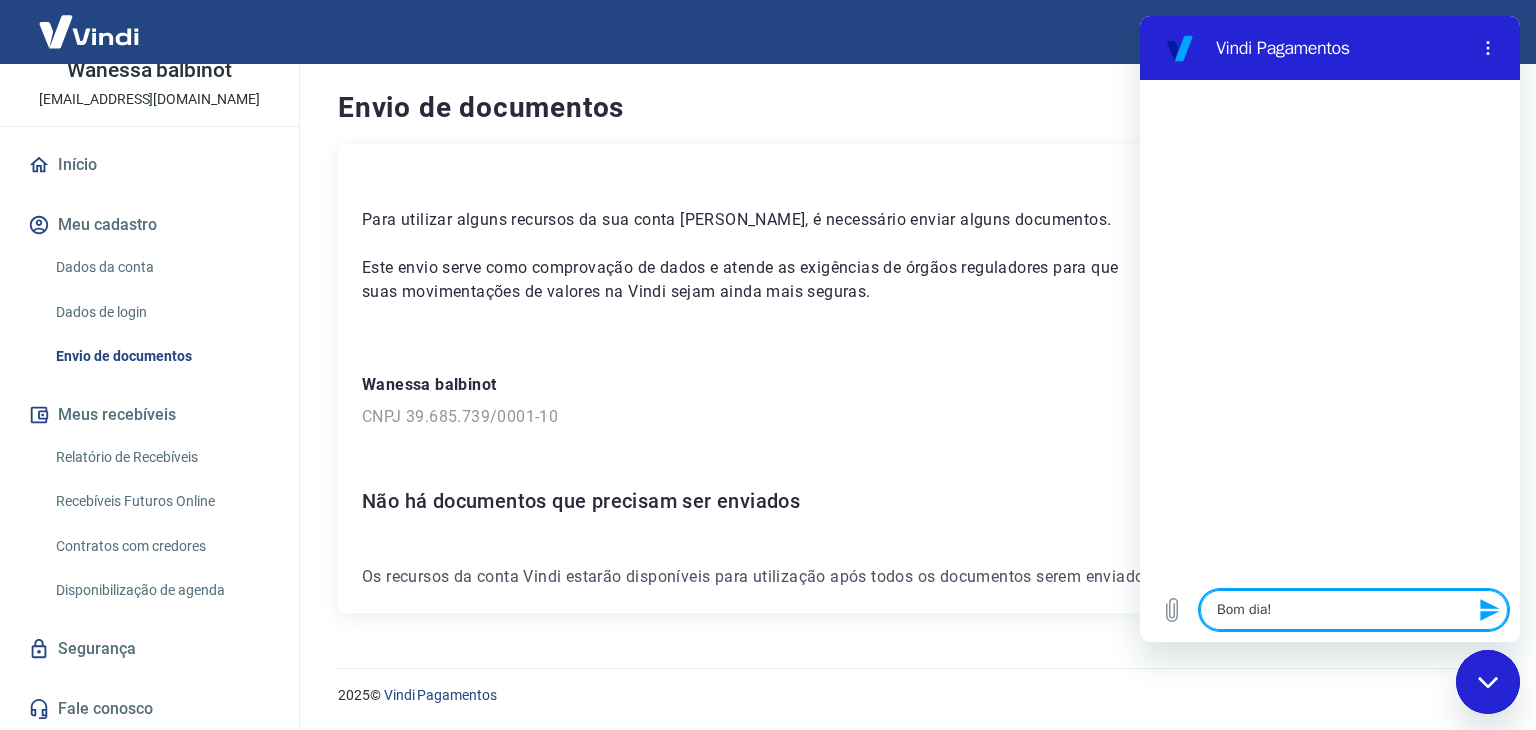 type 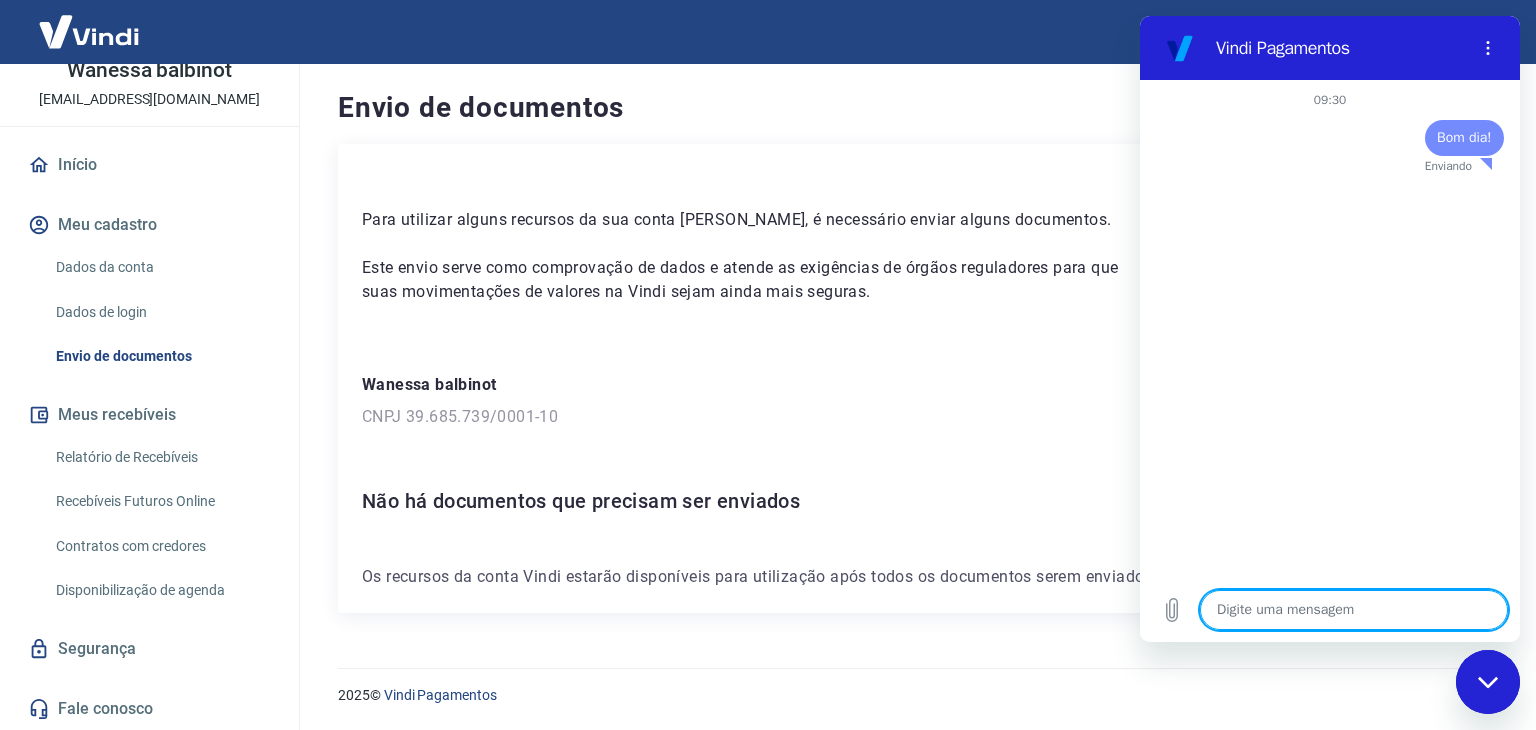 type on "x" 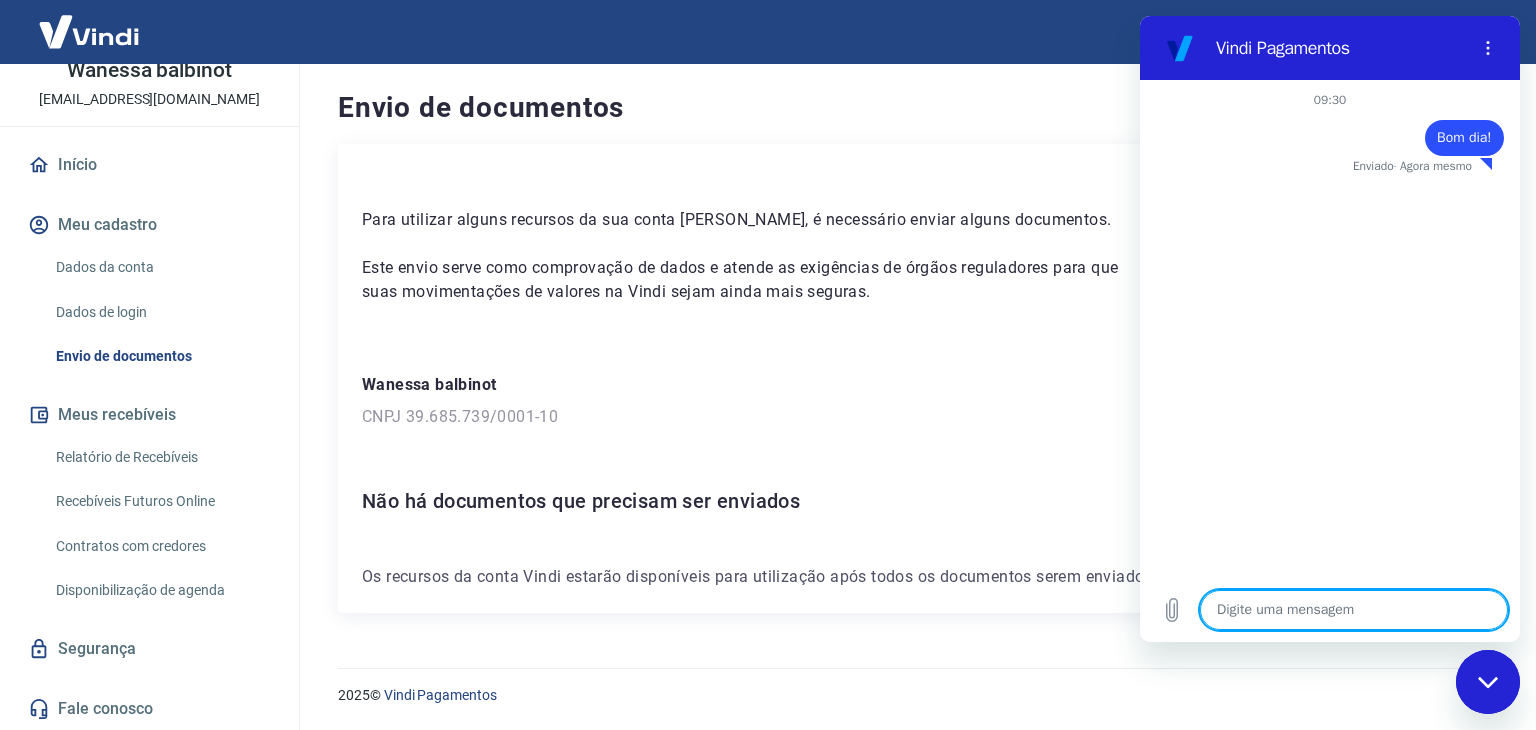 type on "P" 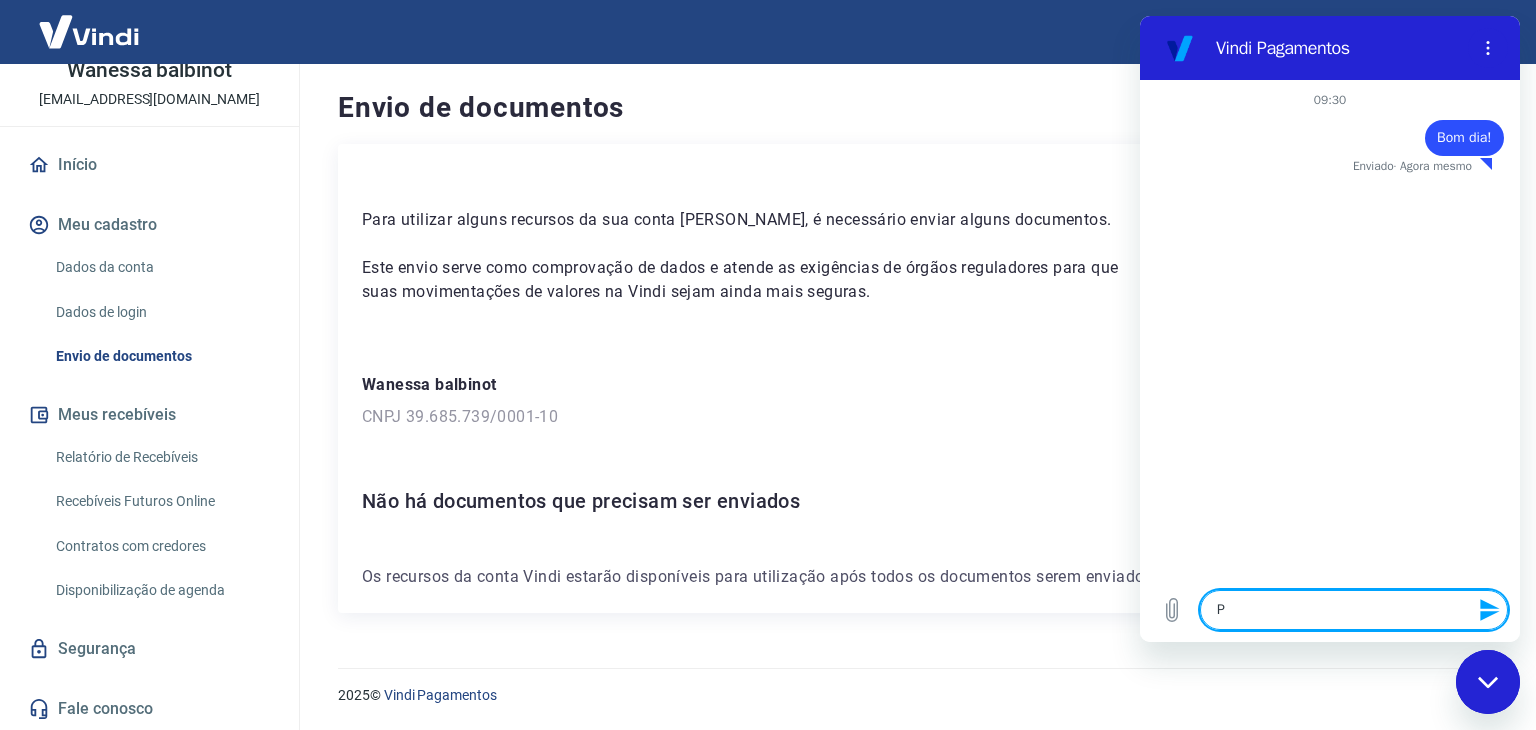type on "Pr" 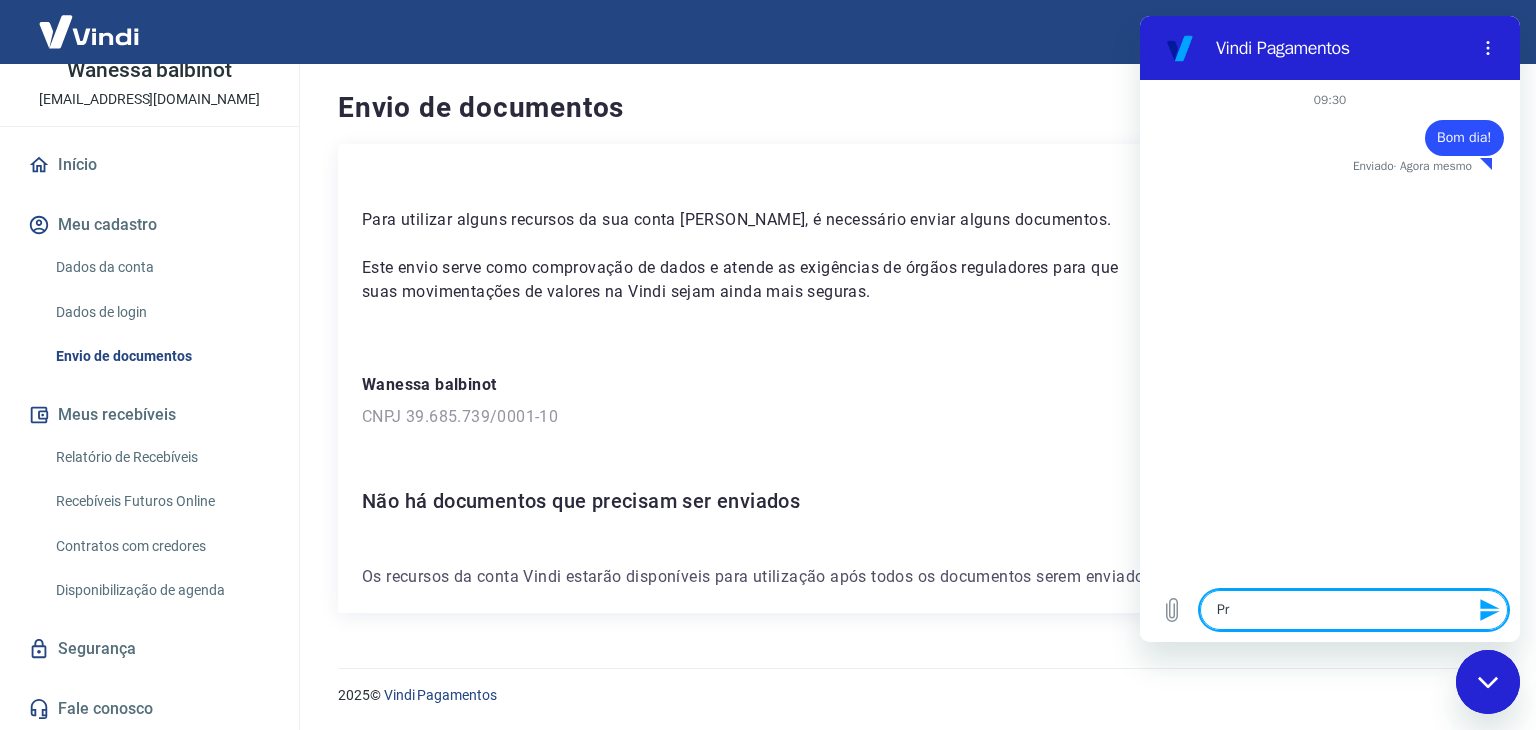 type on "Pre" 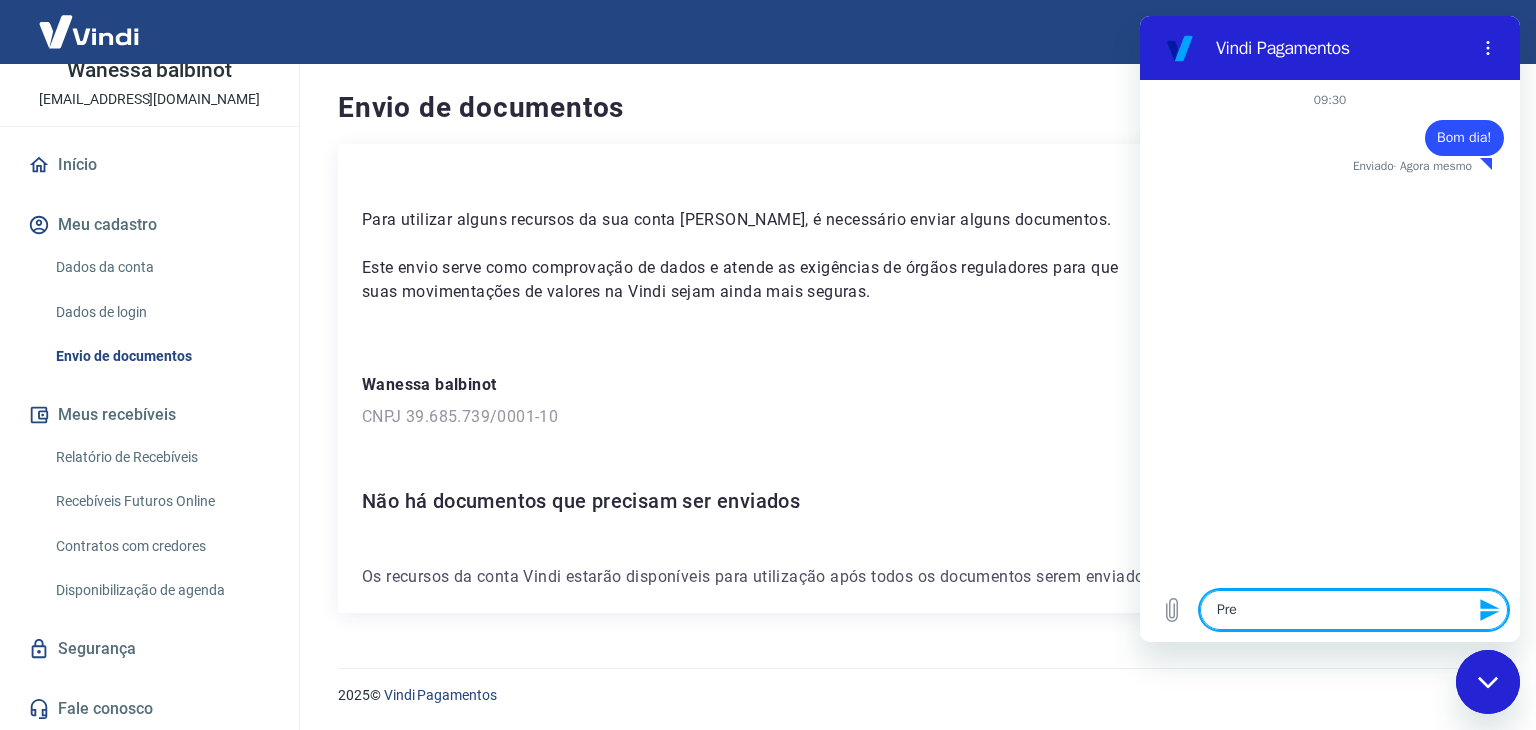 type on "Prec" 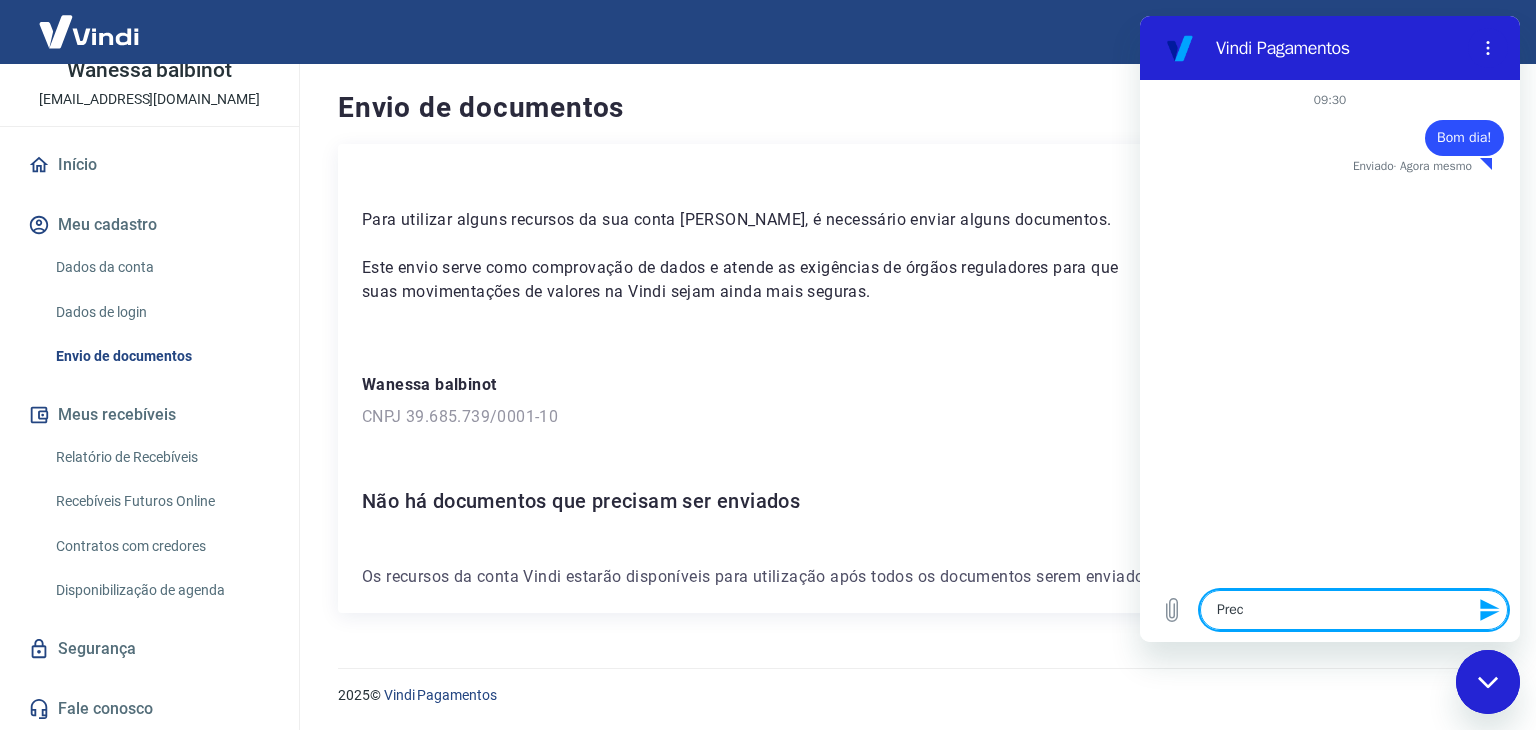 type on "Preci" 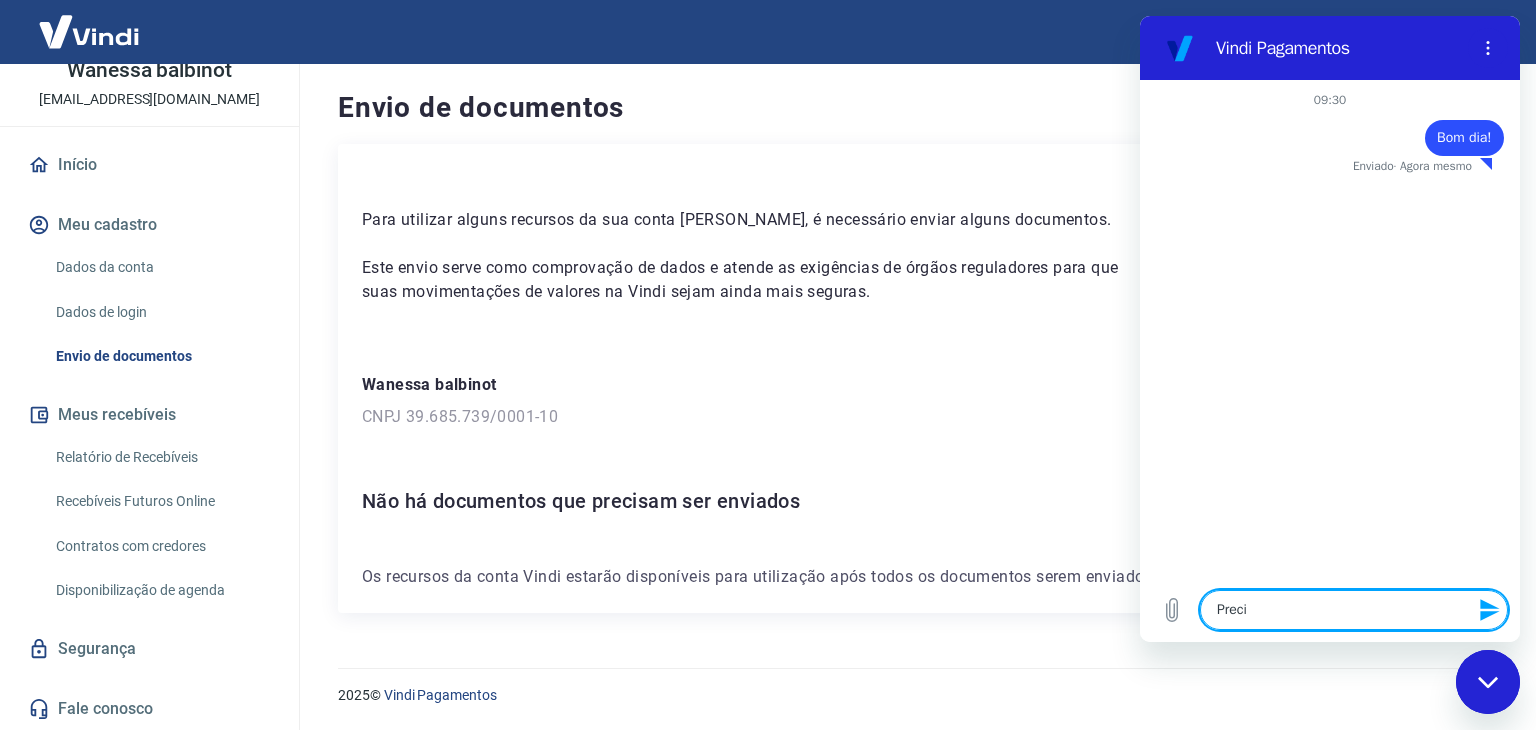 type on "Precis" 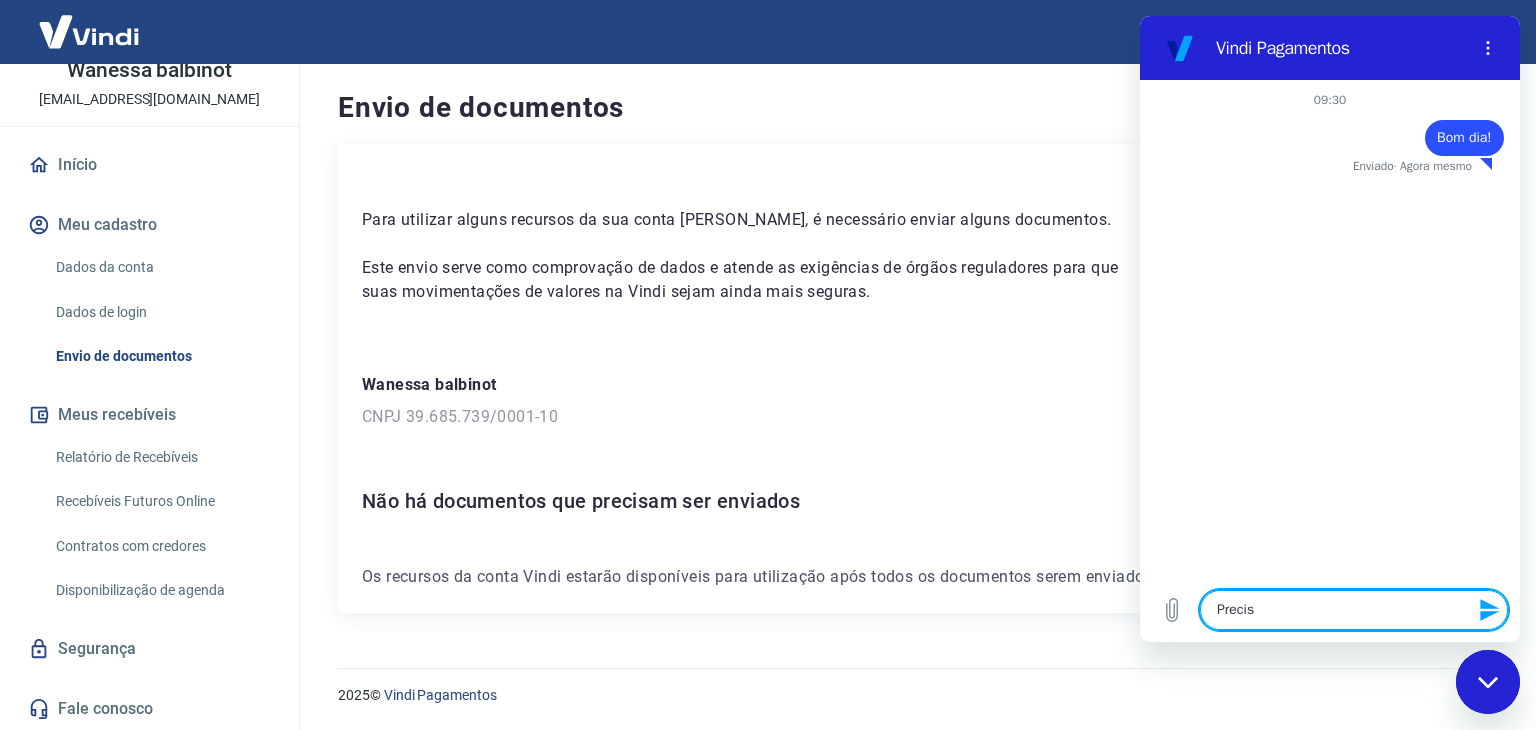 type on "Preciso" 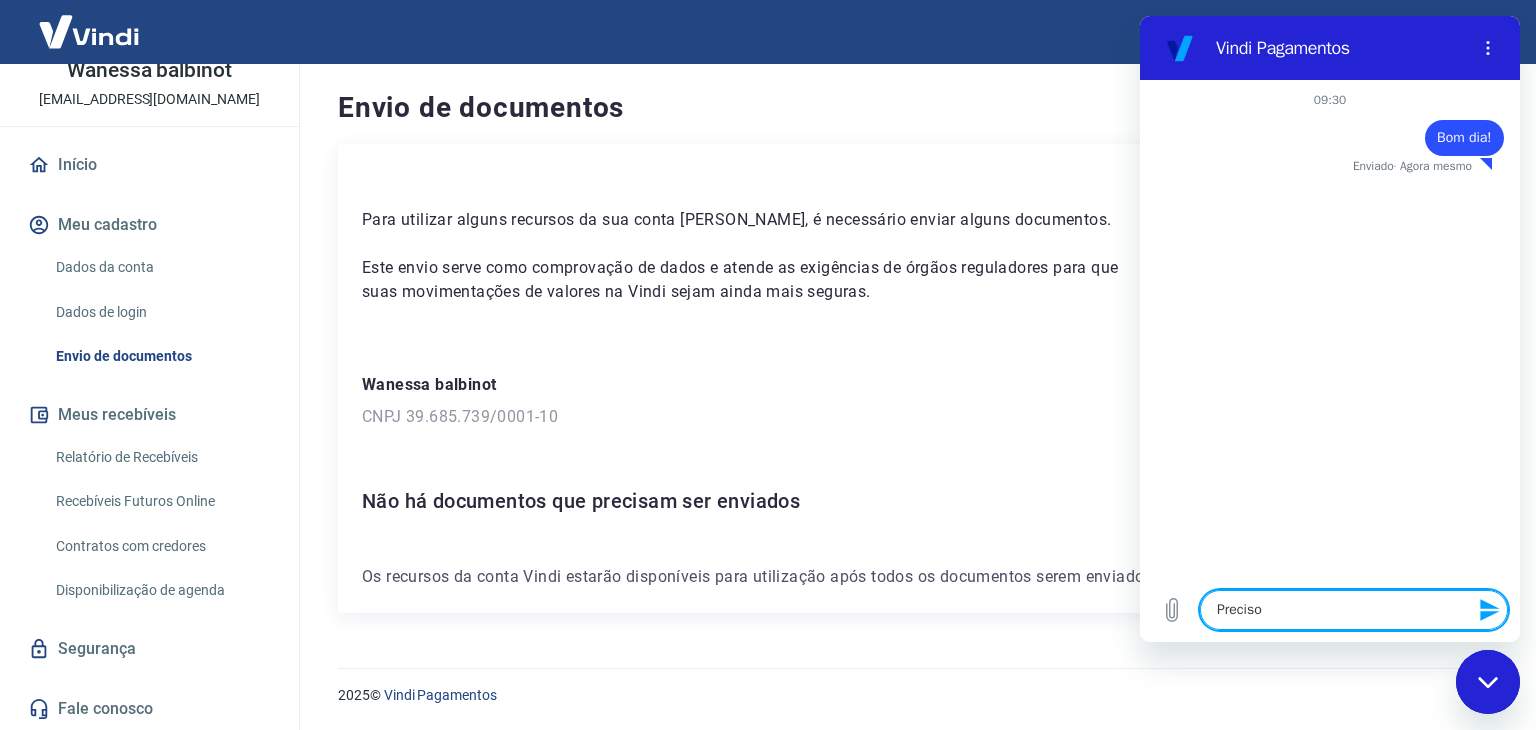 type on "Preciso" 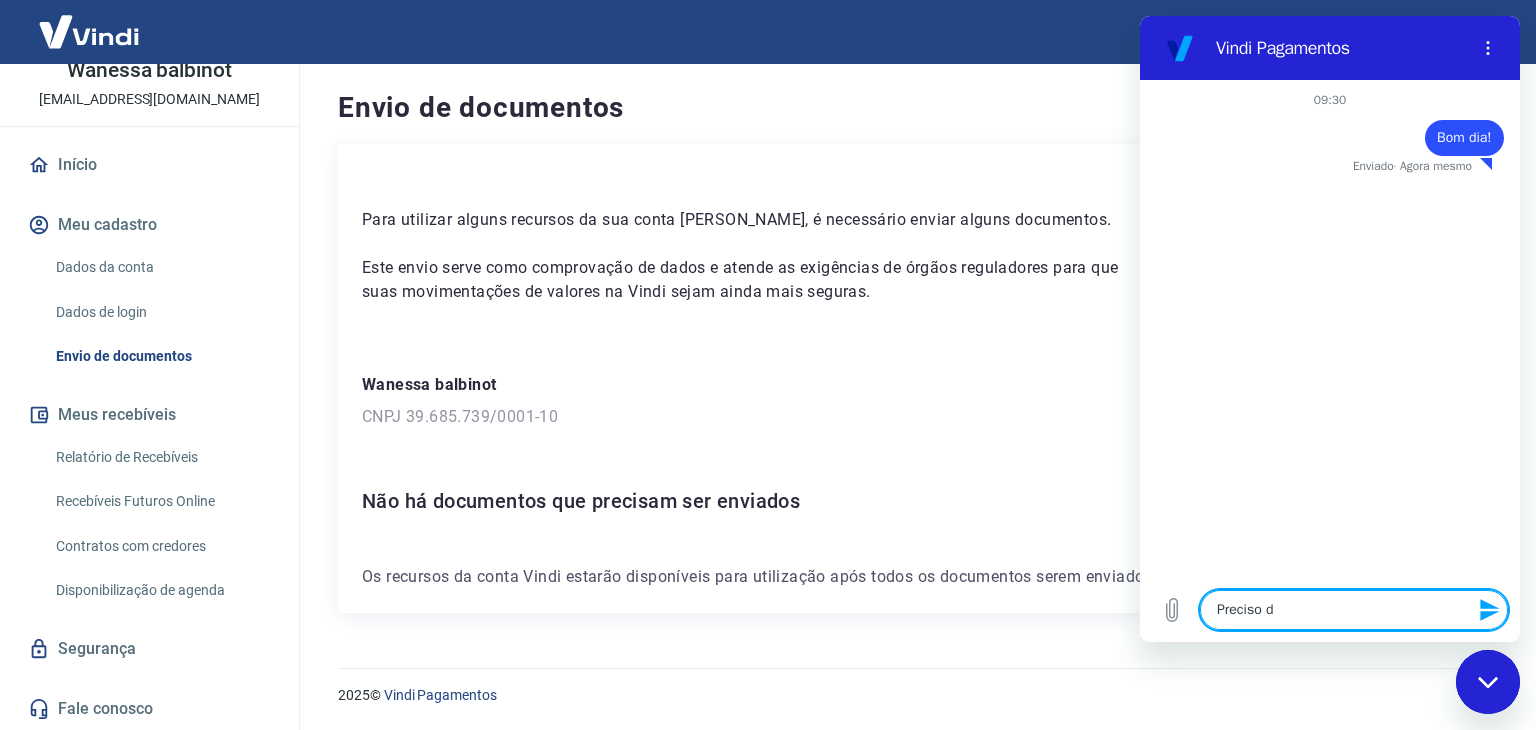 type on "Preciso de" 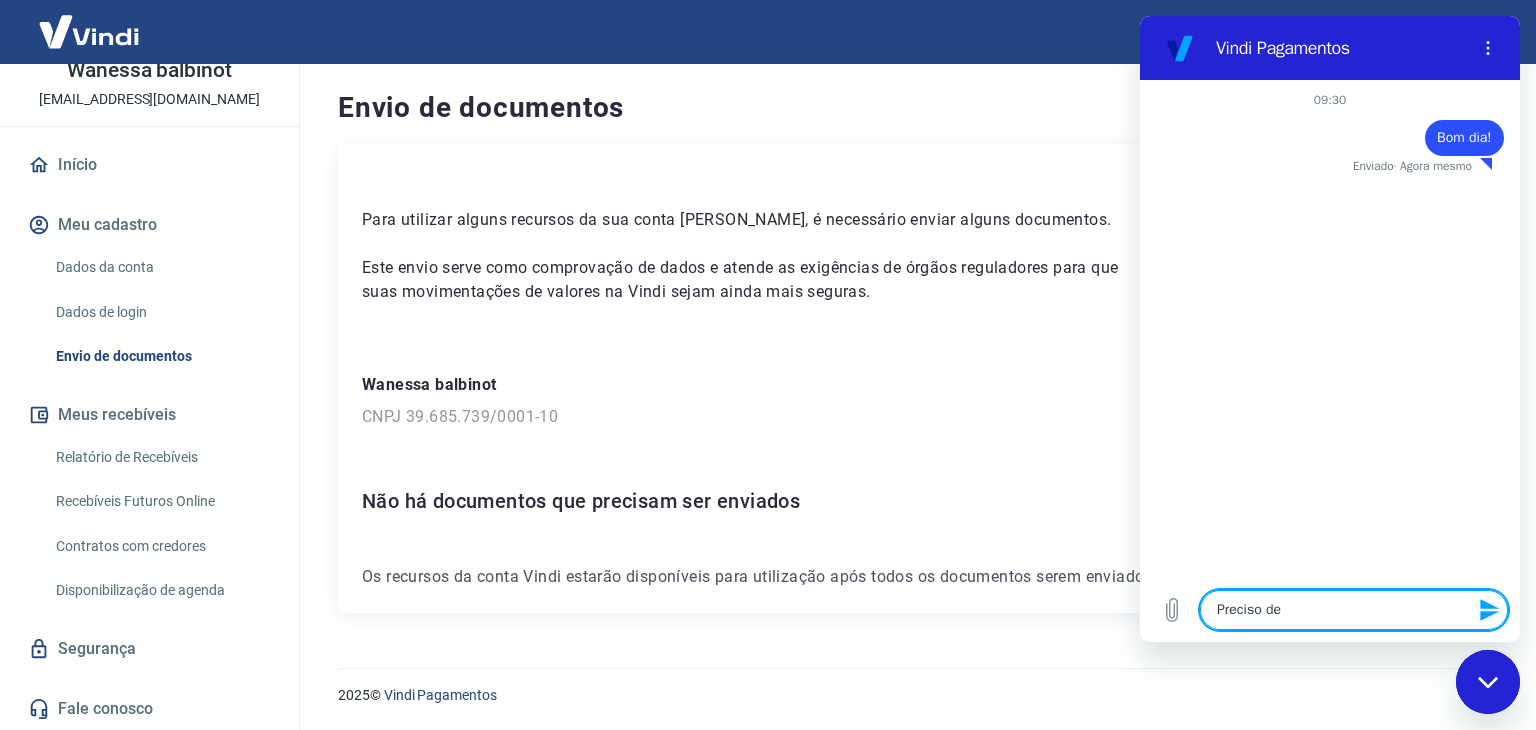 type on "Preciso de" 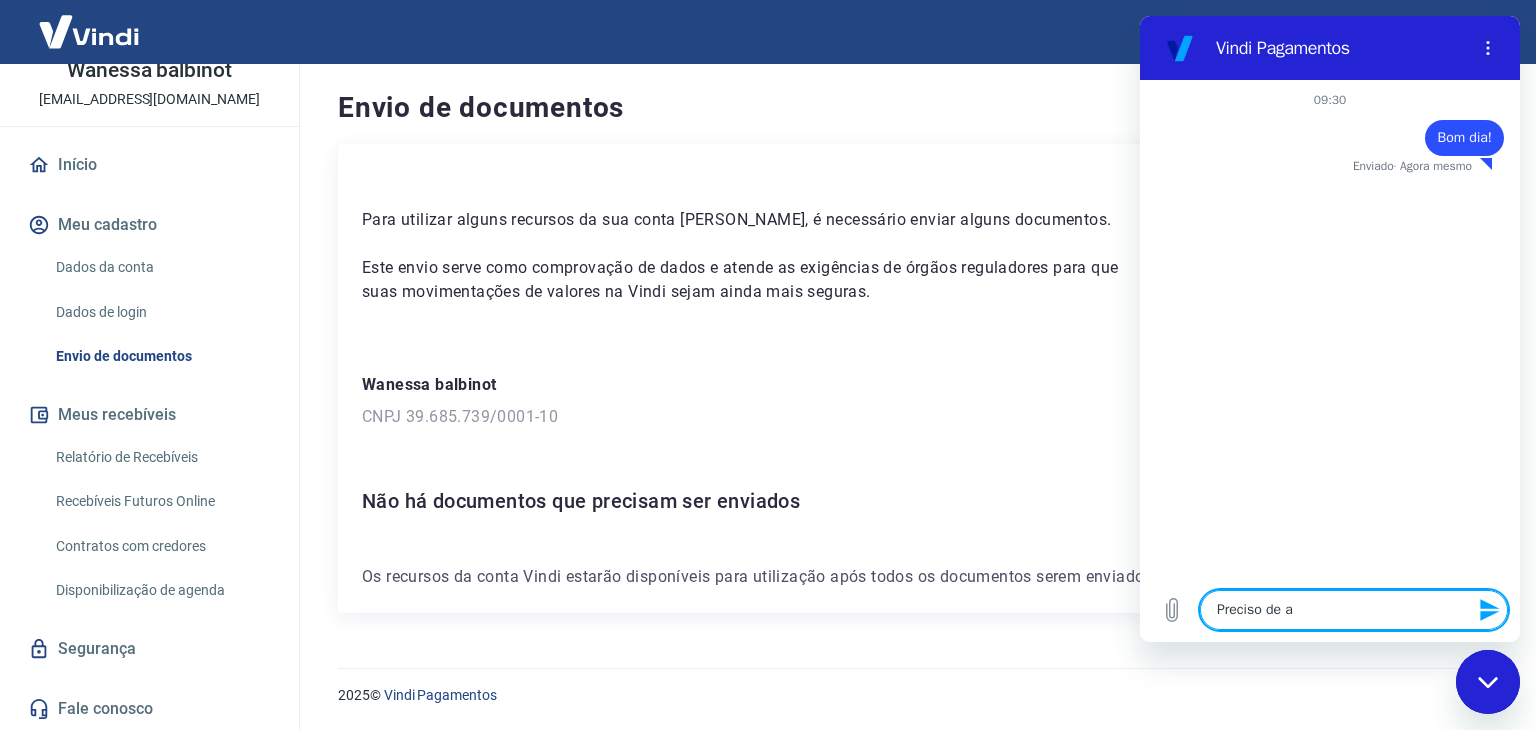 type on "x" 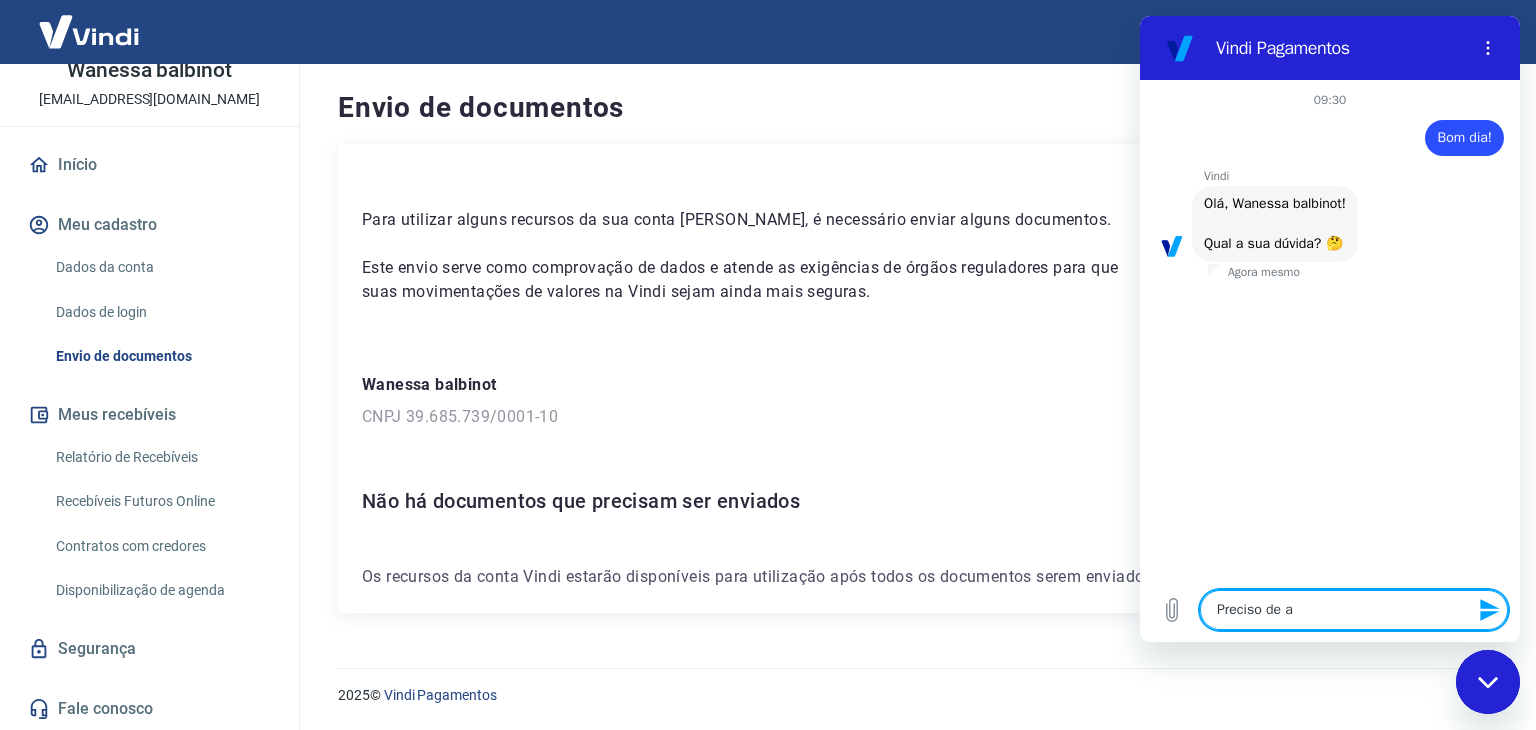 type on "Preciso de aj" 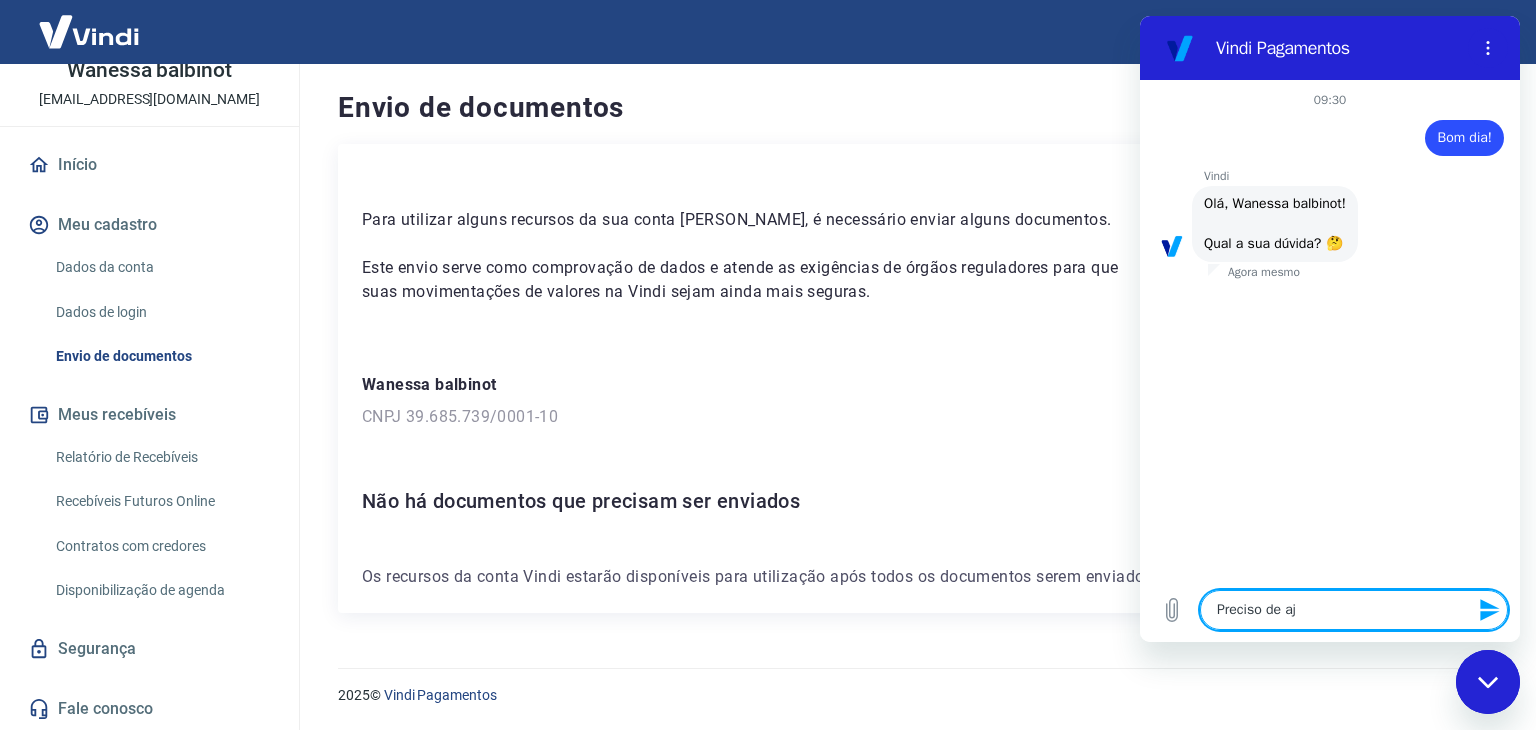 type on "Preciso de aju" 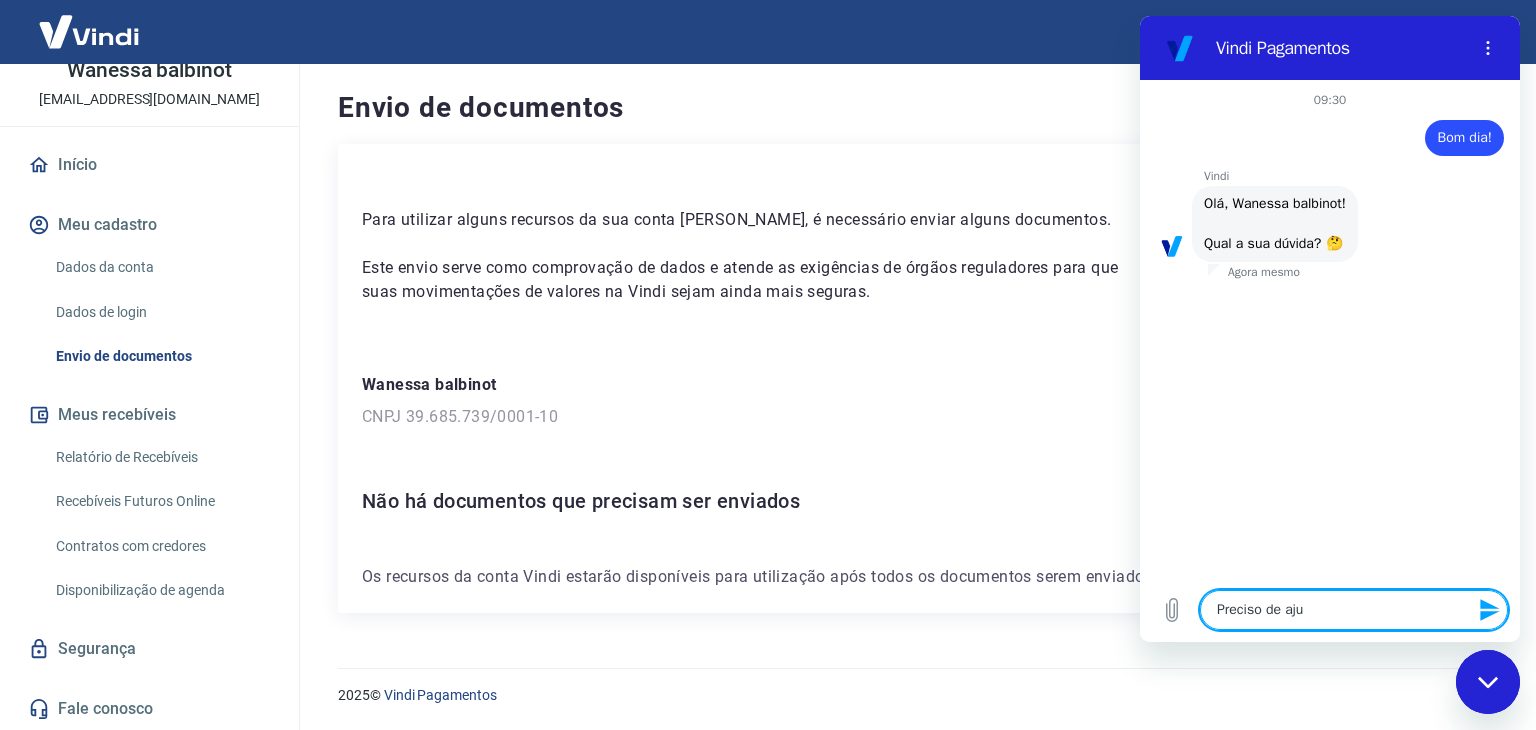 type on "Preciso de ajud" 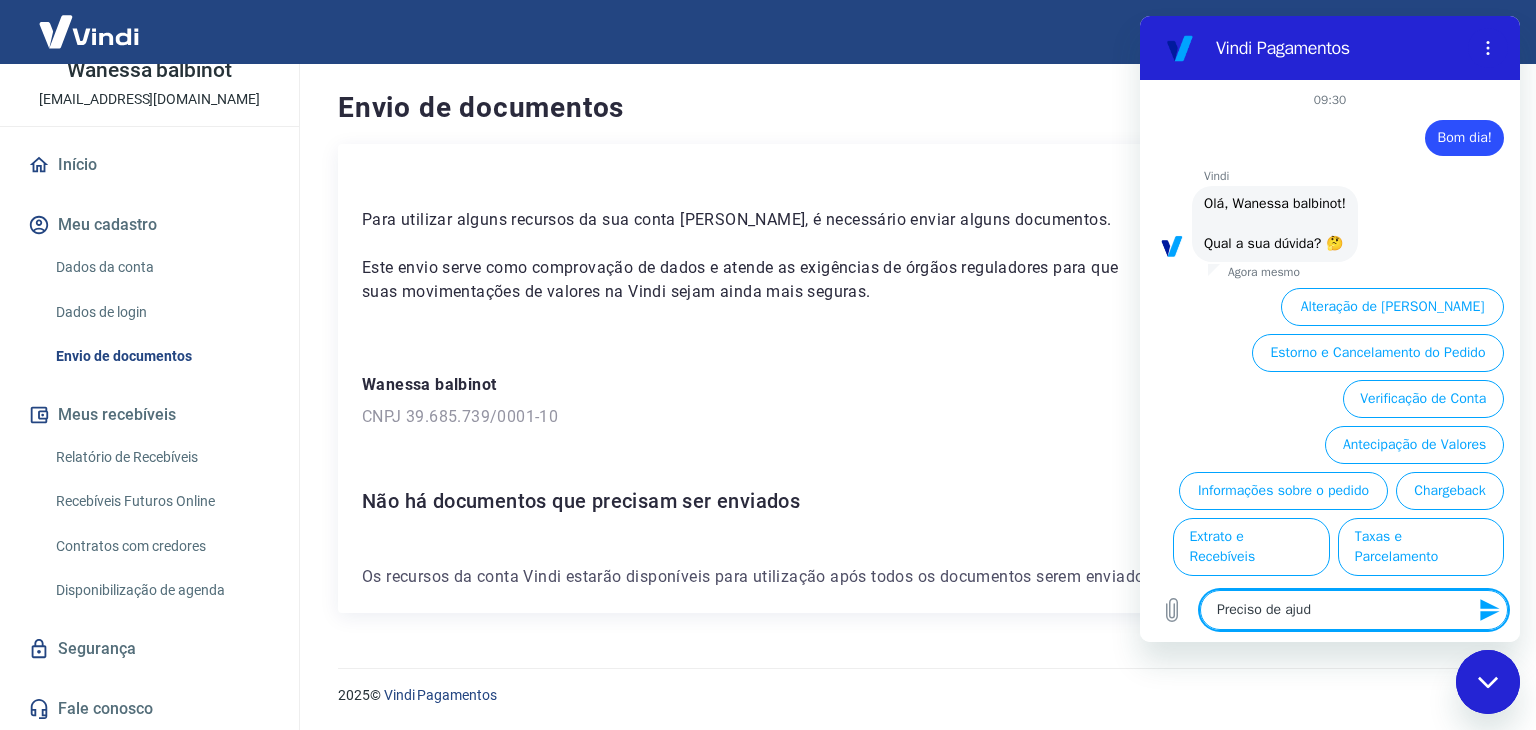 type on "Preciso de ajuda" 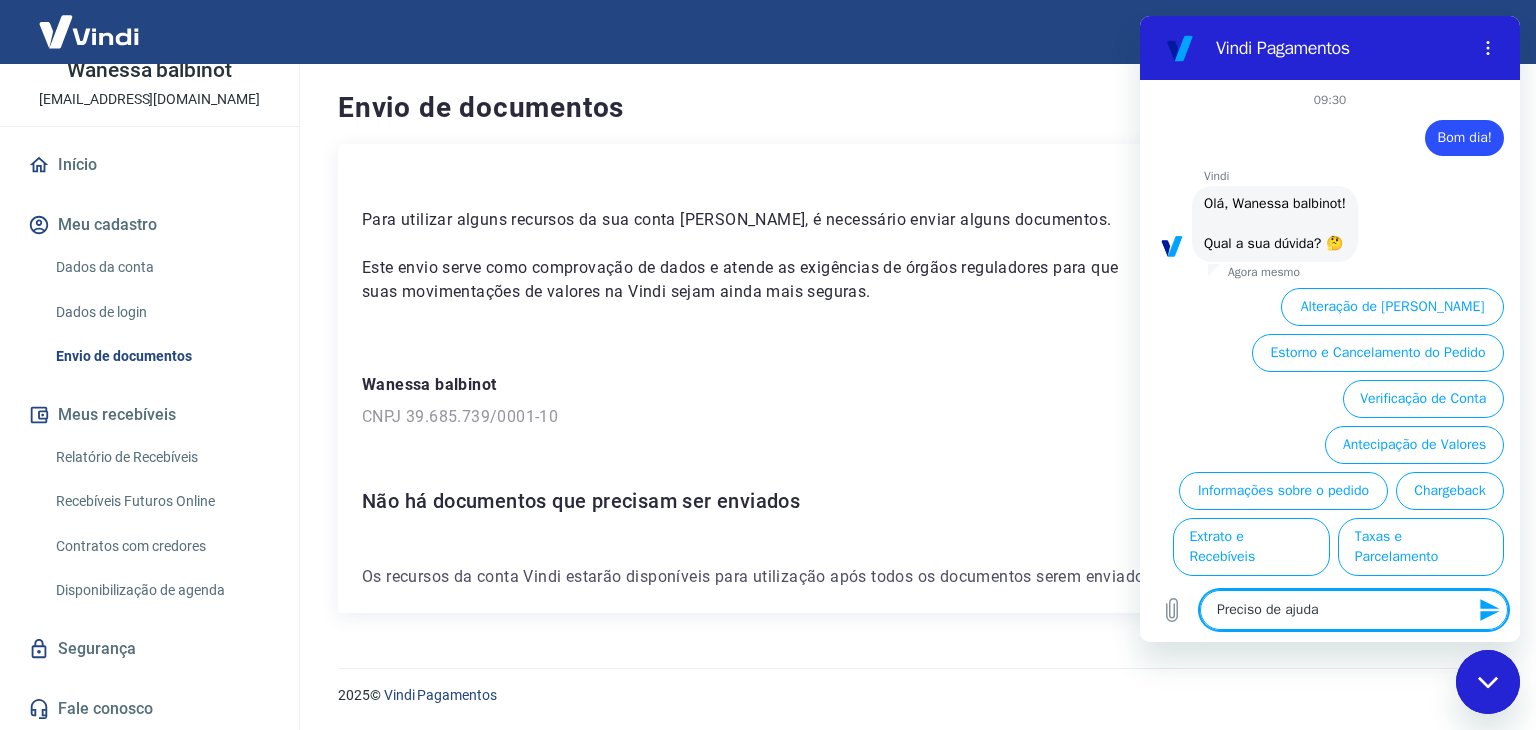 type on "Preciso de ajuda" 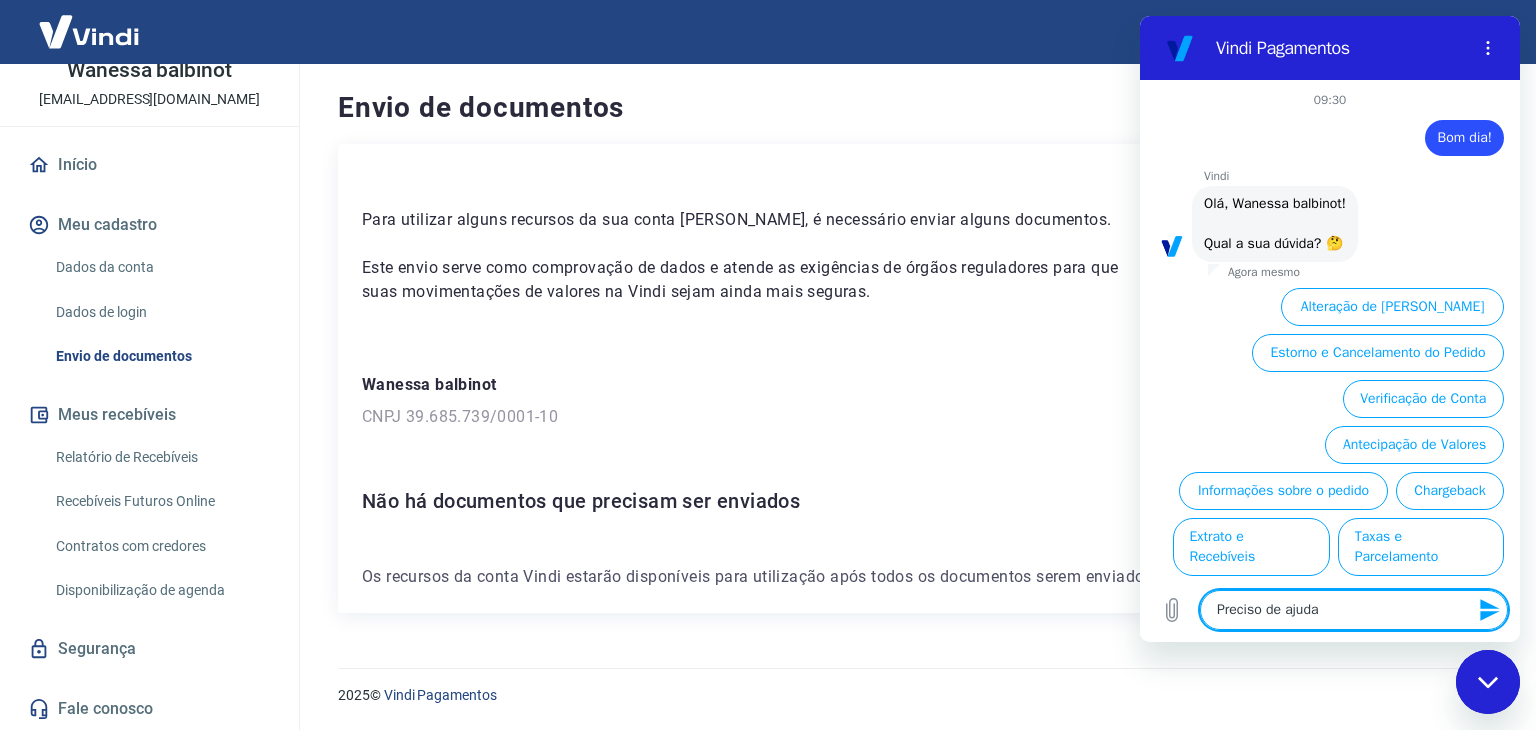type 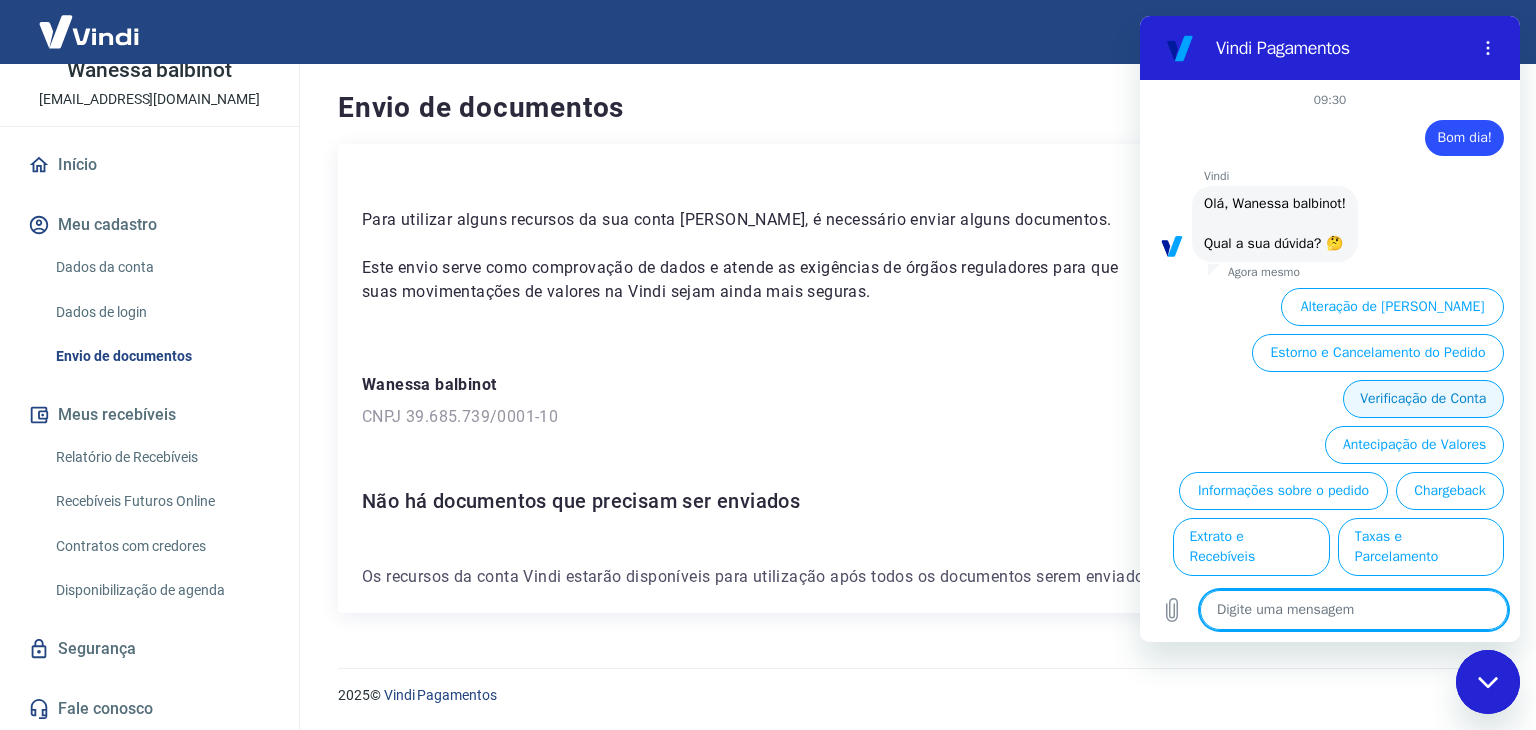click on "Verificação de Conta" at bounding box center [1423, 399] 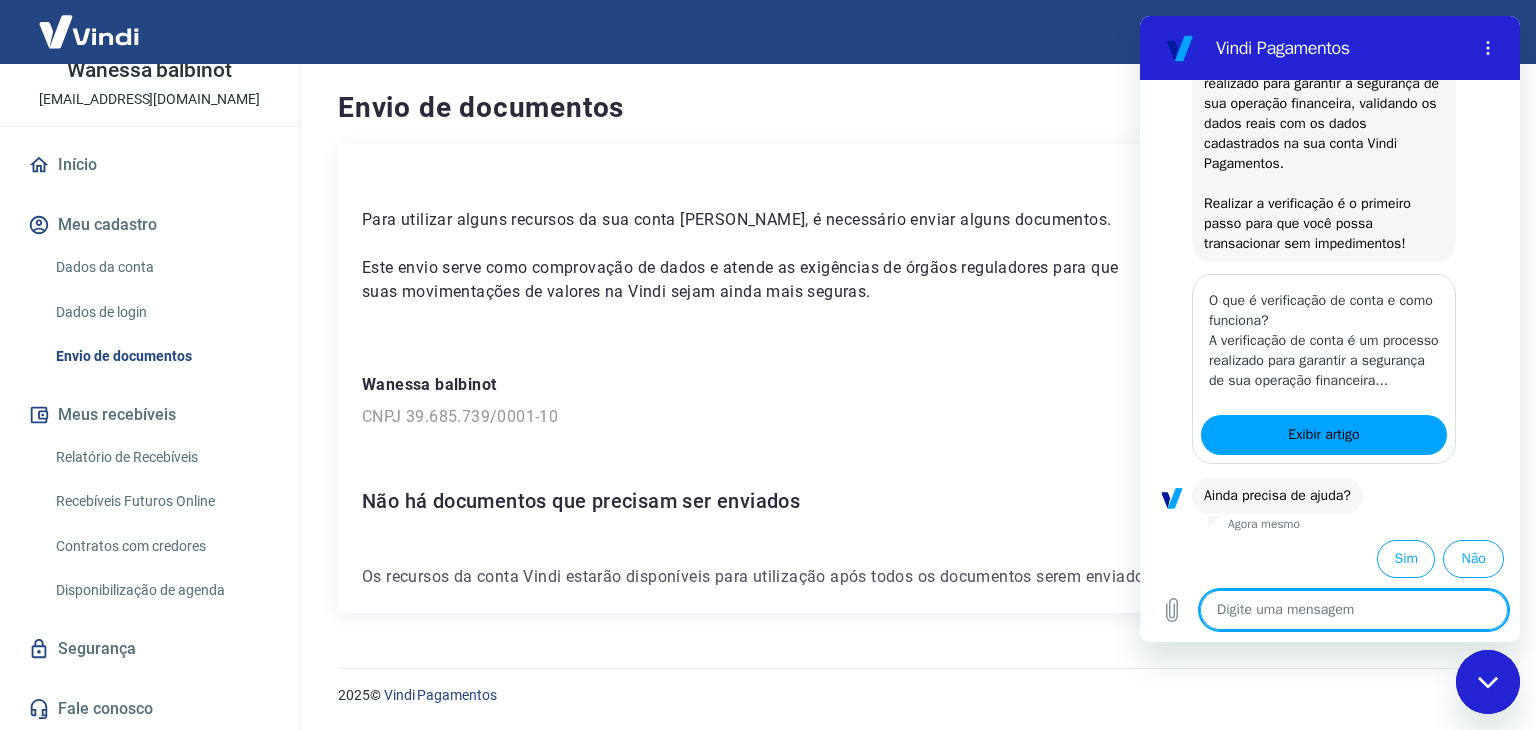 scroll, scrollTop: 318, scrollLeft: 0, axis: vertical 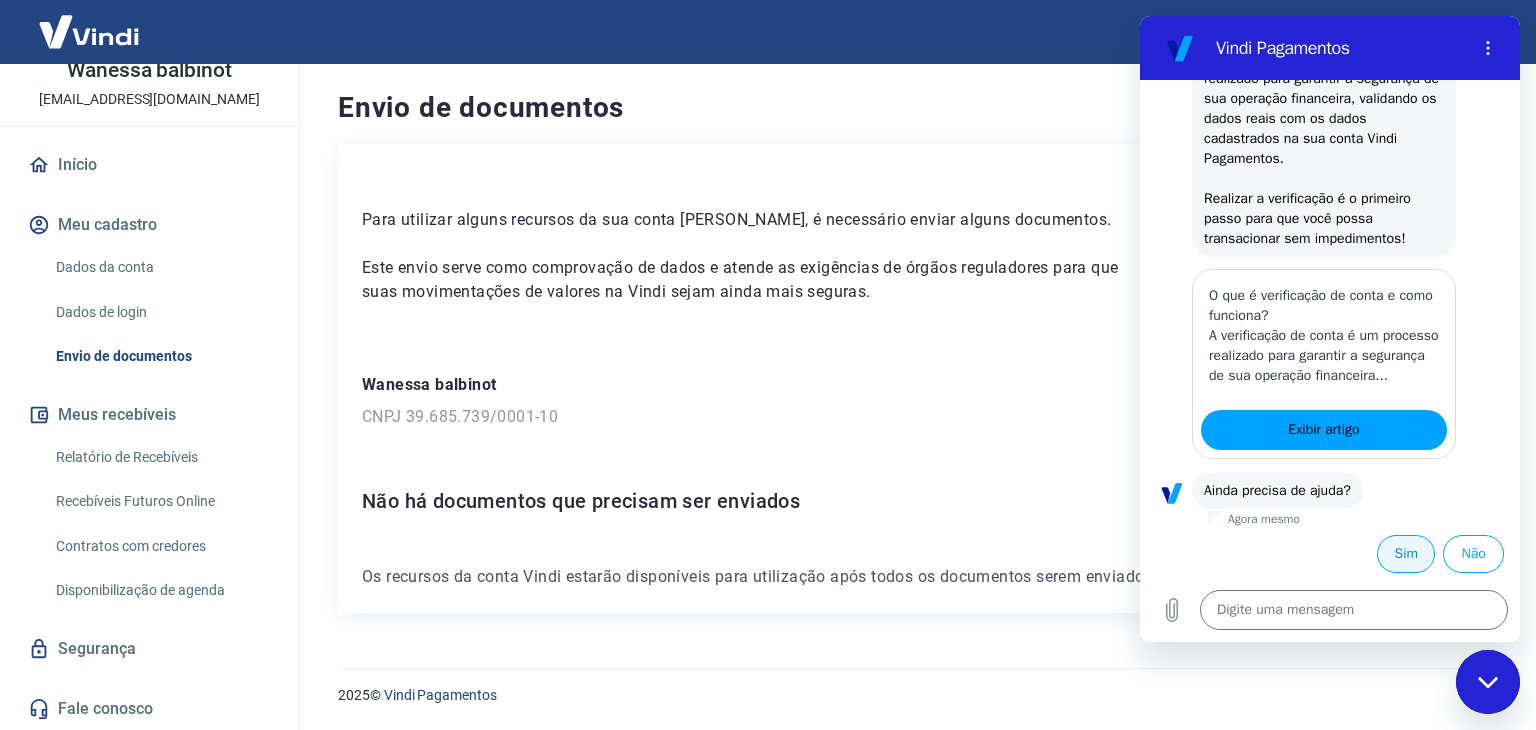 click on "Sim" at bounding box center (1406, 554) 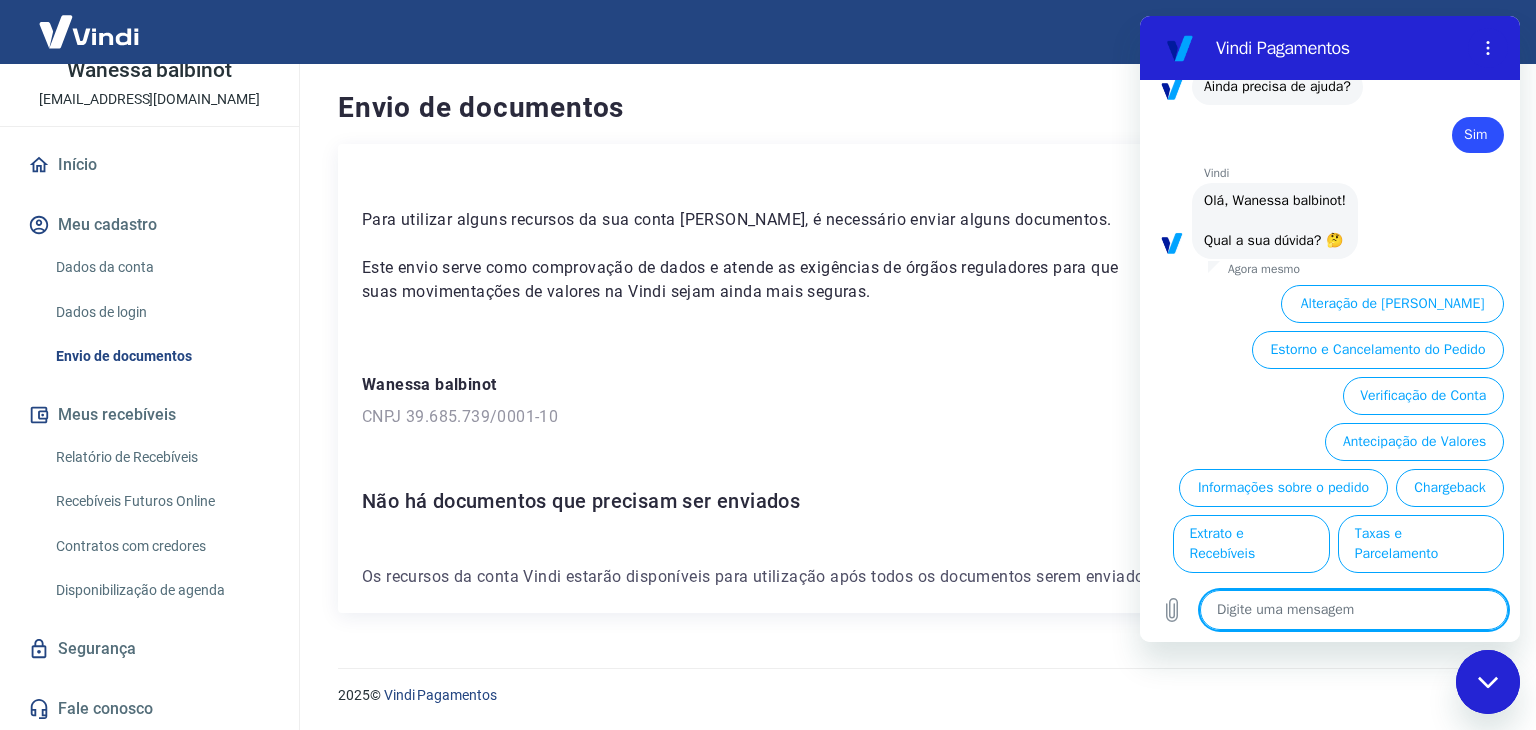 scroll, scrollTop: 746, scrollLeft: 0, axis: vertical 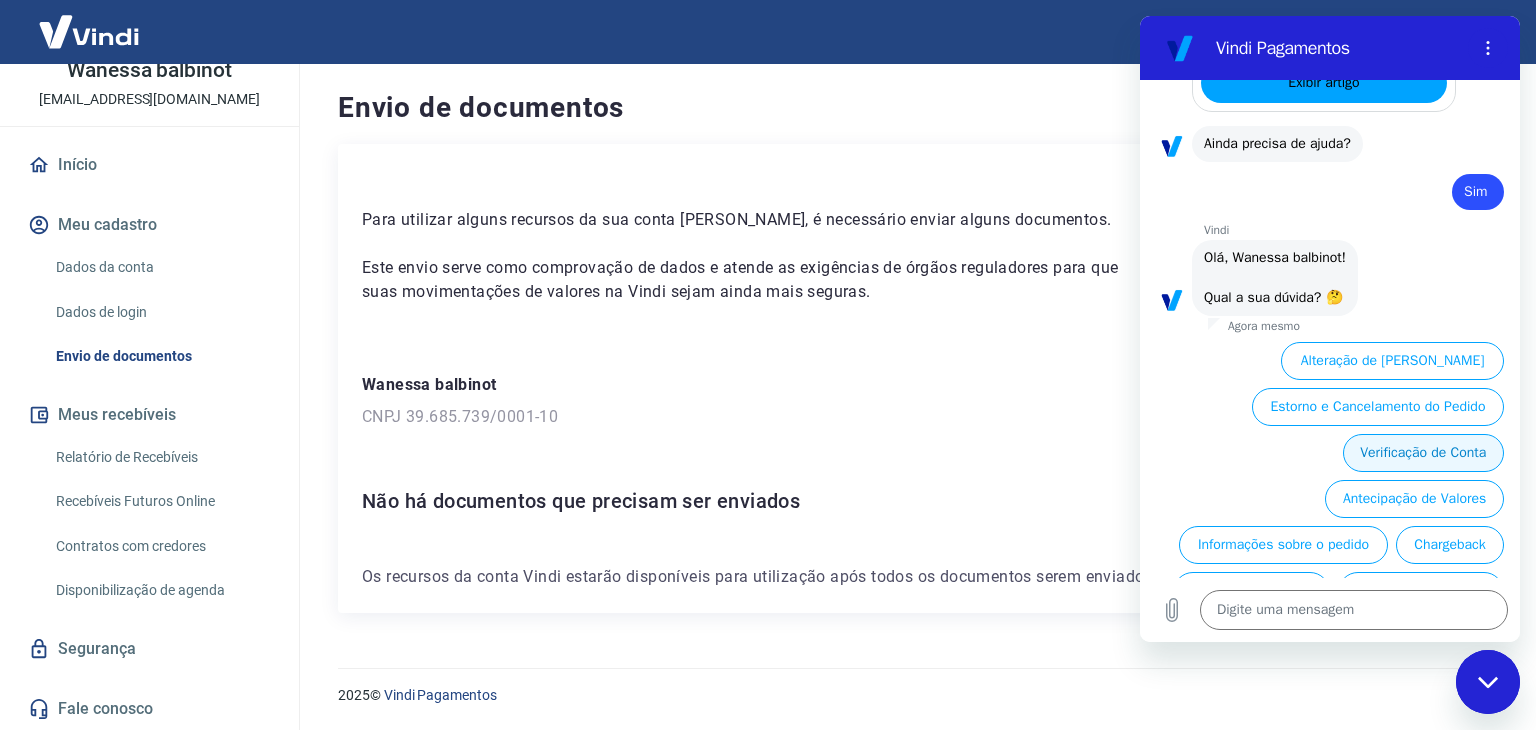 click on "Alteração de [PERSON_NAME]" at bounding box center [1392, 361] 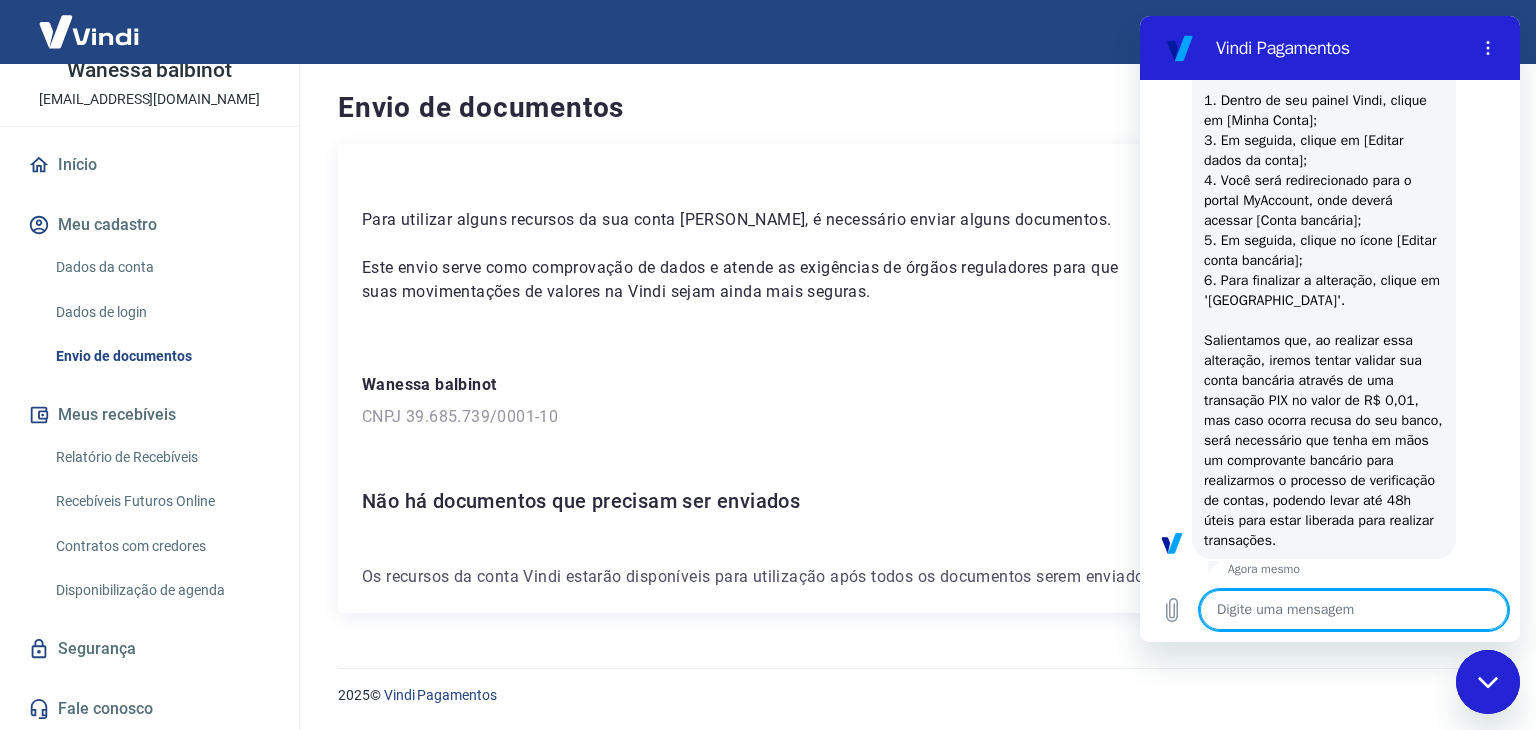 type on "x" 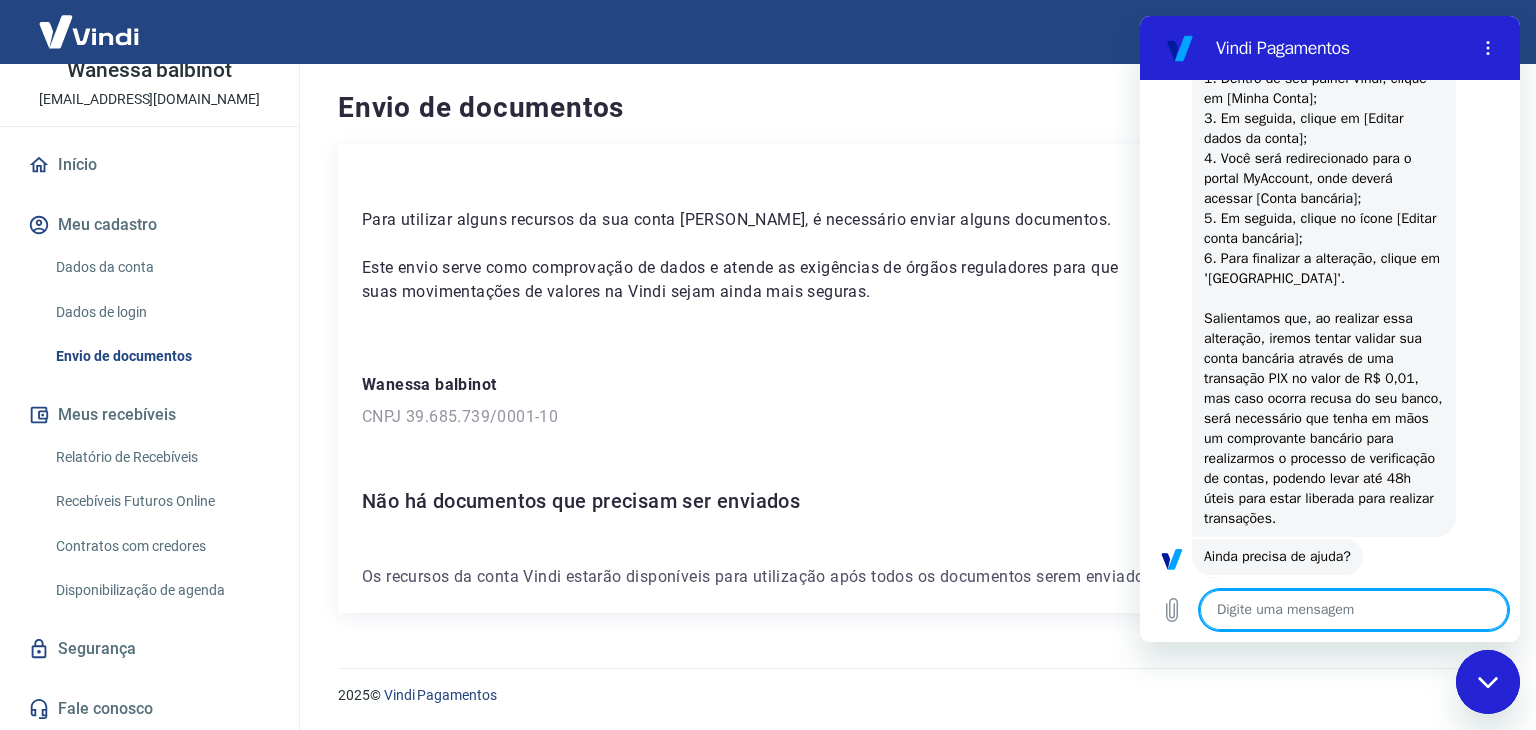 scroll, scrollTop: 1164, scrollLeft: 0, axis: vertical 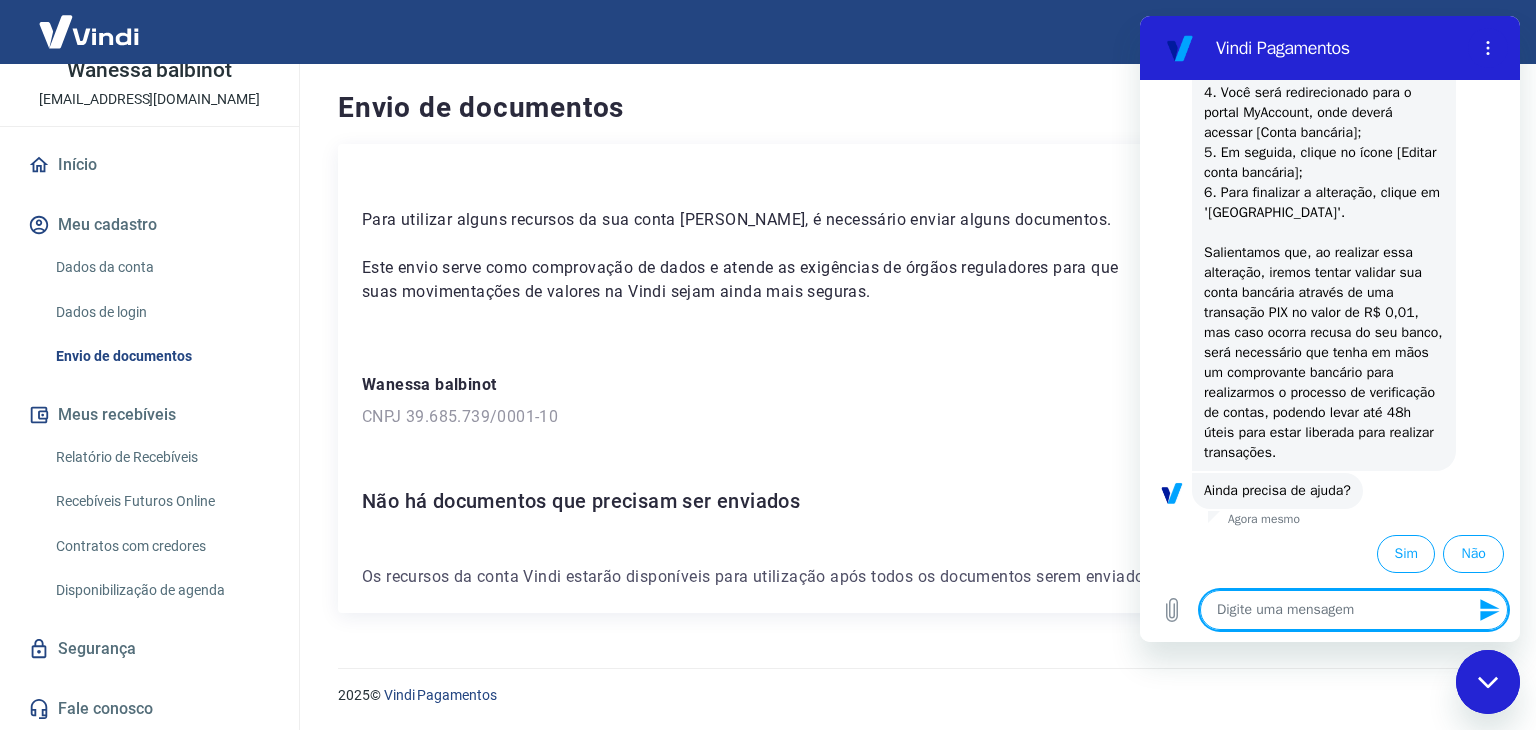 type on "P" 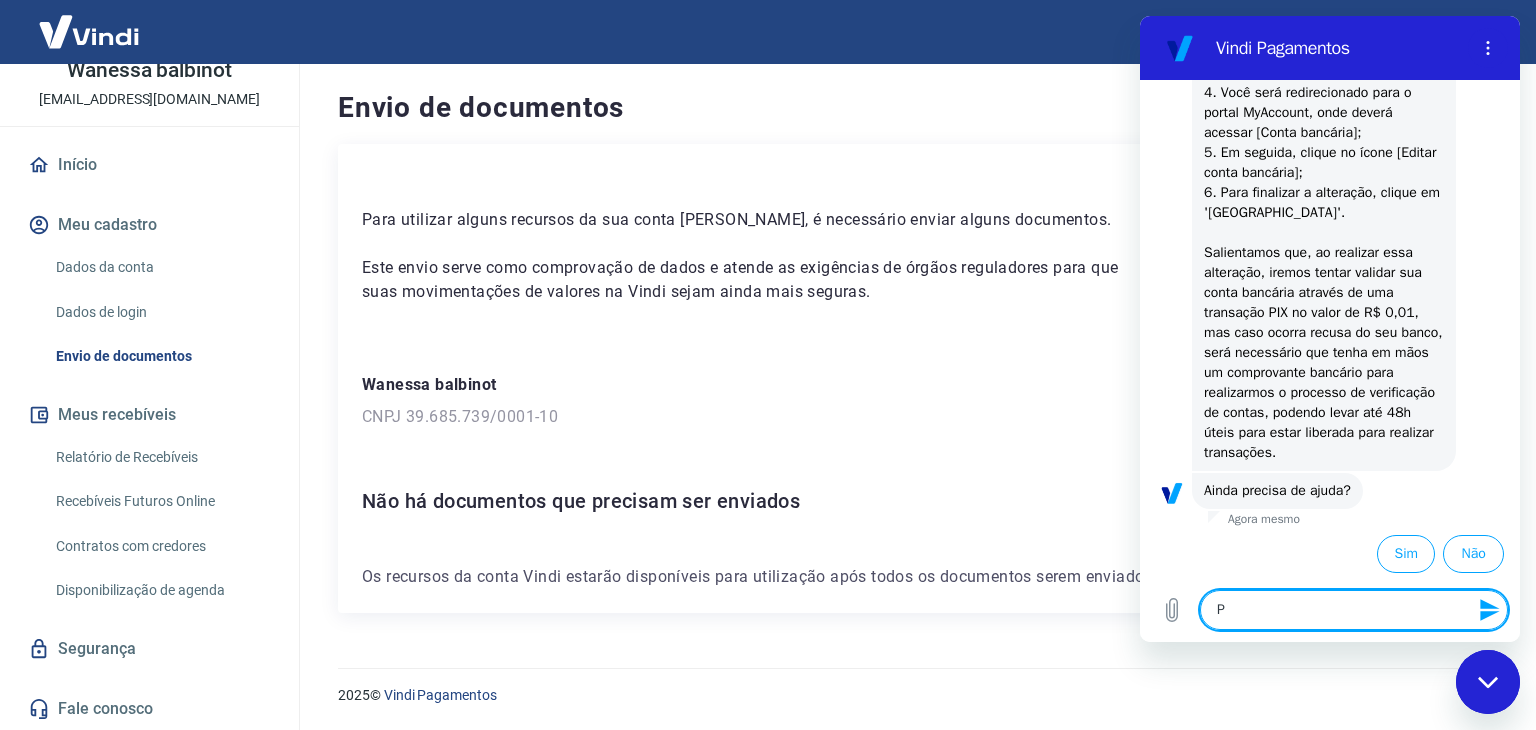 type on "Pr" 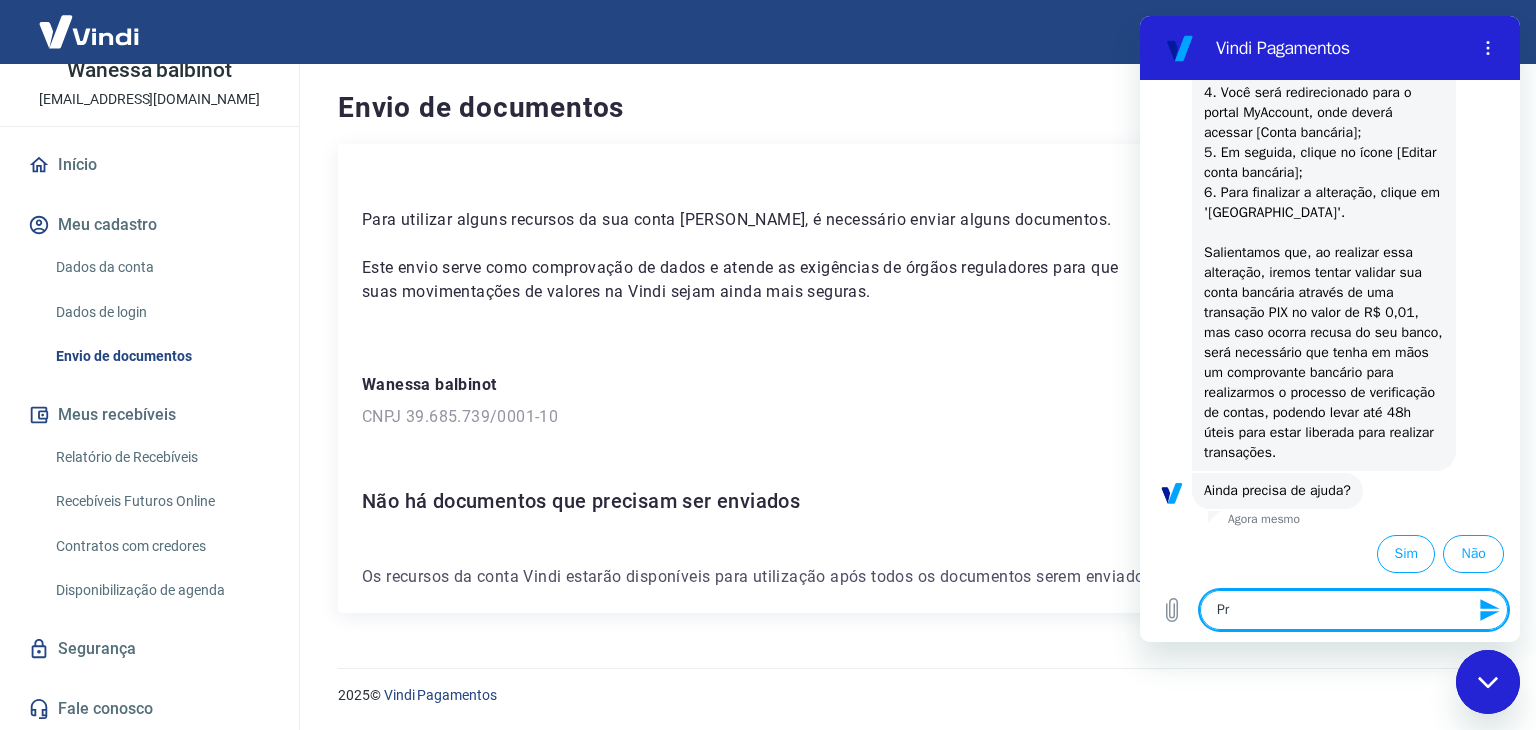 type on "x" 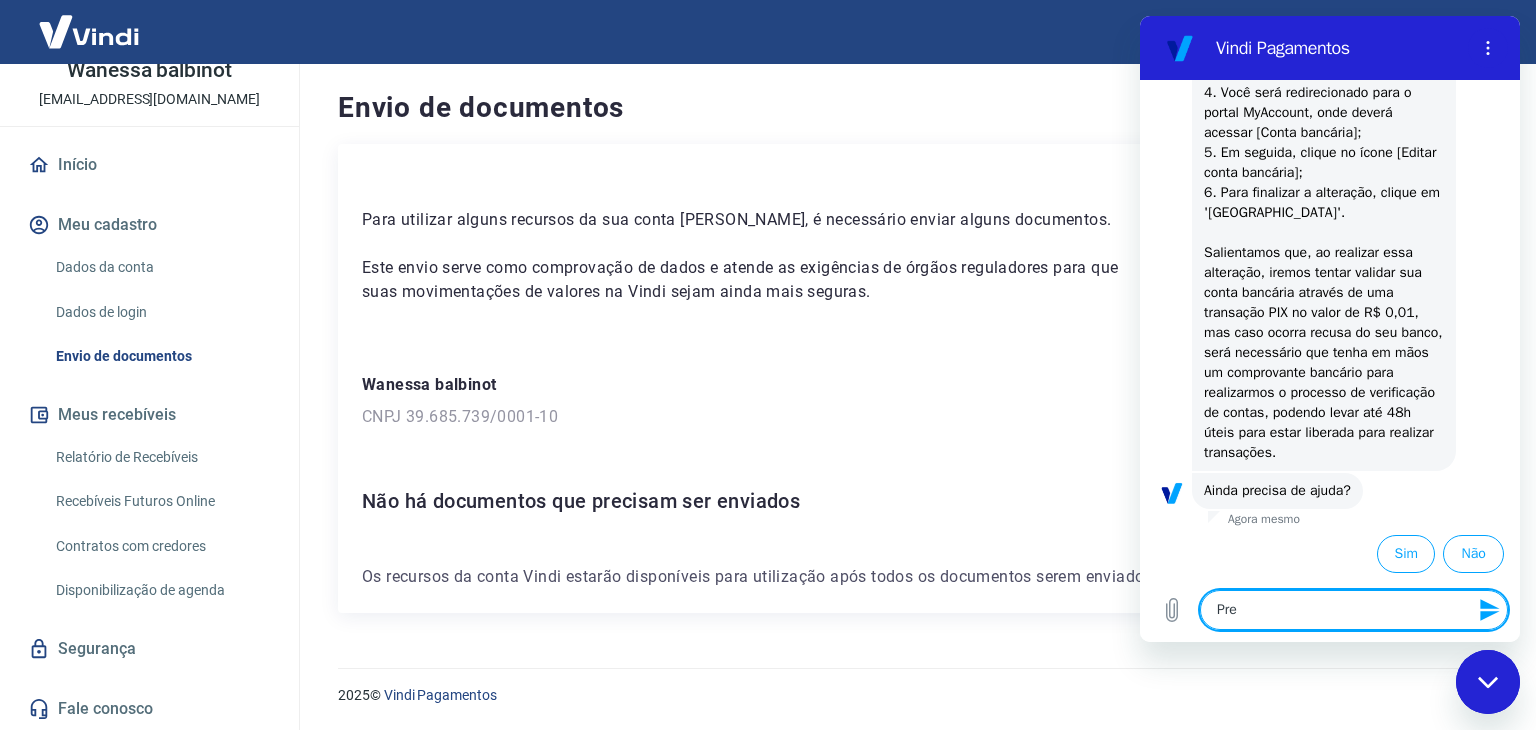 type on "Prec" 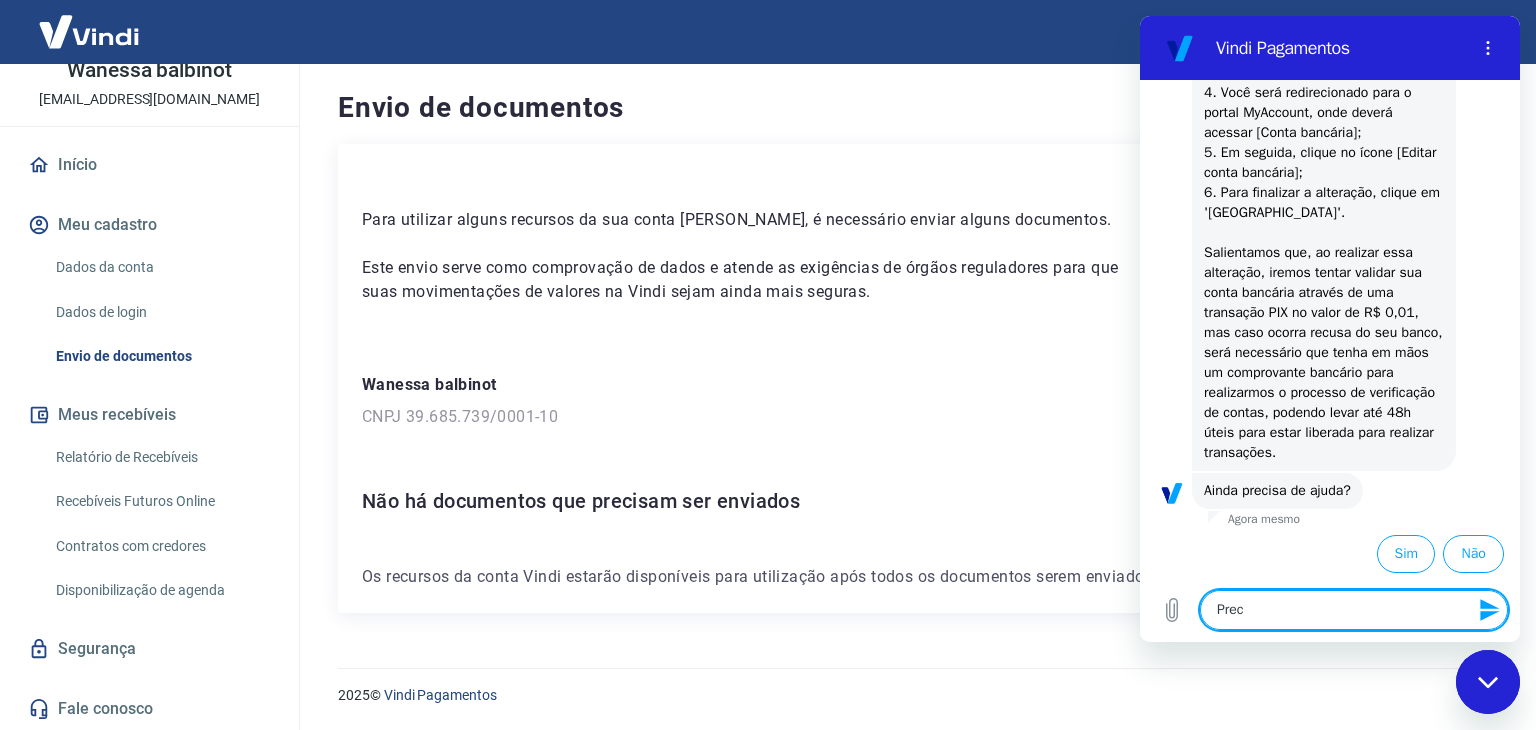 type on "Preci" 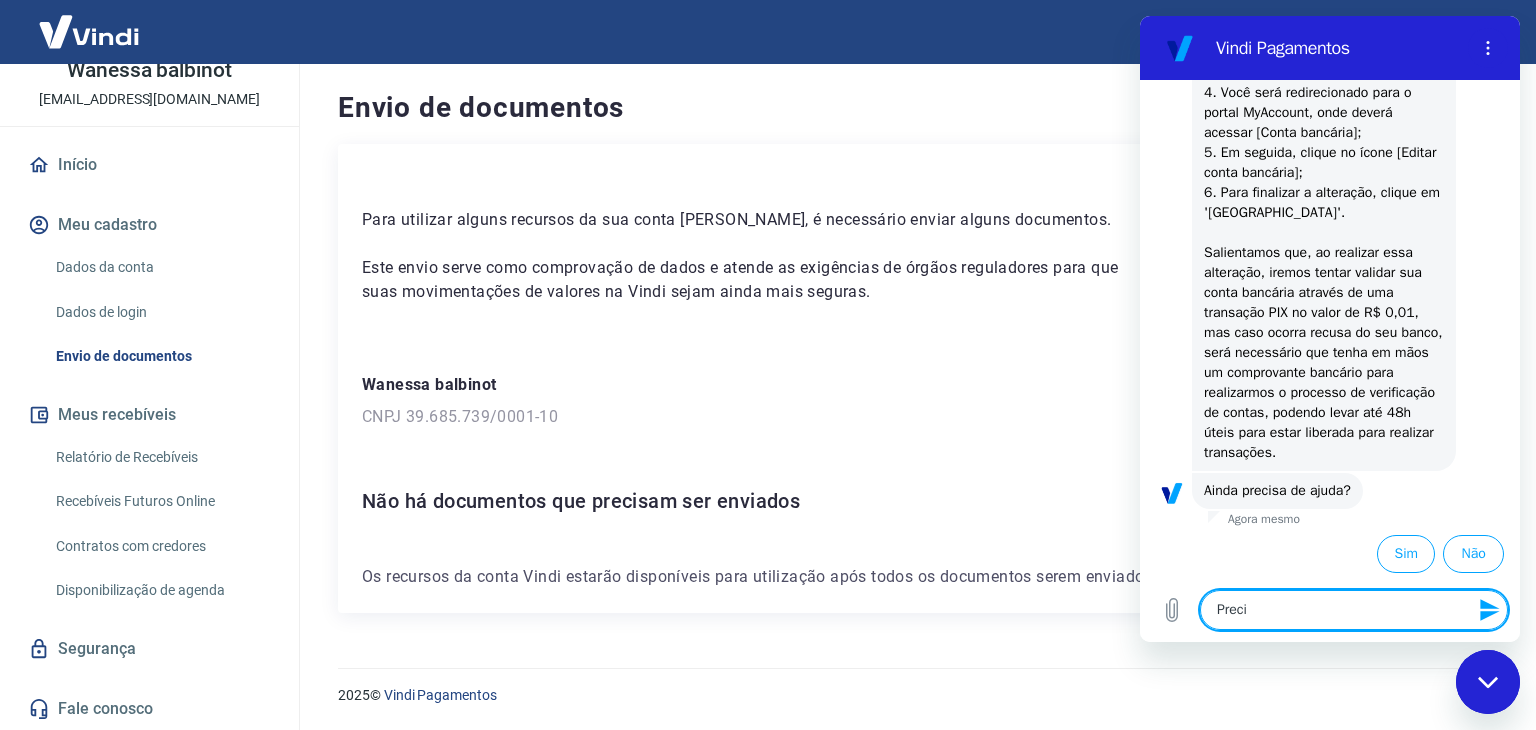 type on "Precis" 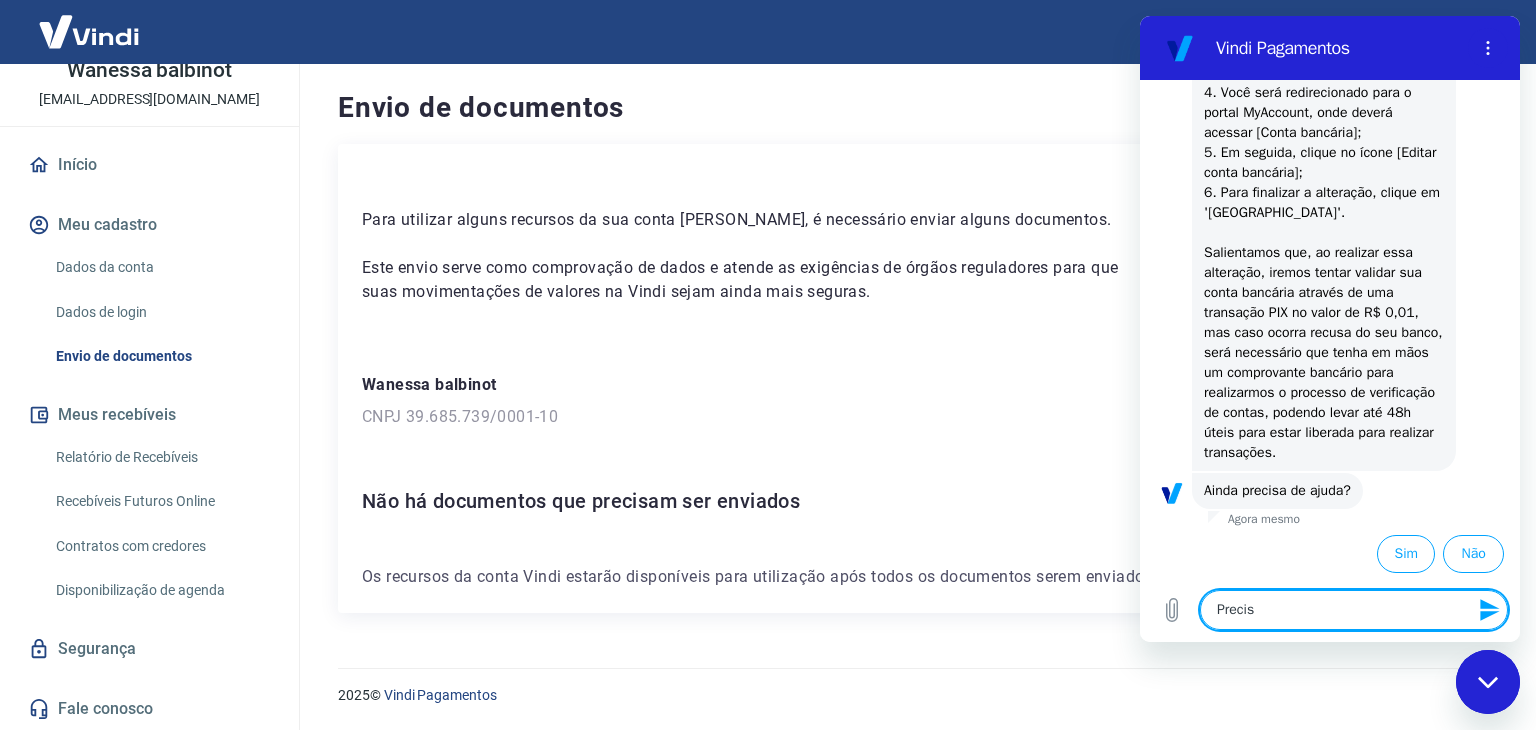 type on "Preciso" 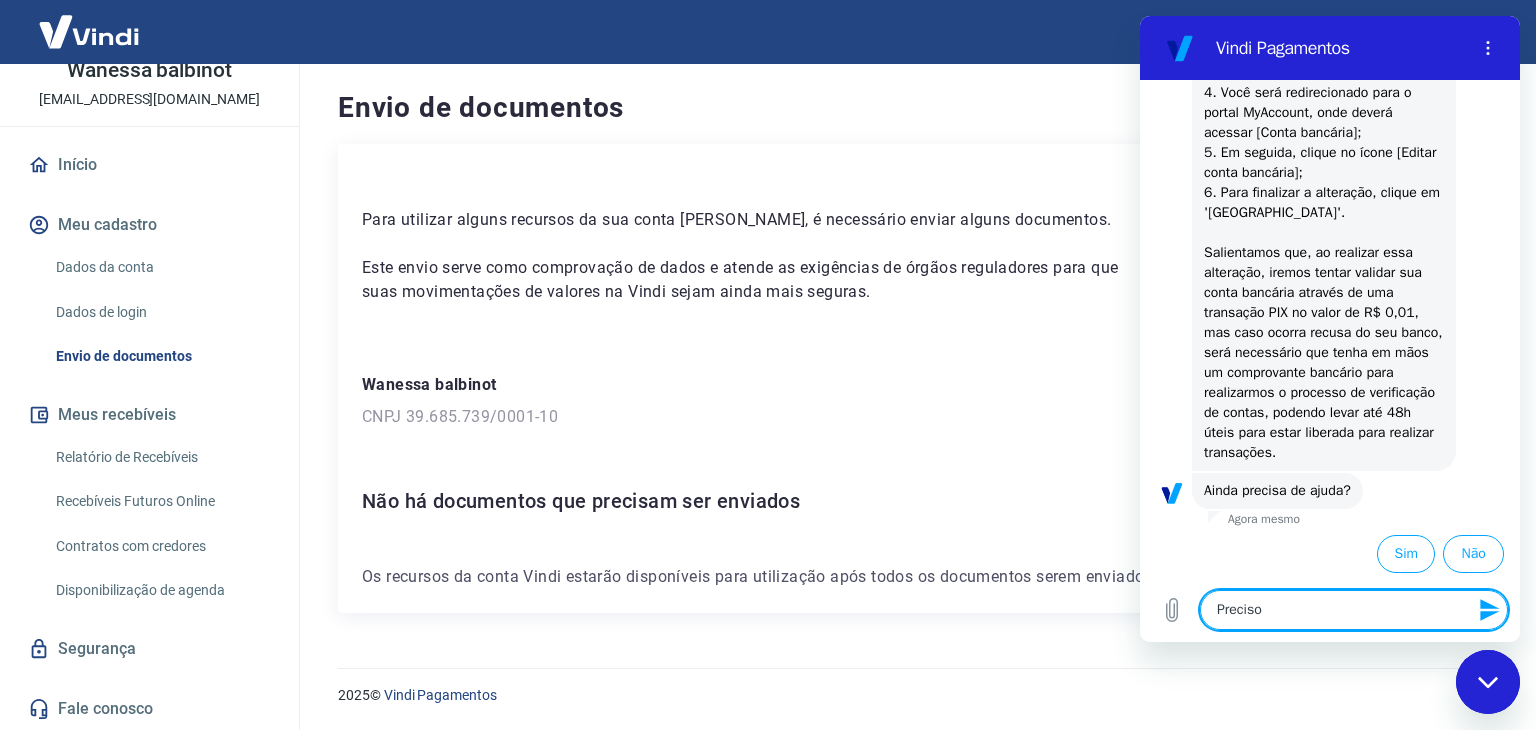 type on "Preciso" 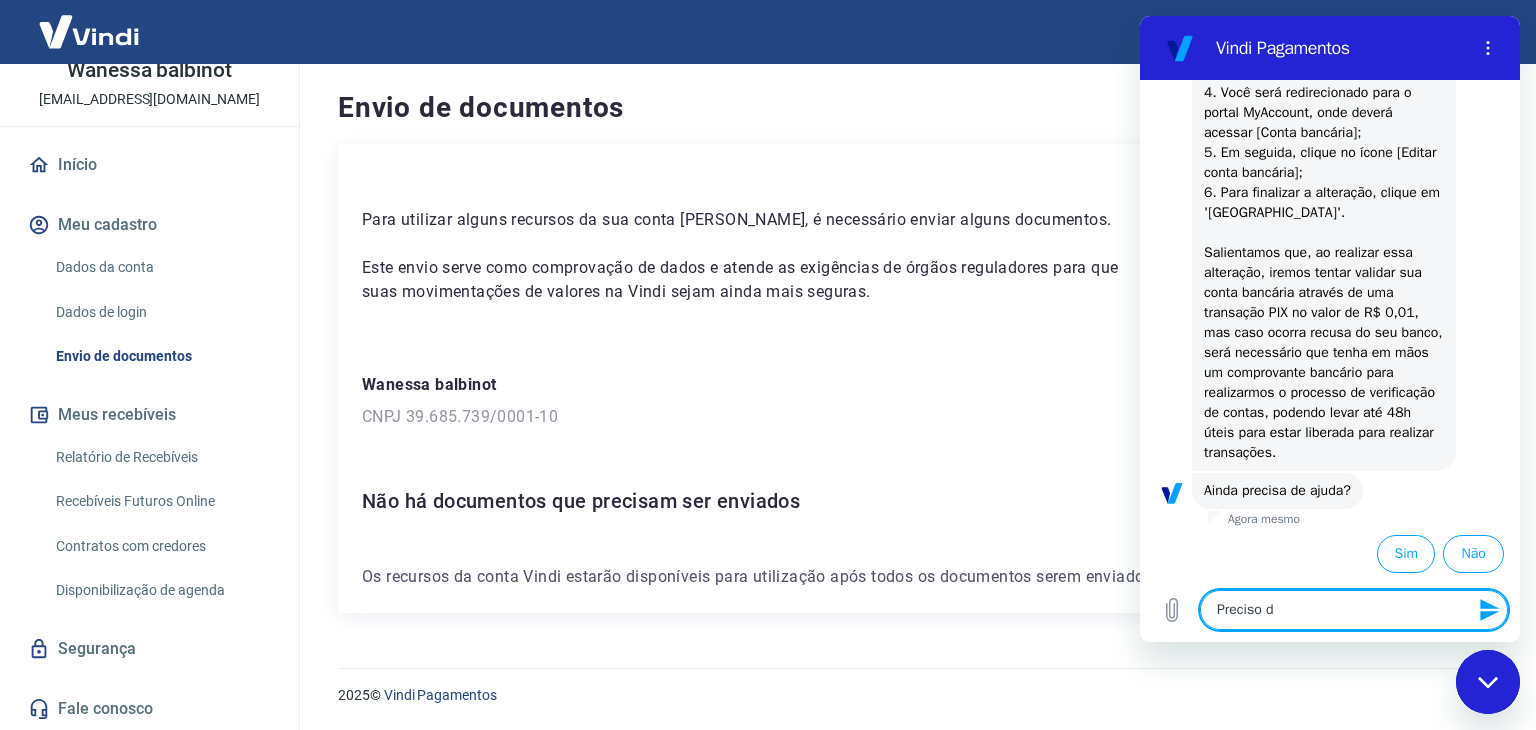 type on "Preciso de" 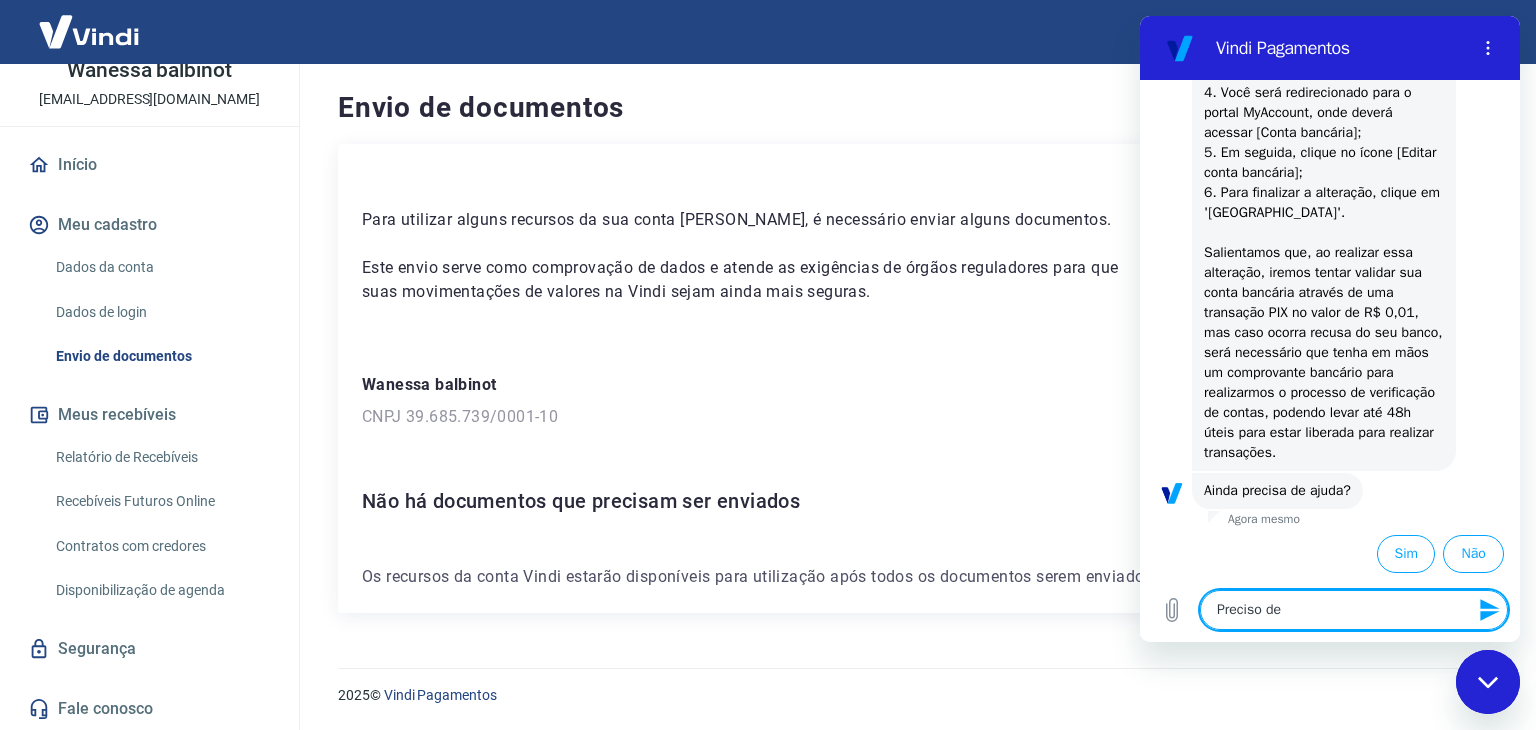 type on "Preciso de" 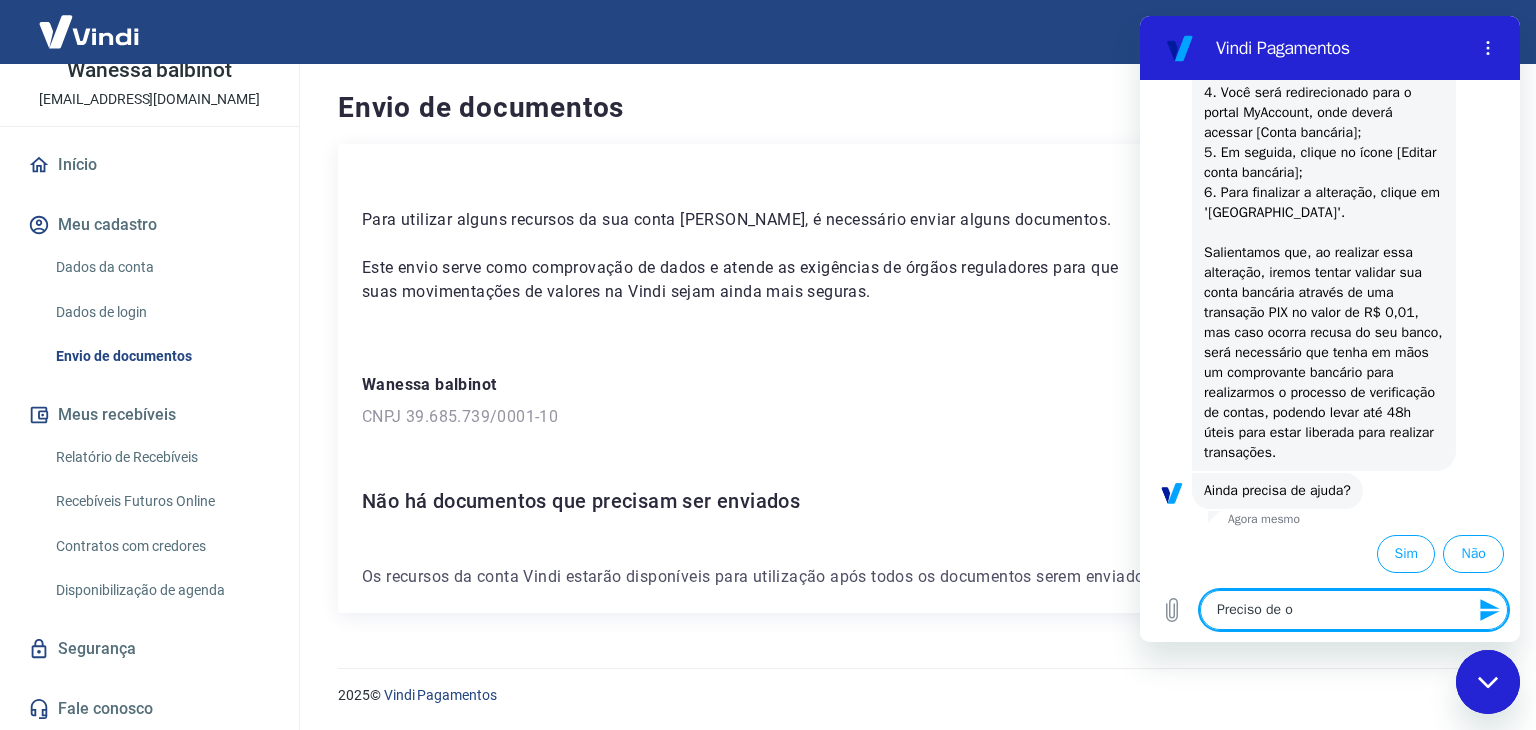 type on "x" 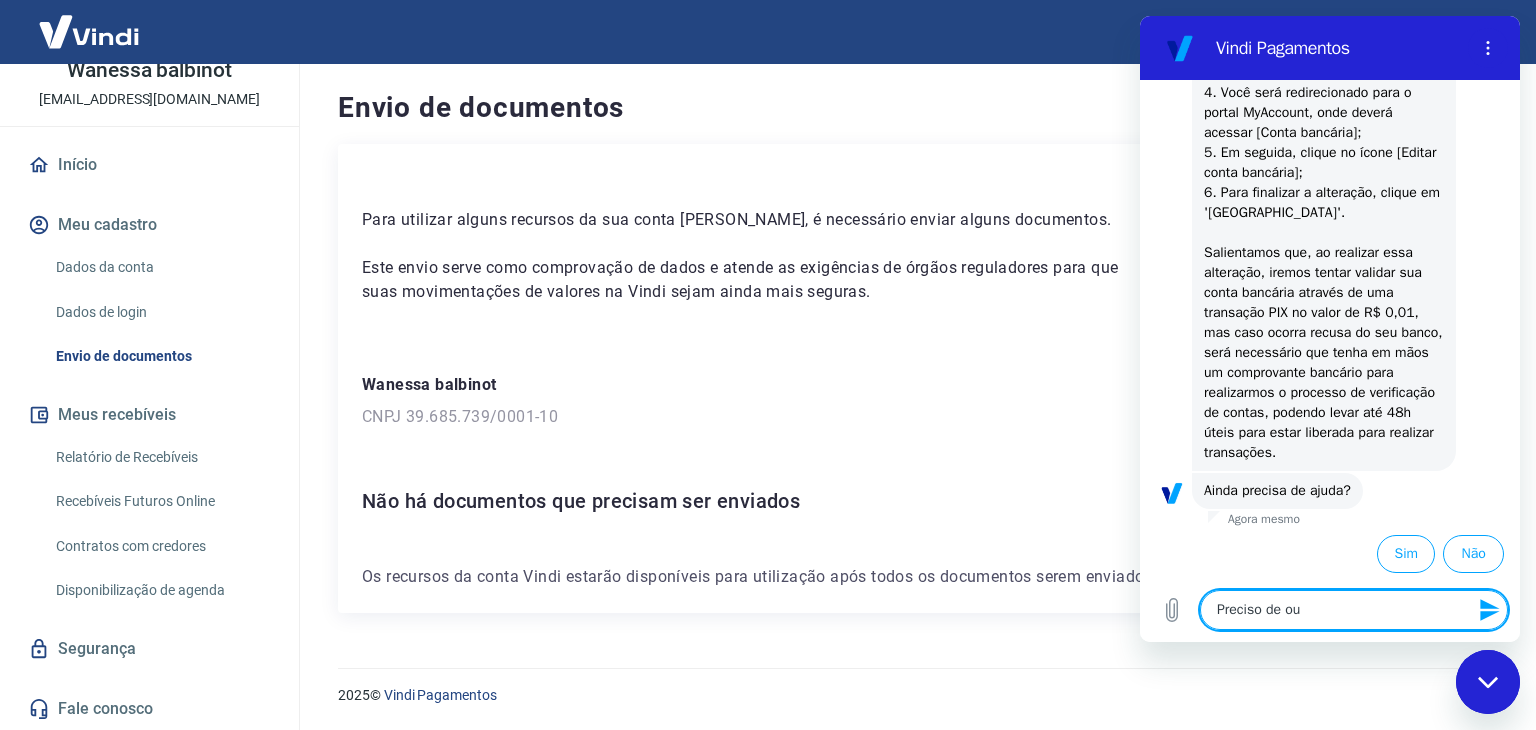 type on "Preciso de out" 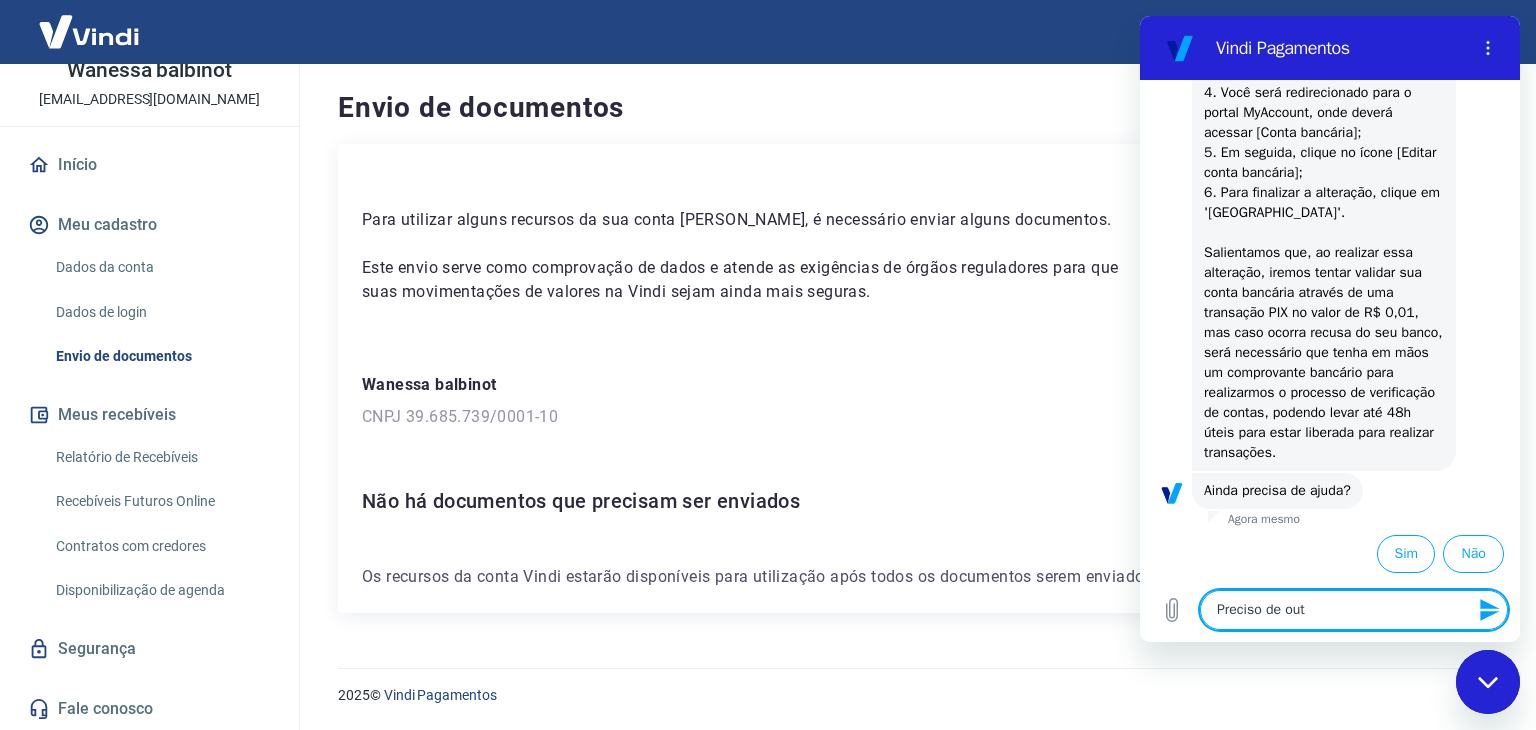 type on "Preciso de outr" 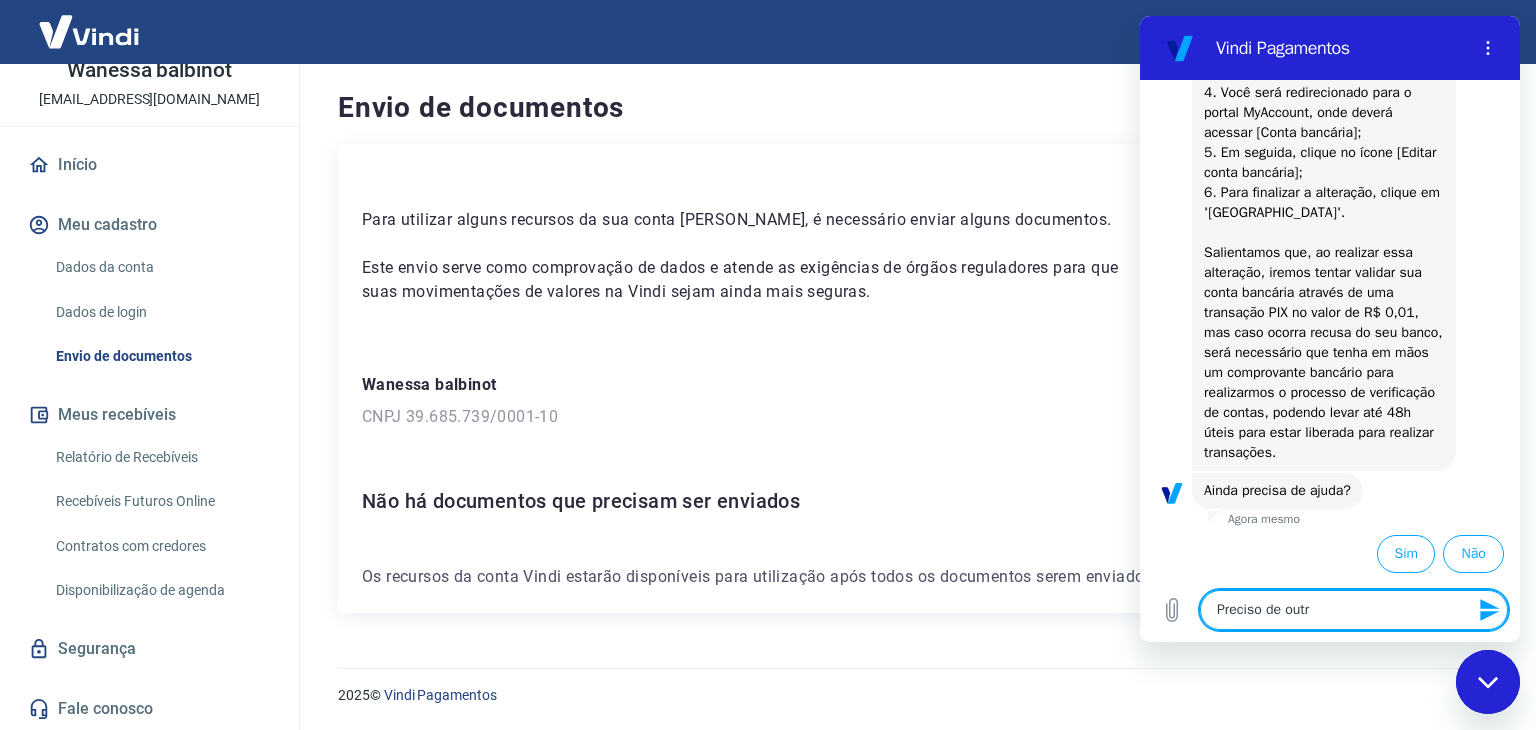 type on "Preciso de outra" 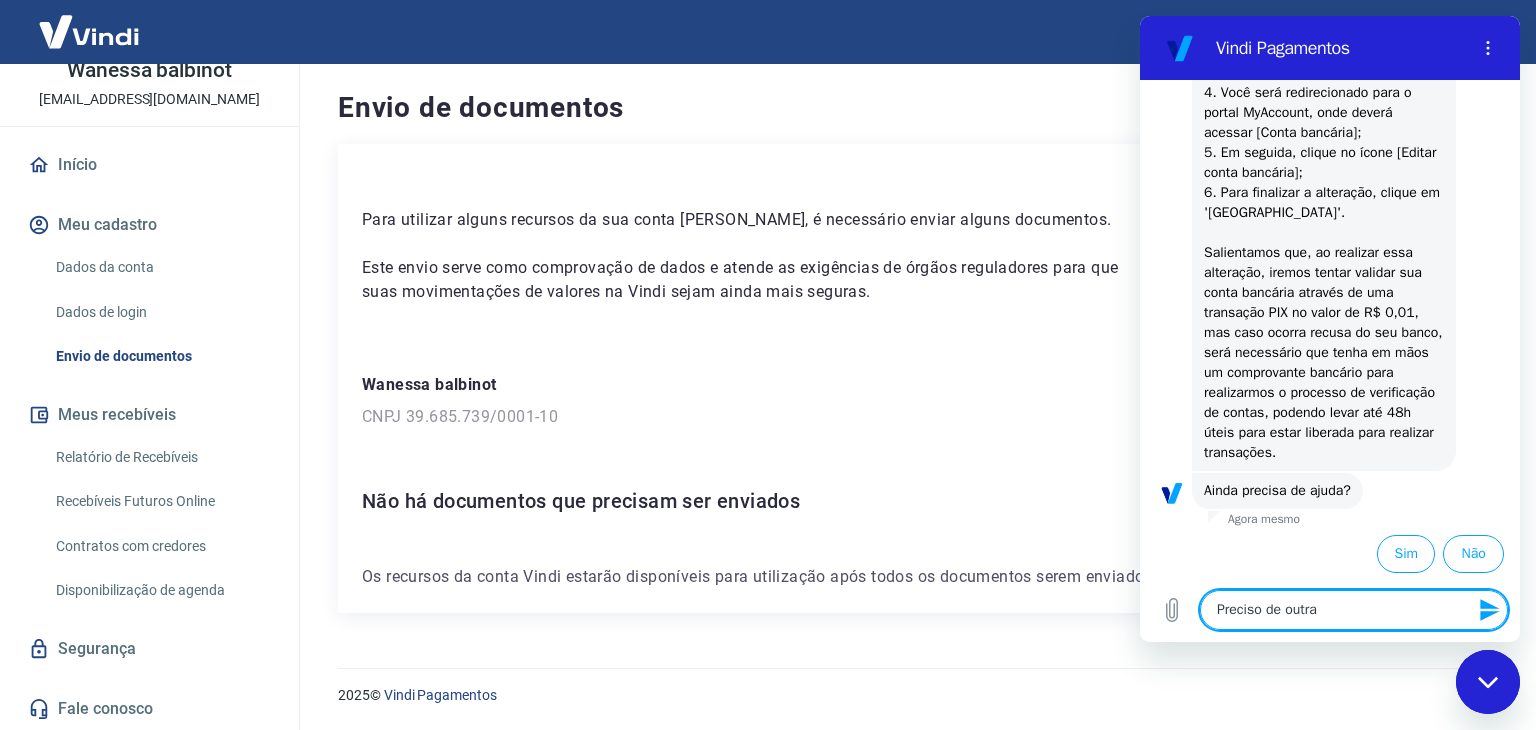 type on "Preciso de outra" 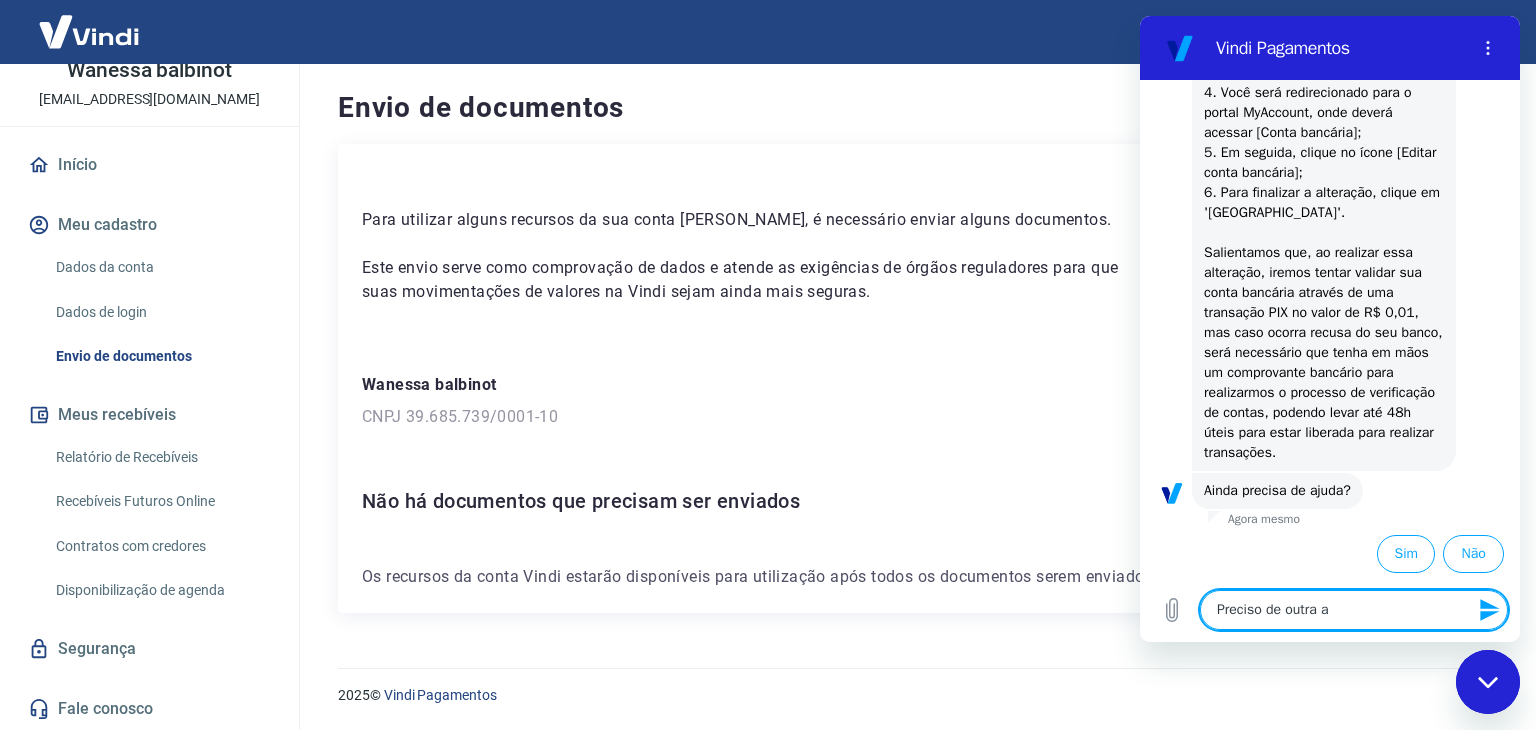 type on "x" 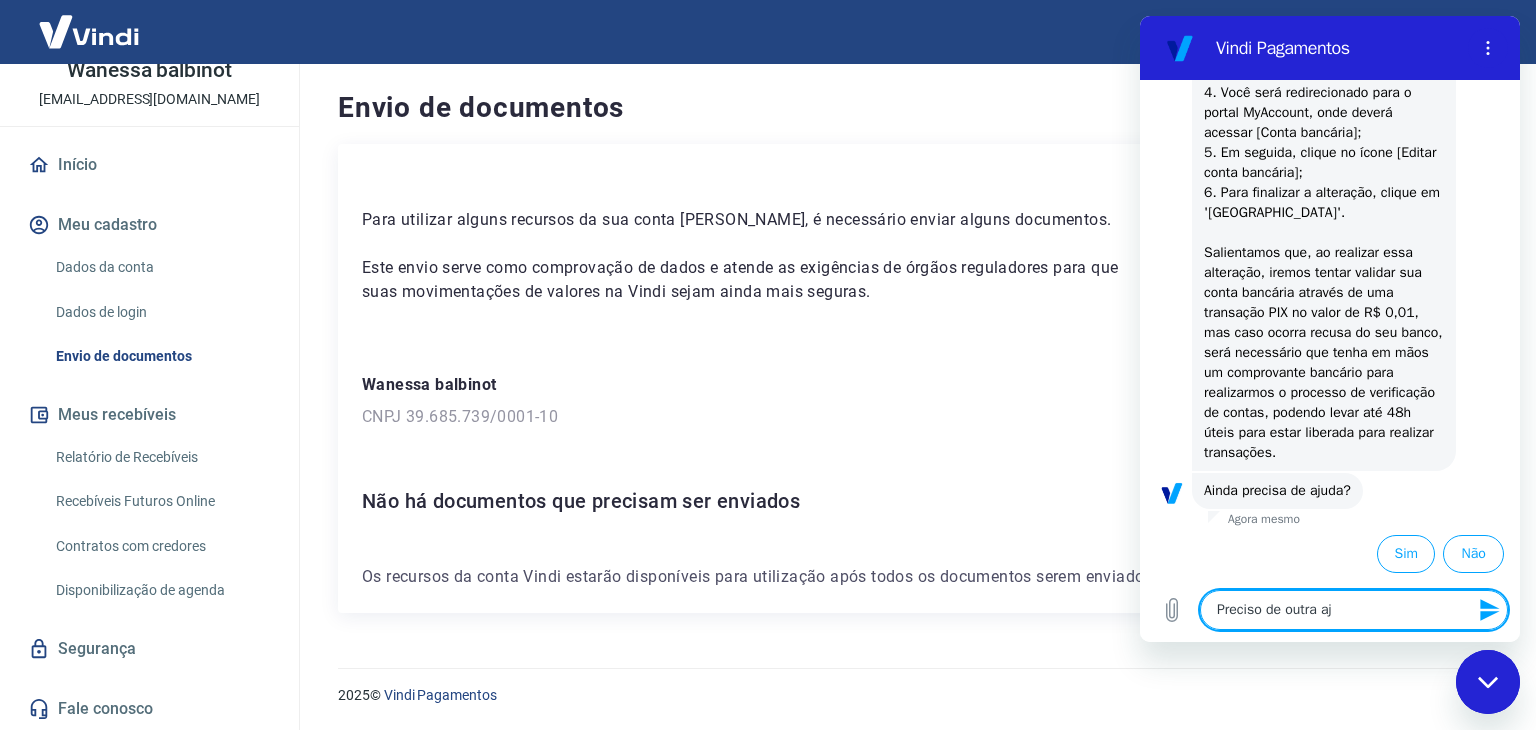 type on "x" 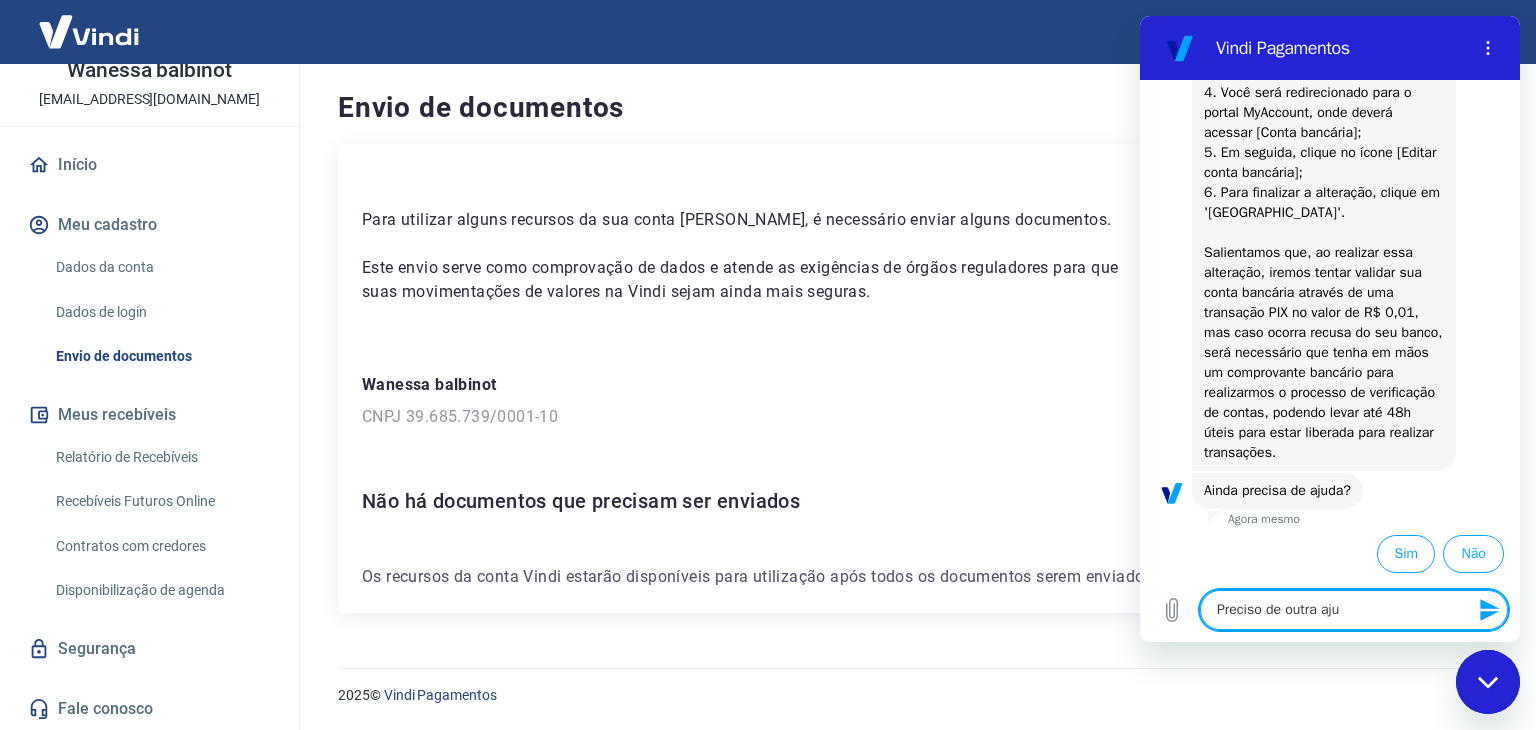 type on "Preciso de outra ajud" 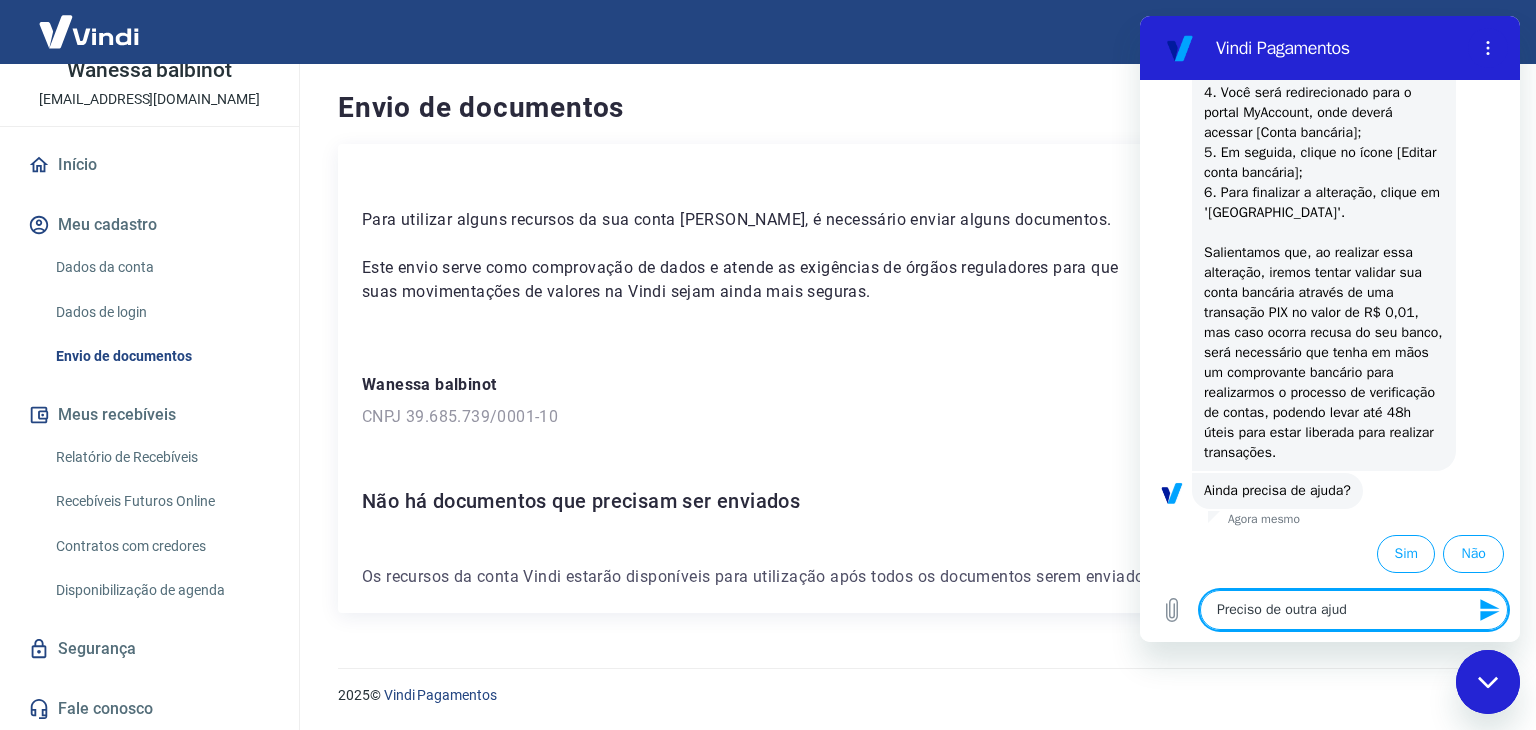 type on "Preciso de outra ajuda" 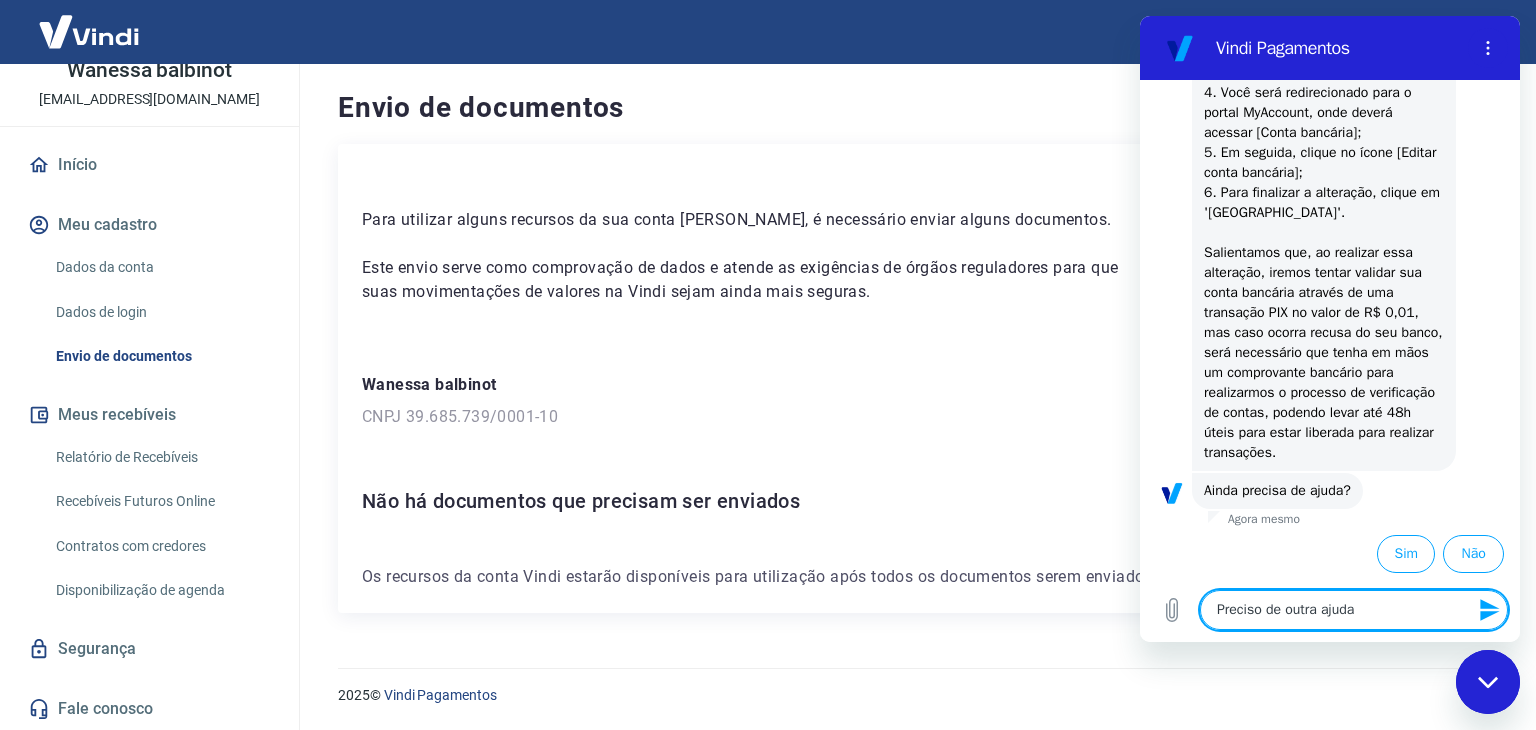 type 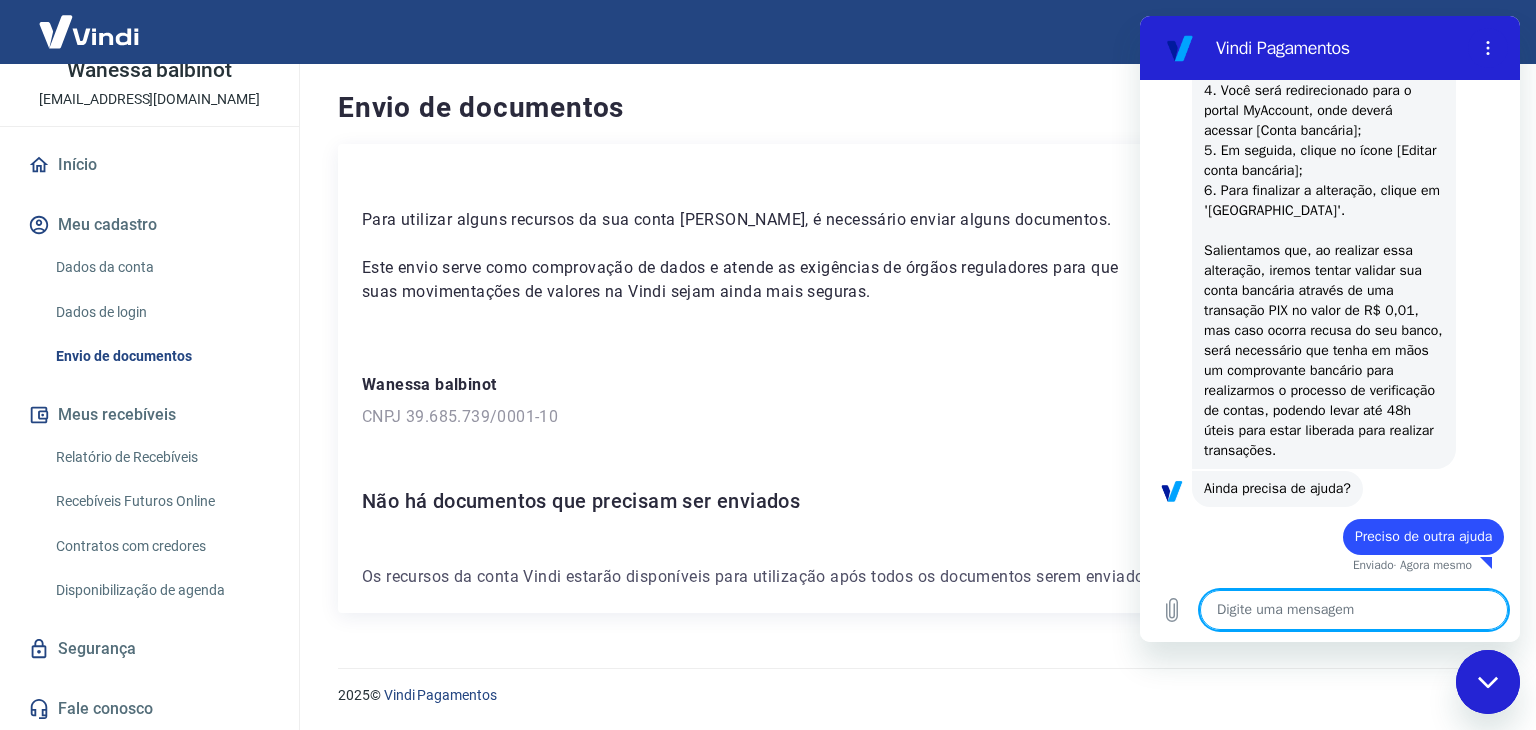 type on "x" 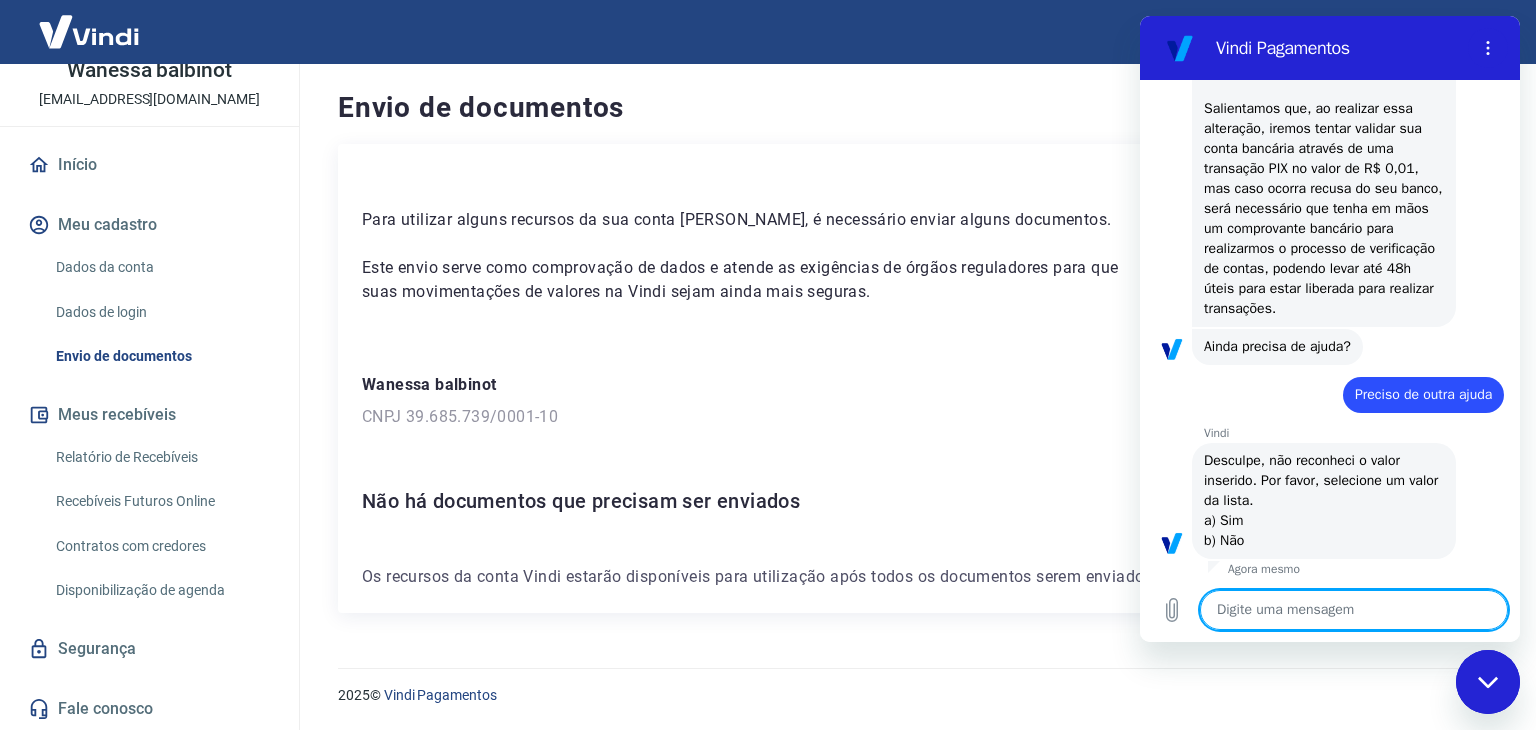 scroll, scrollTop: 1312, scrollLeft: 0, axis: vertical 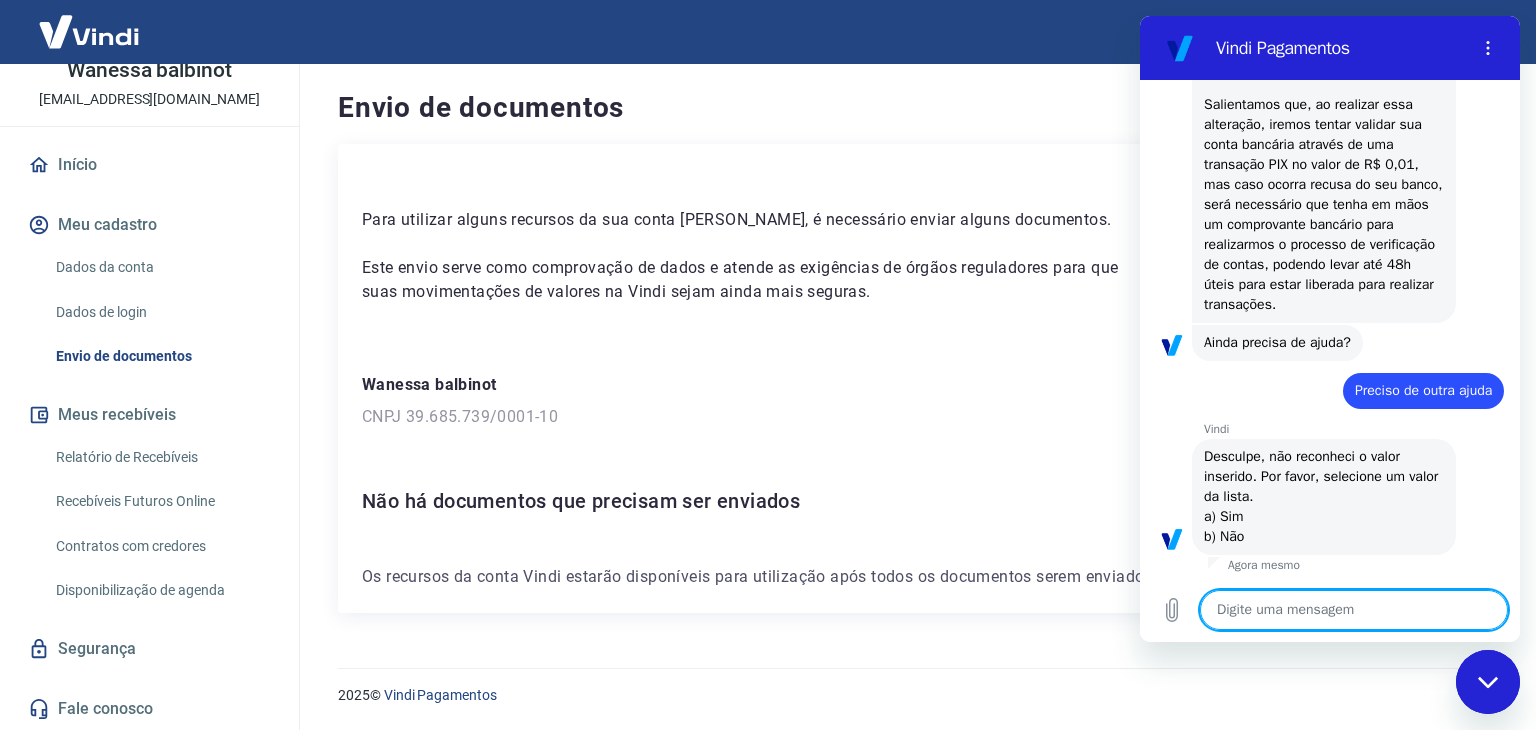 type on "b" 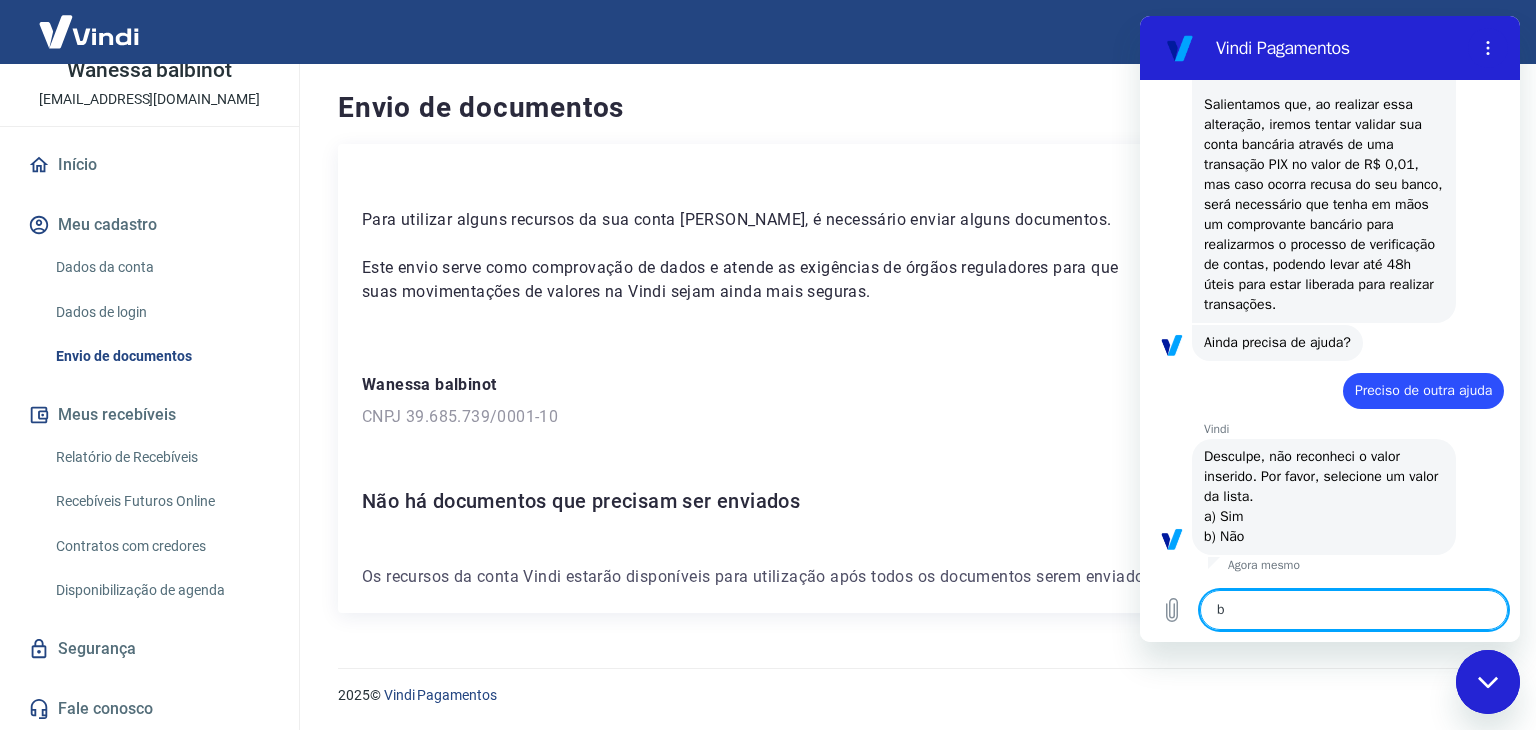 type 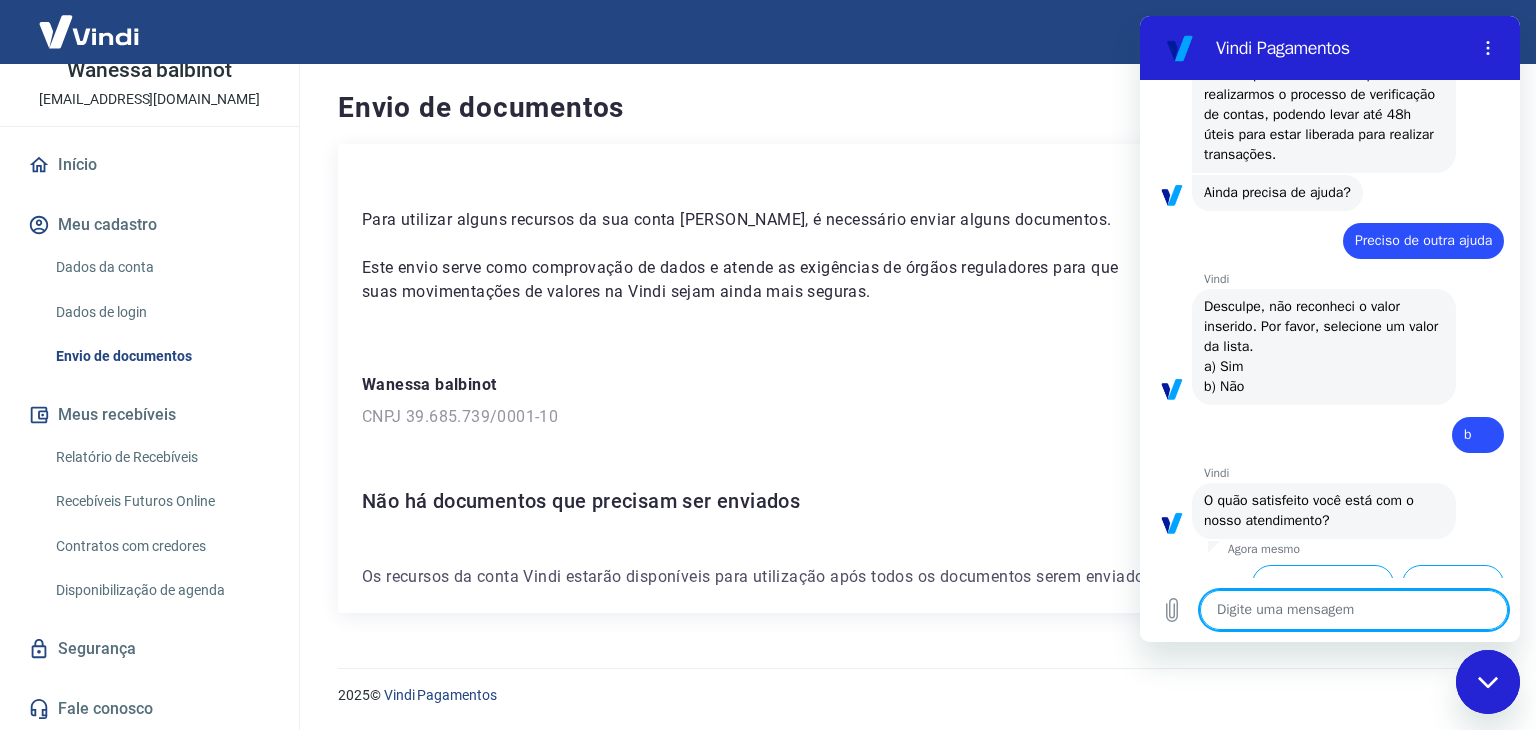 scroll, scrollTop: 1538, scrollLeft: 0, axis: vertical 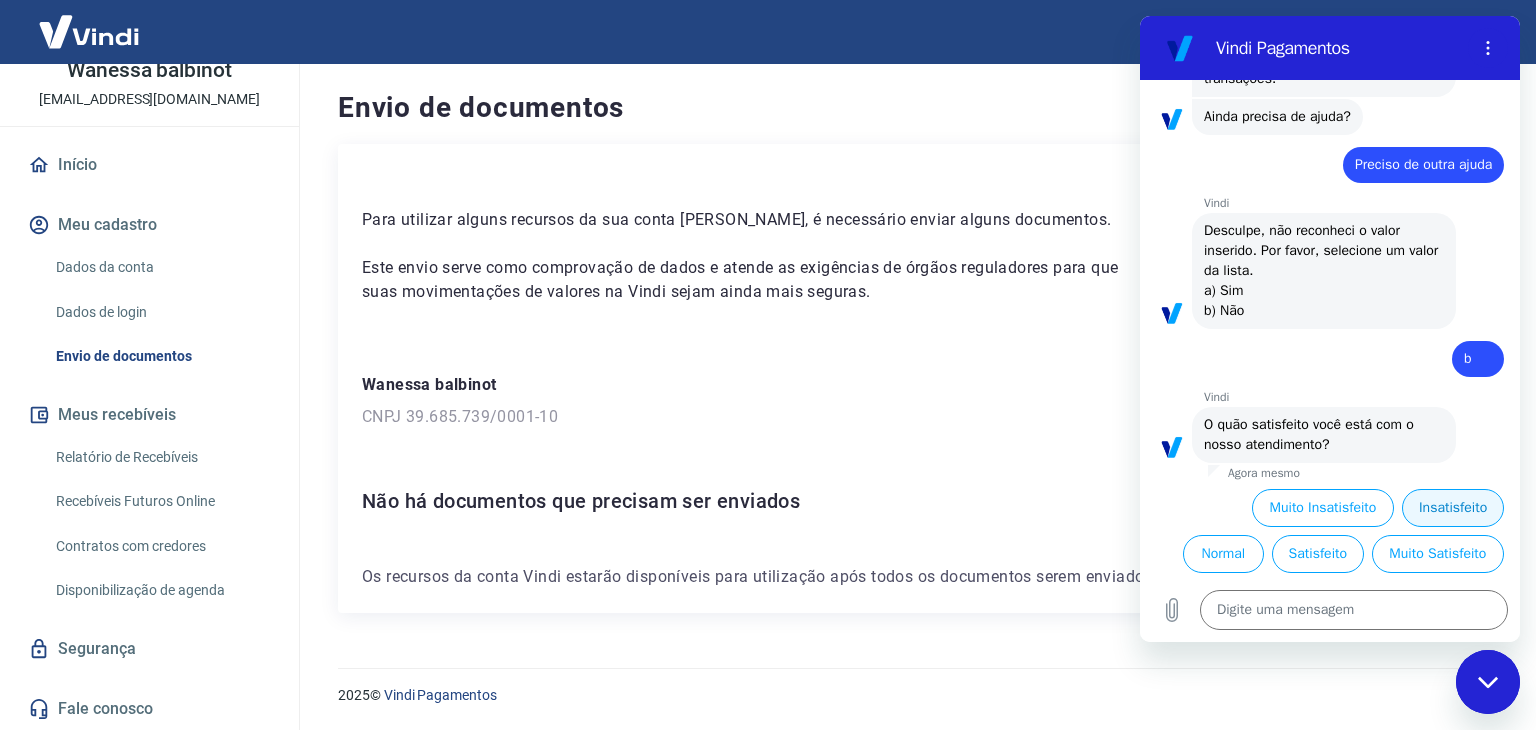 click on "Insatisfeito" at bounding box center [1453, 508] 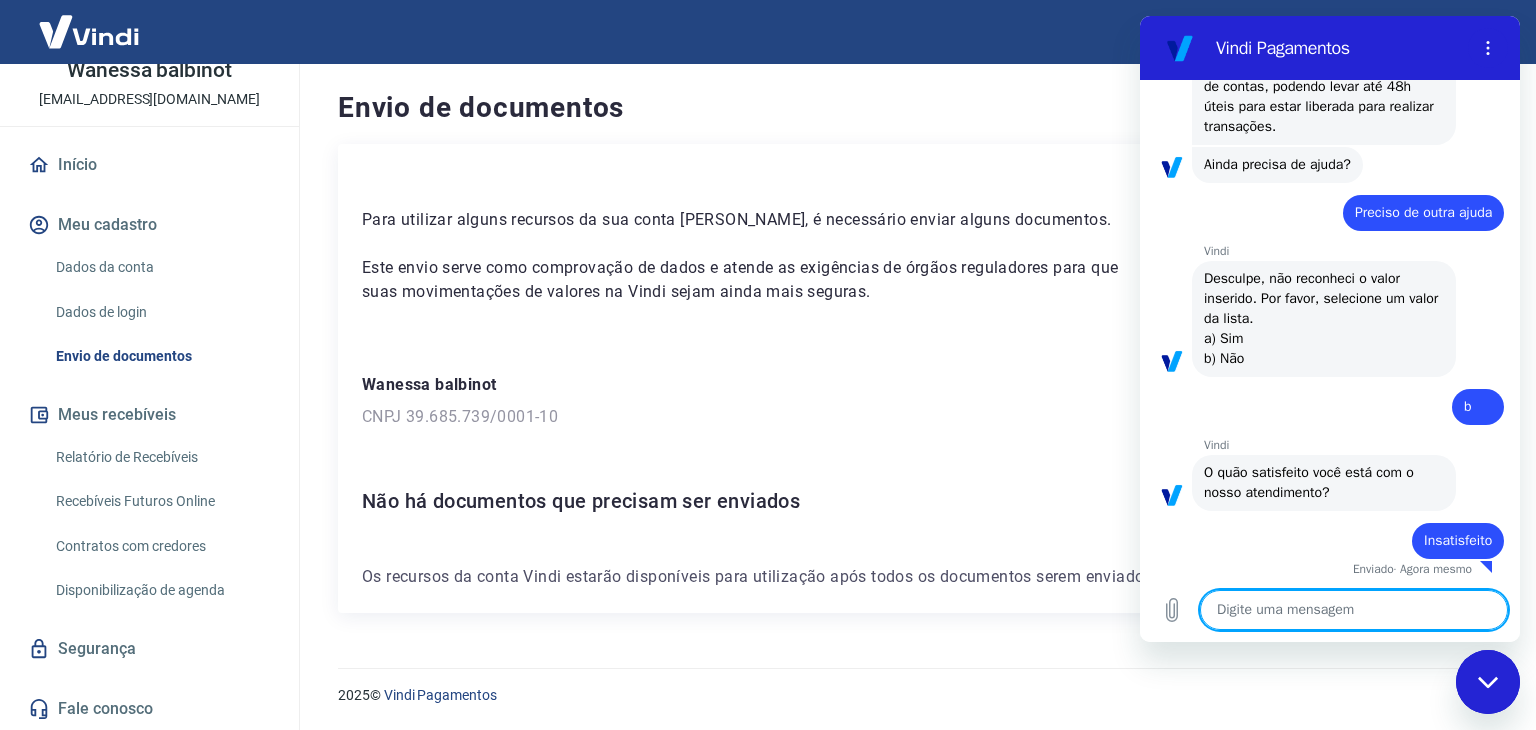 scroll, scrollTop: 1495, scrollLeft: 0, axis: vertical 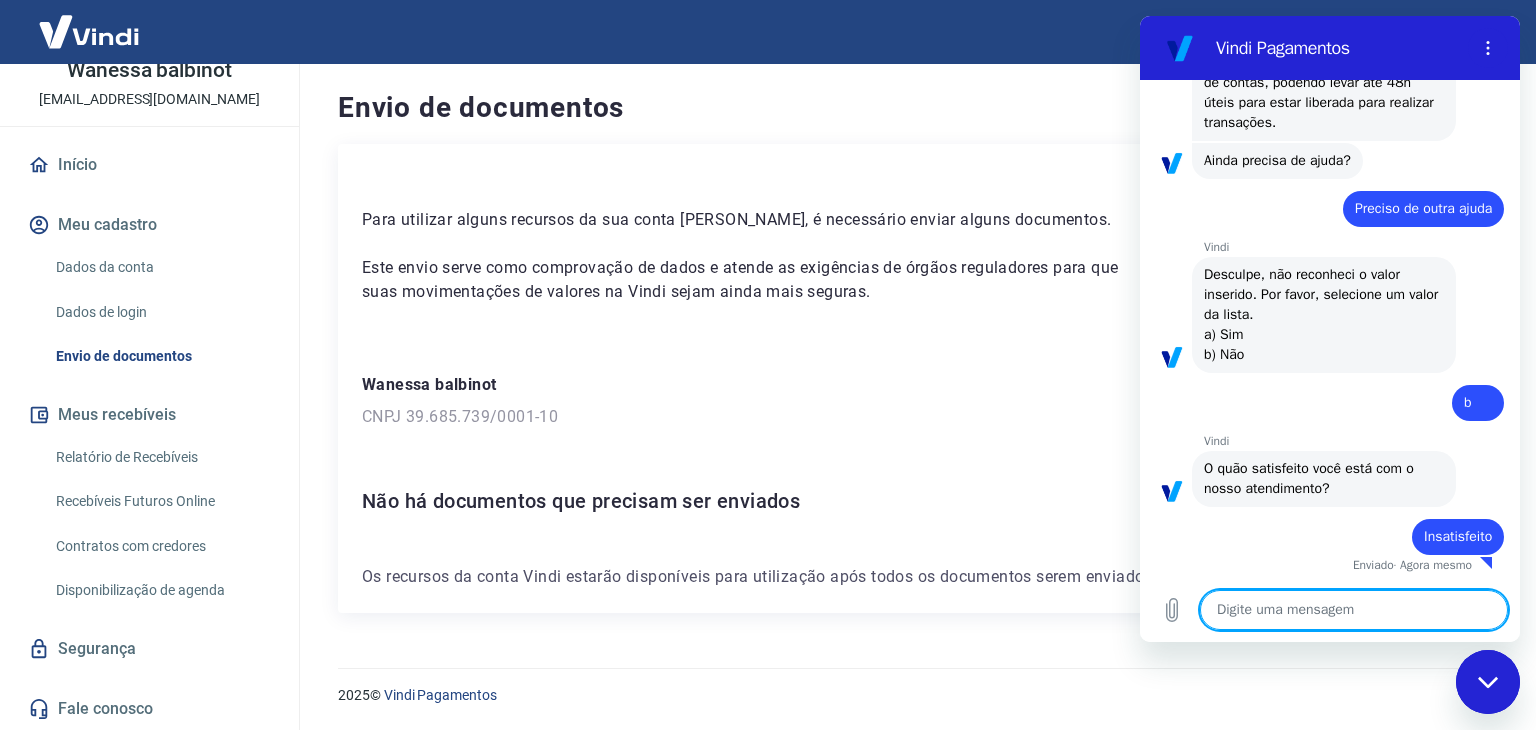 type on "x" 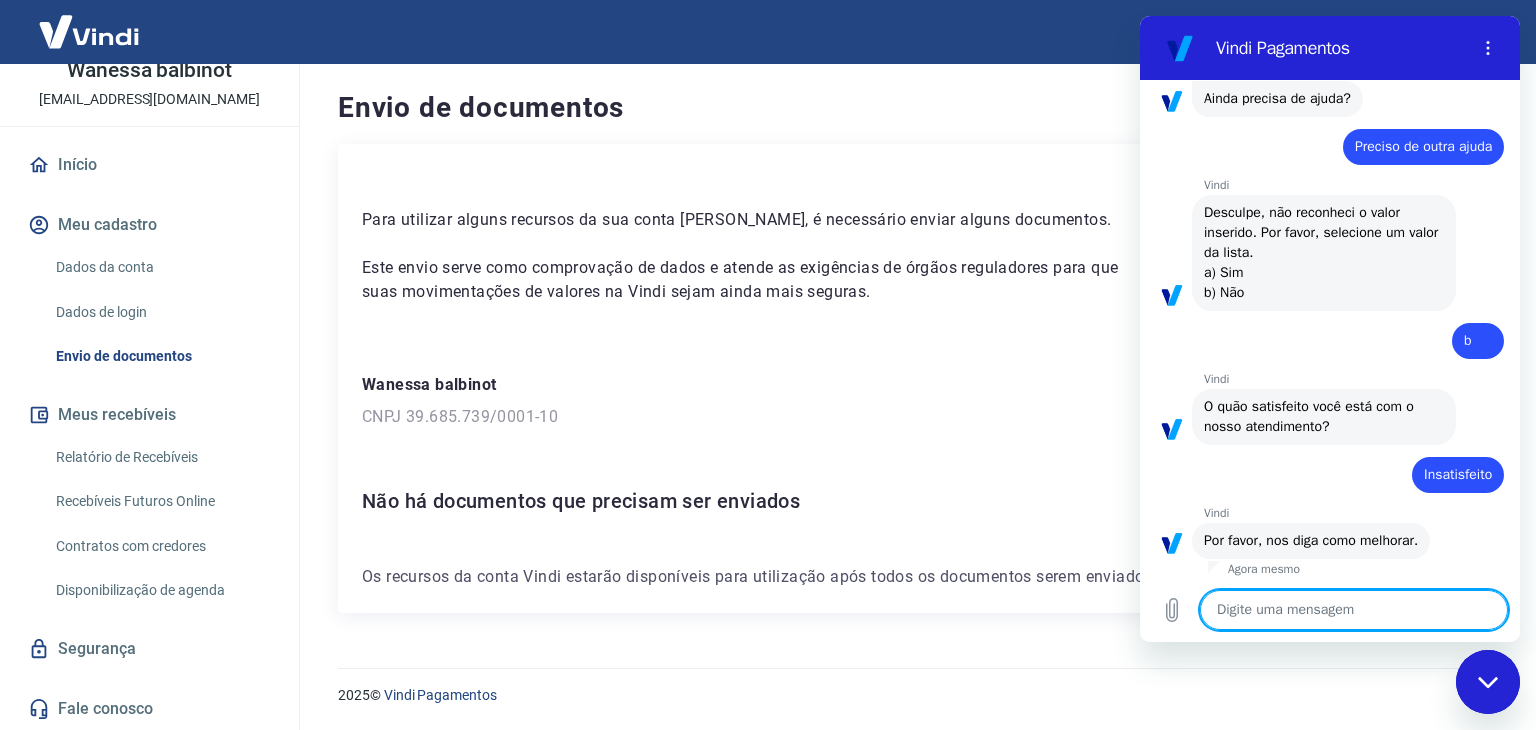 scroll, scrollTop: 1560, scrollLeft: 0, axis: vertical 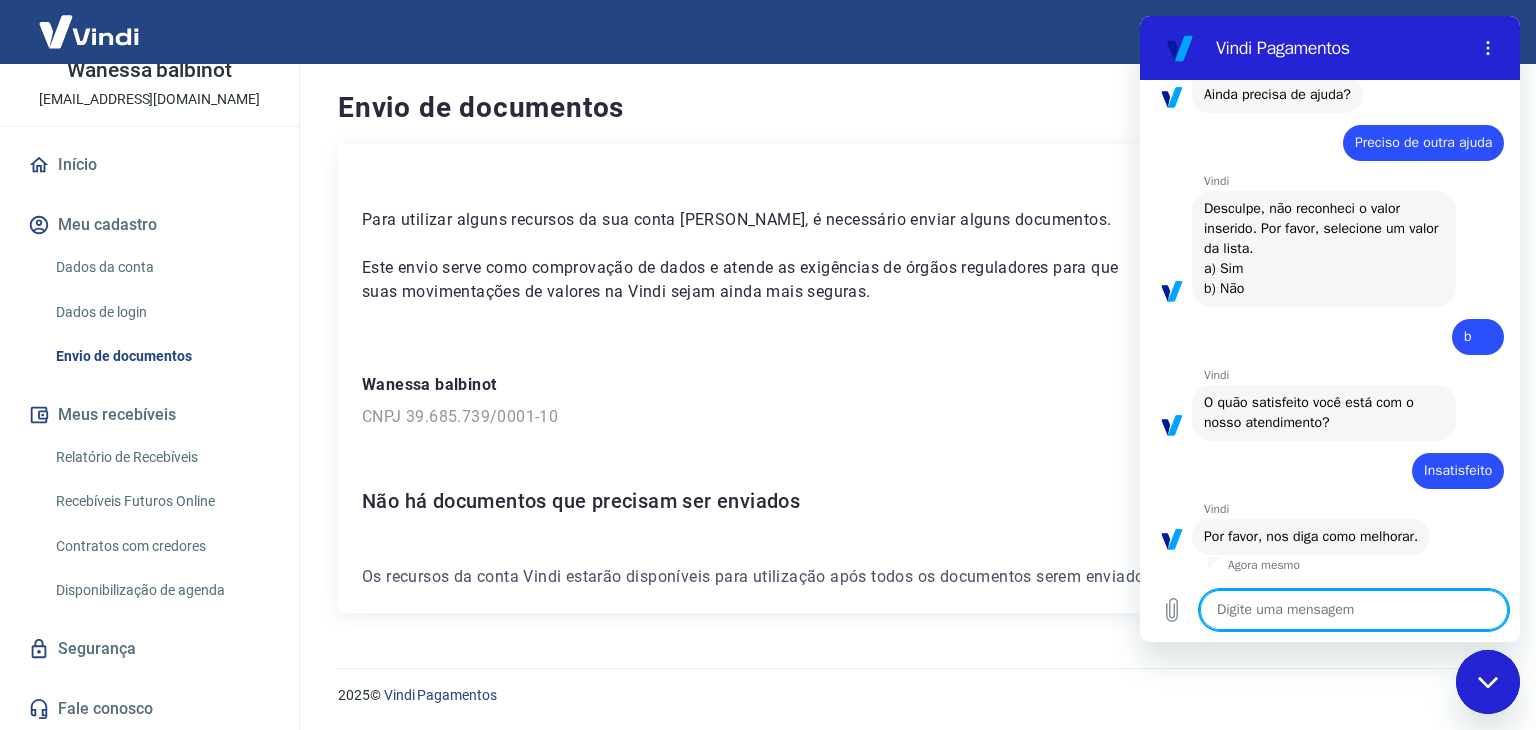 type on "N" 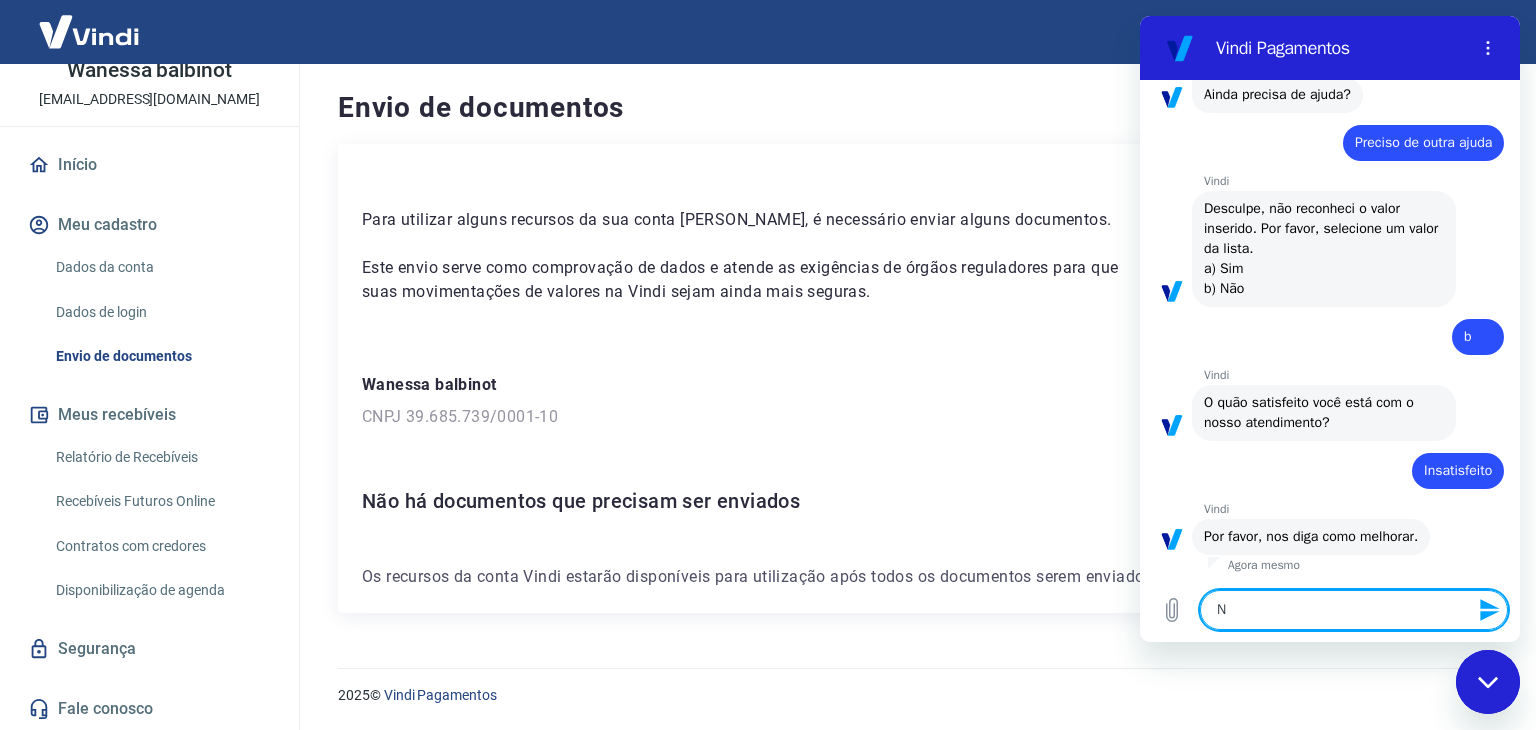type on "Nã" 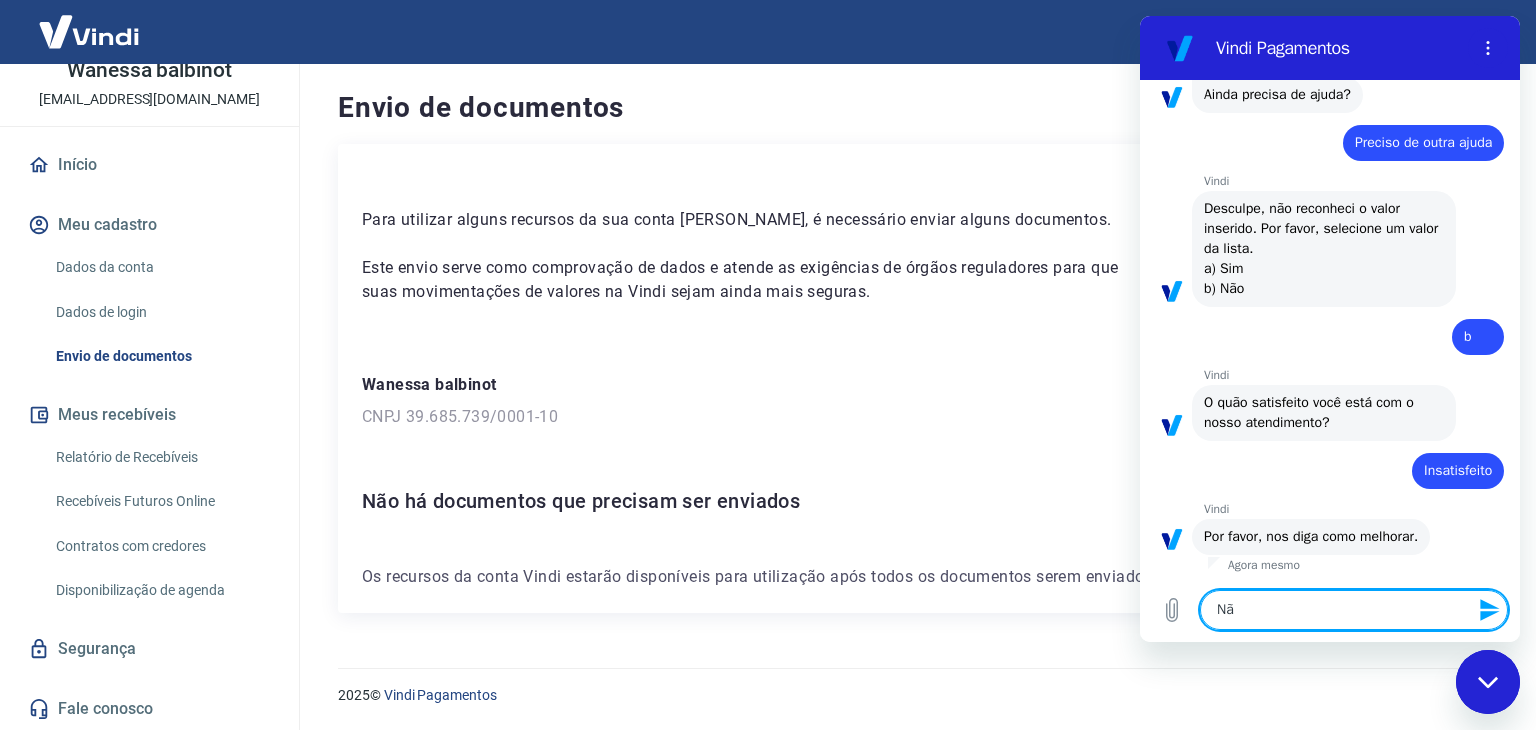 type on "Não" 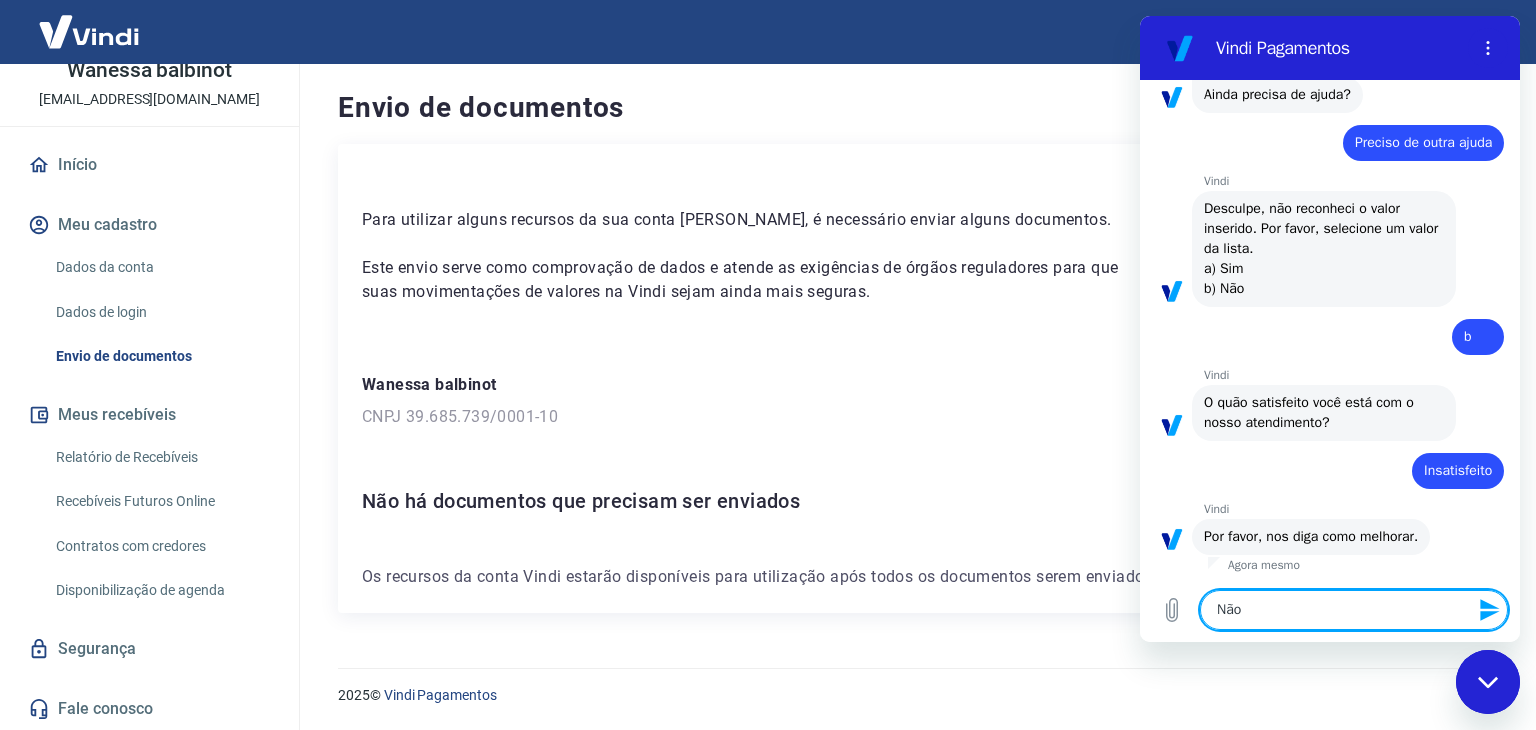 type on "Não" 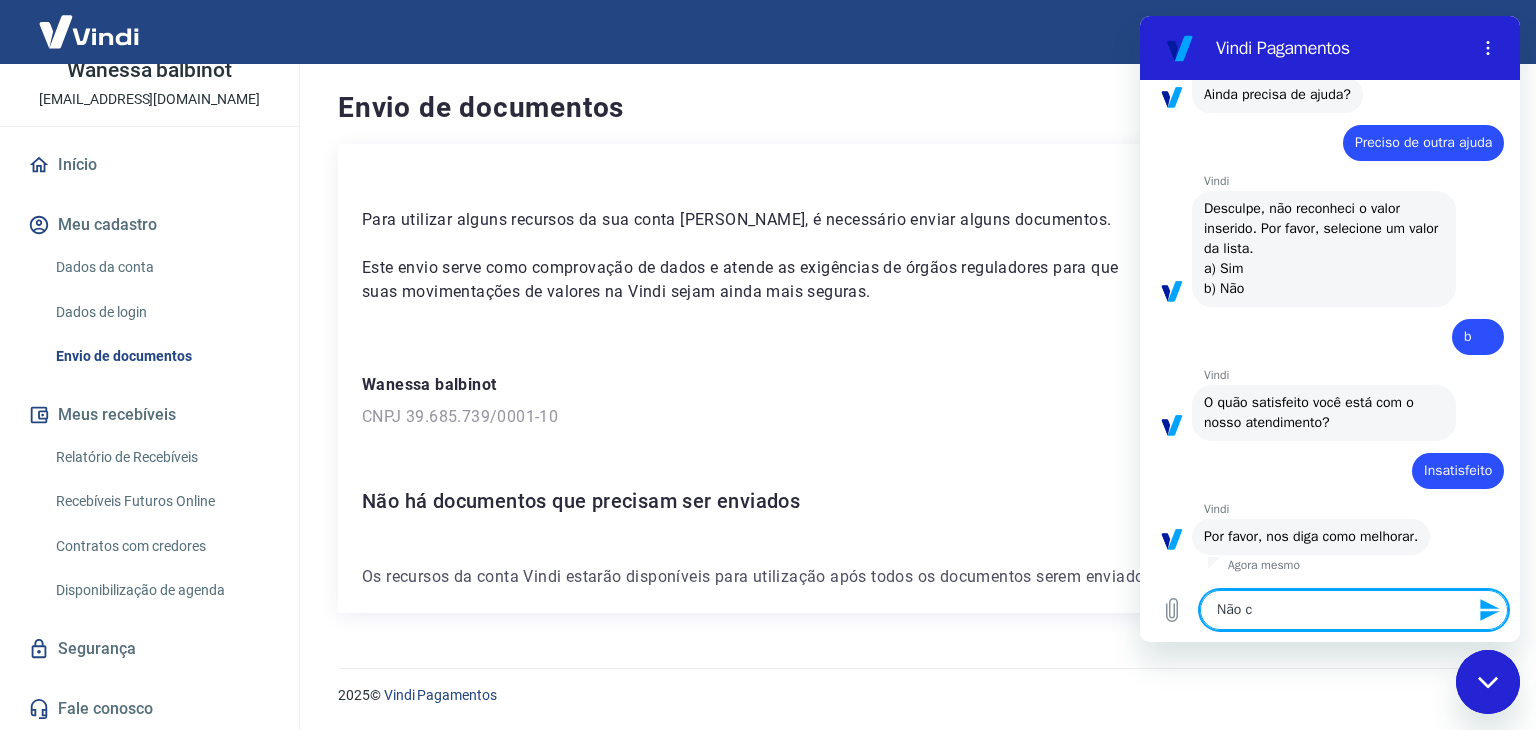 type on "Não co" 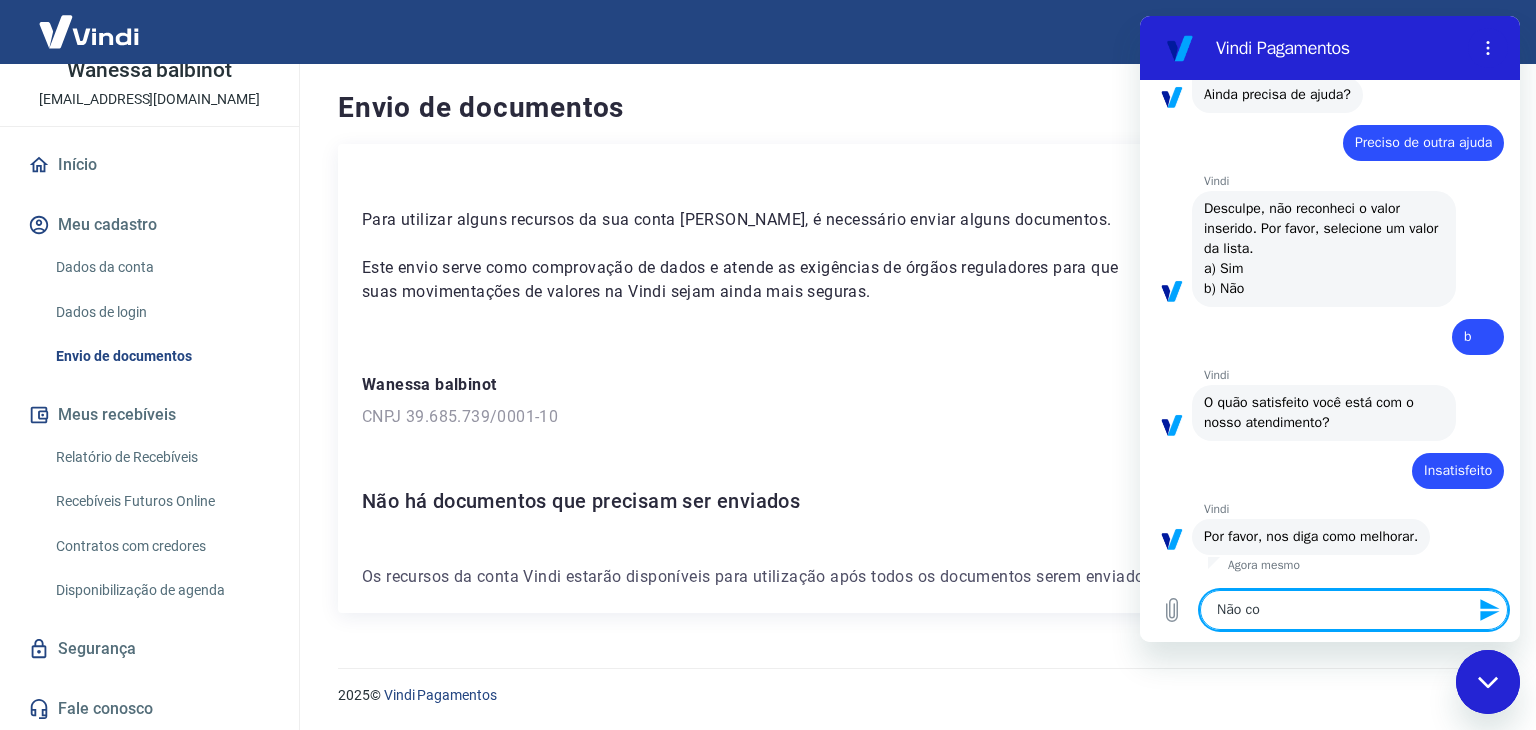 type on "Não con" 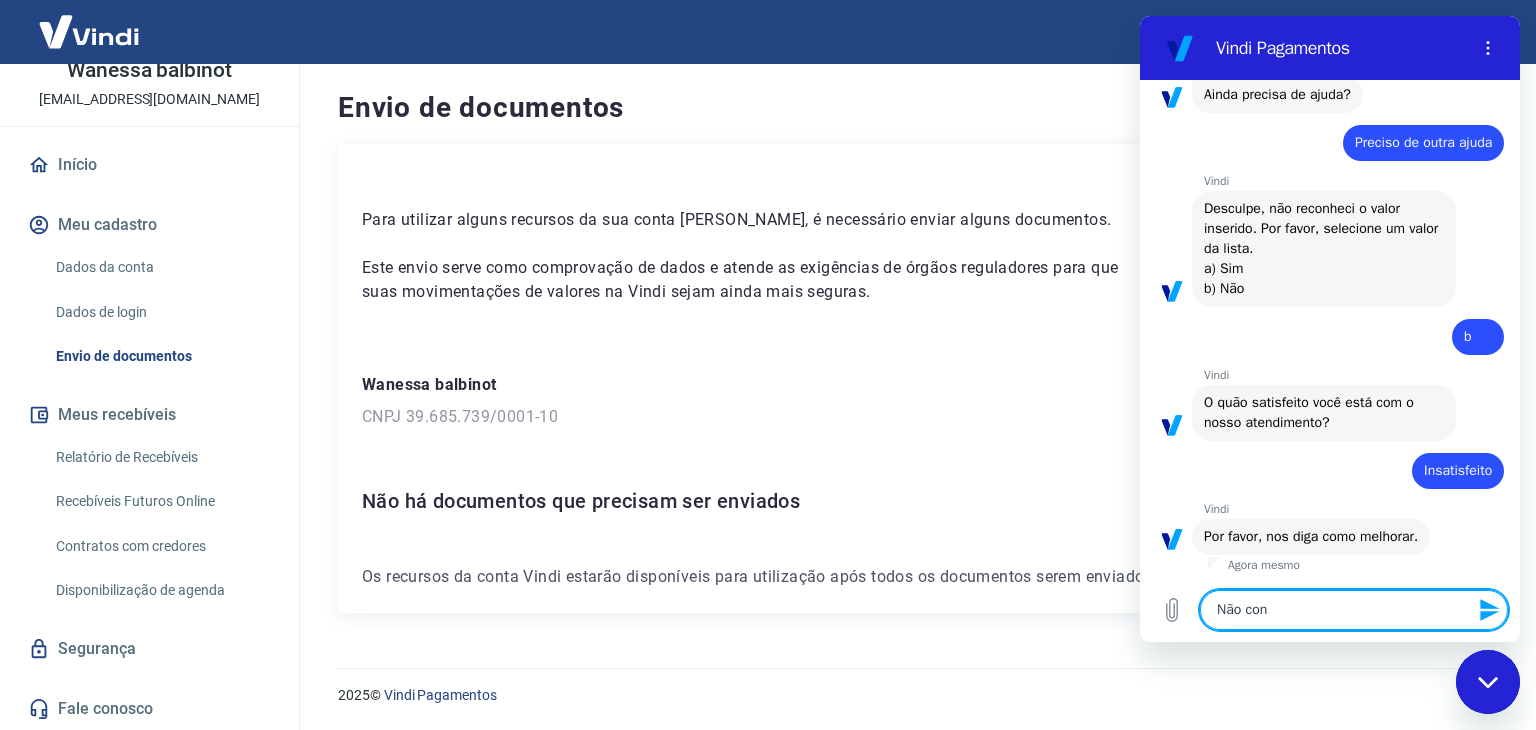type on "Não cons" 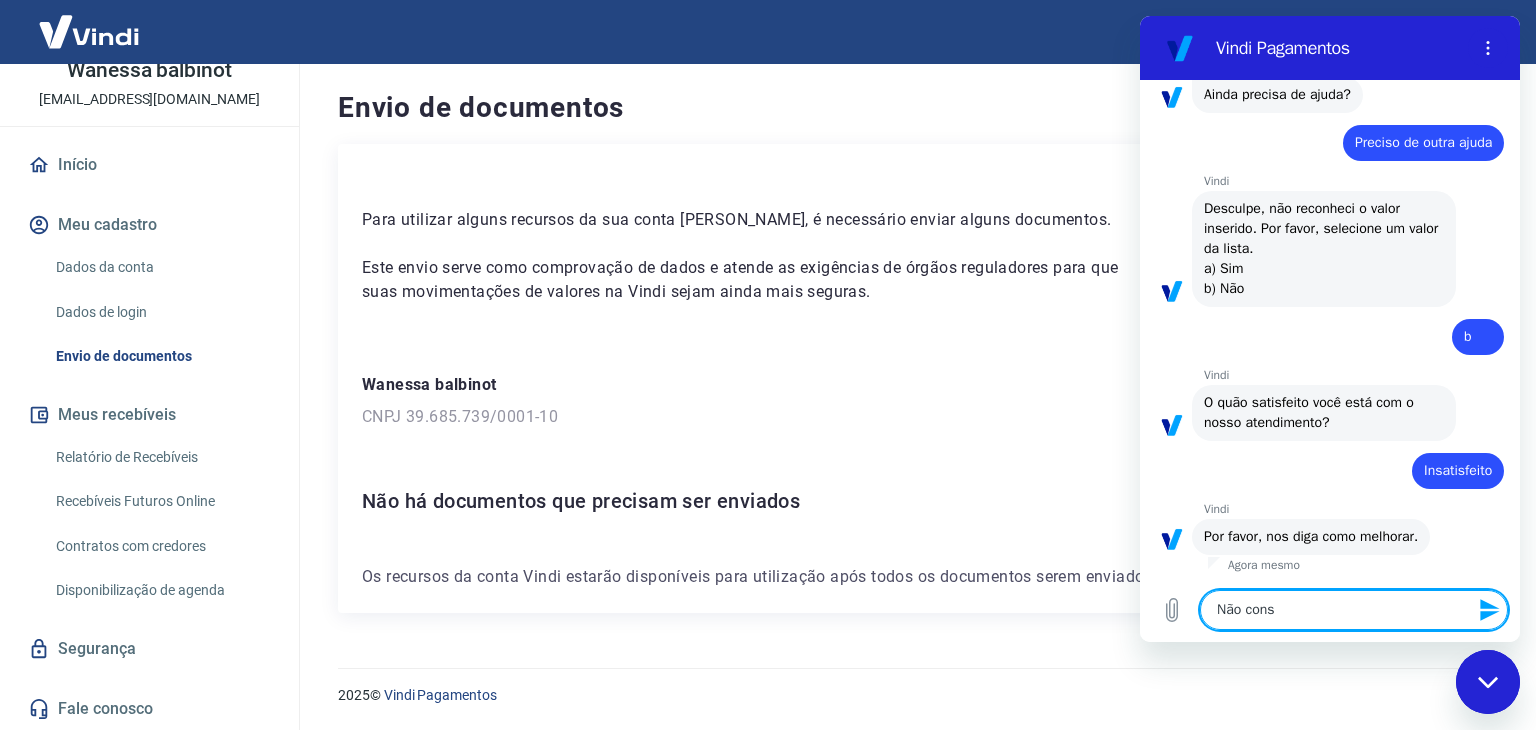 type on "Não consi" 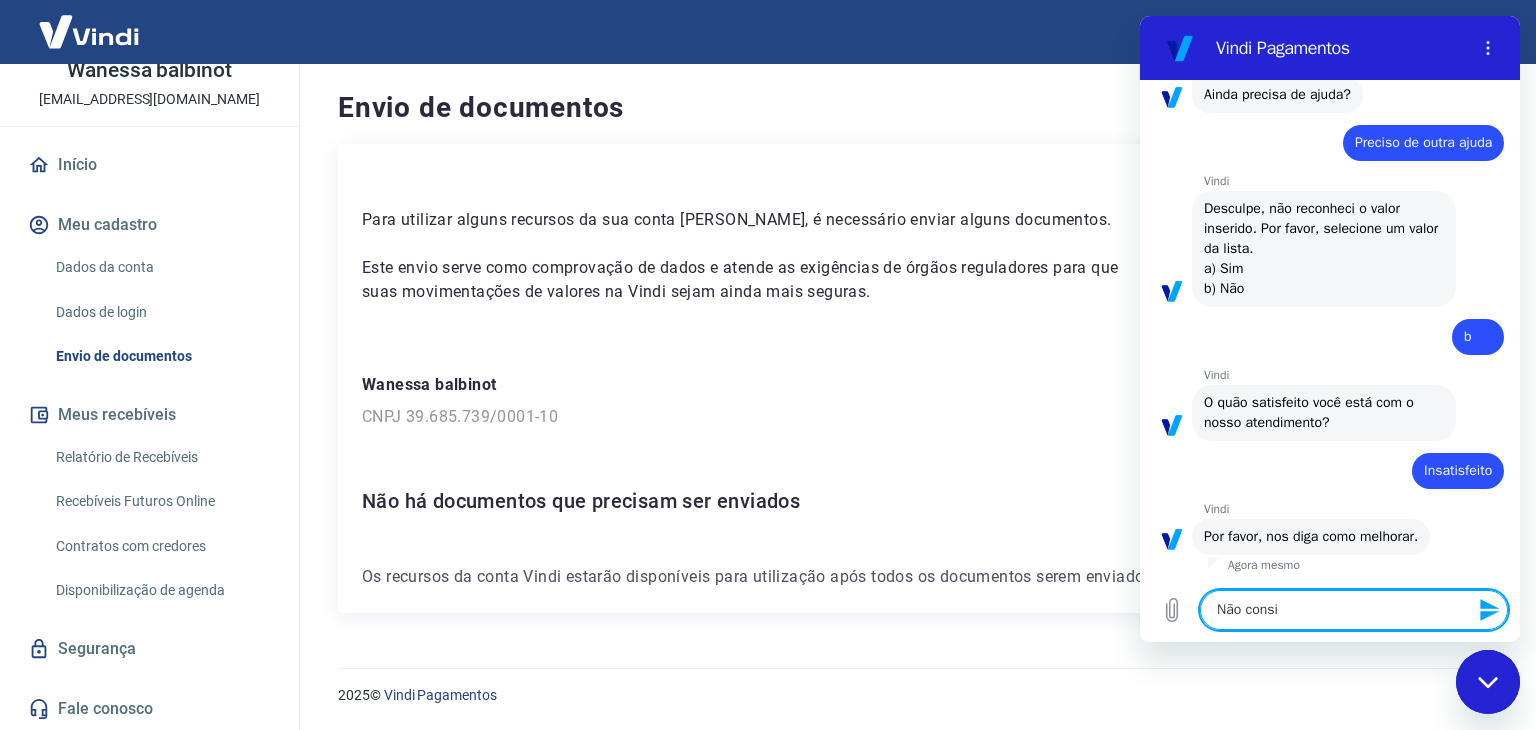 type on "Não consig" 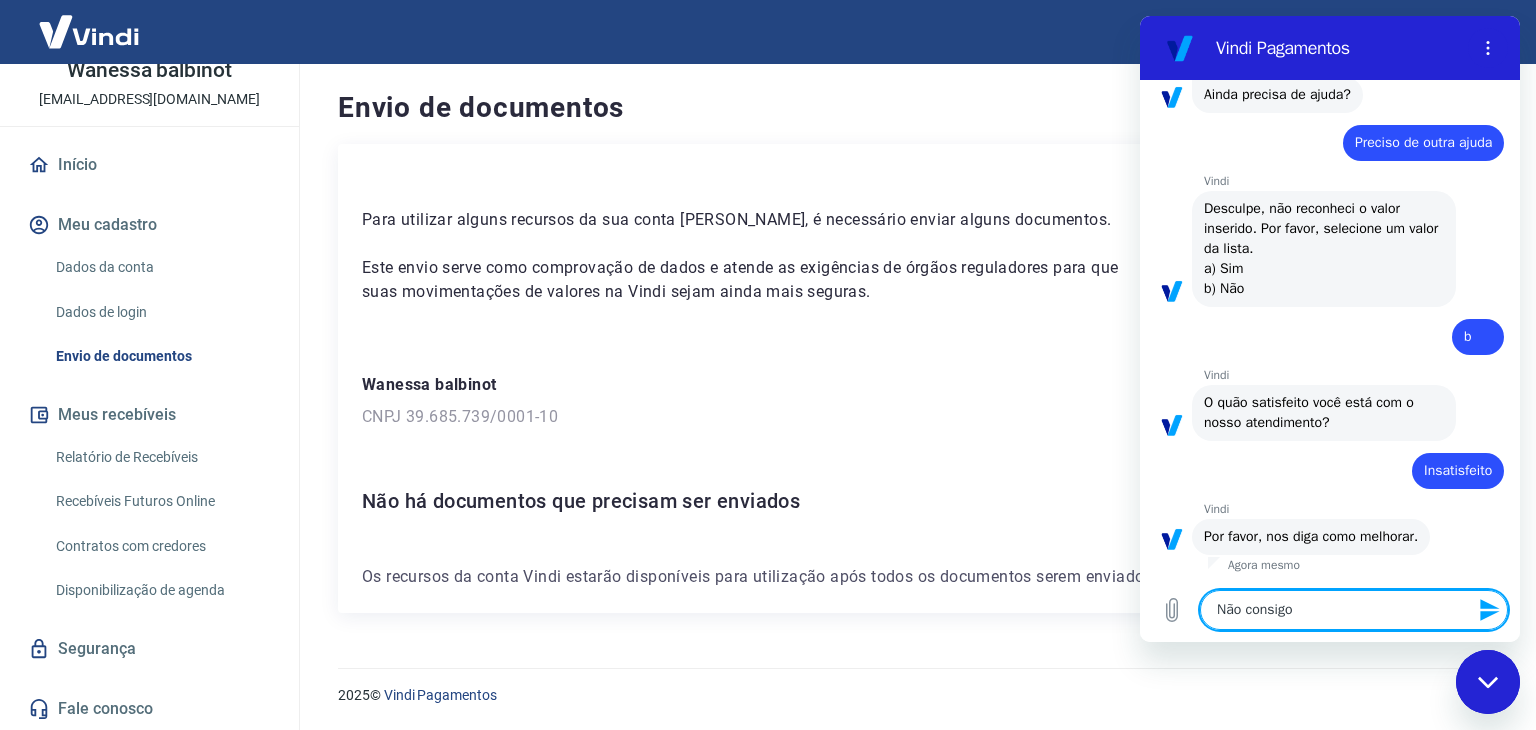 type on "Não consigop" 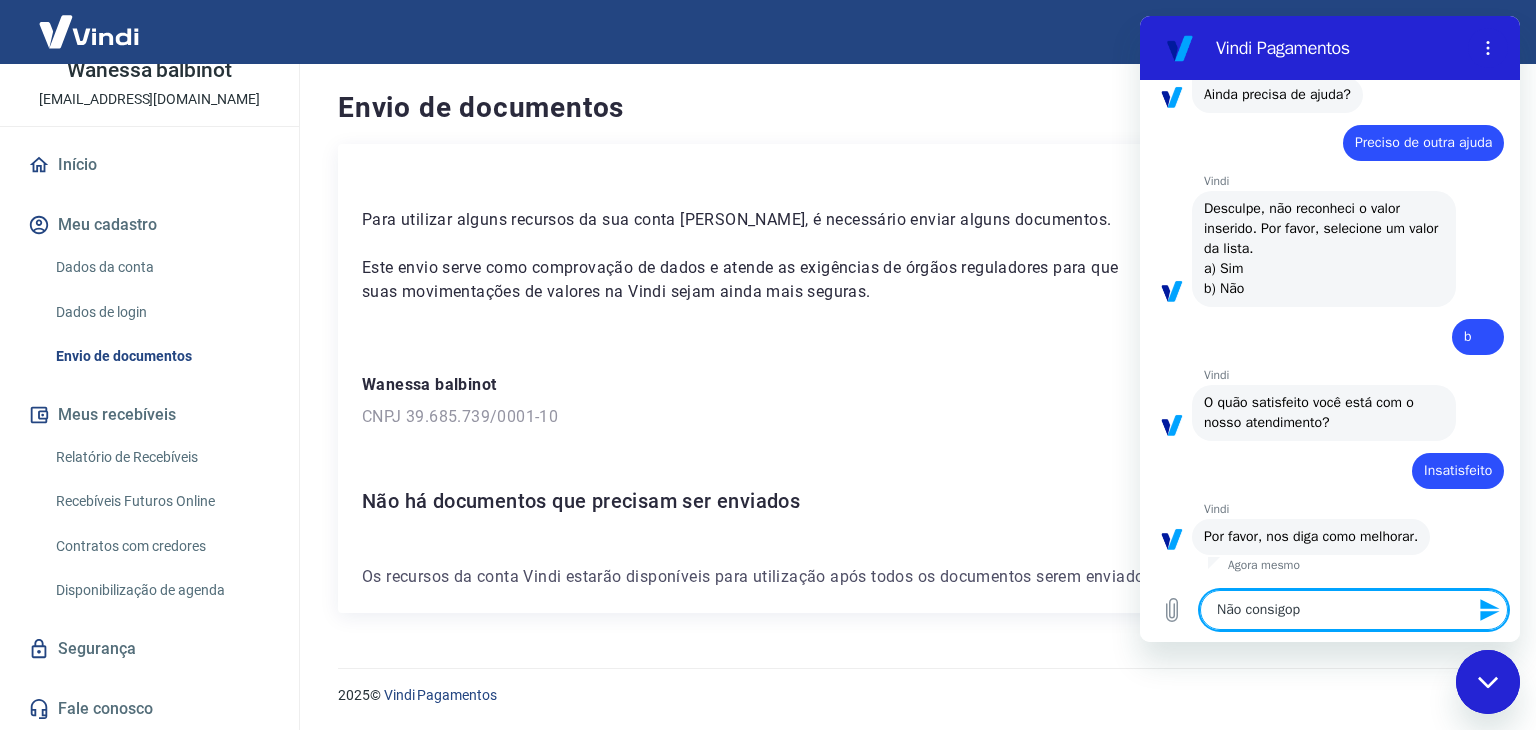 type on "Não consigop" 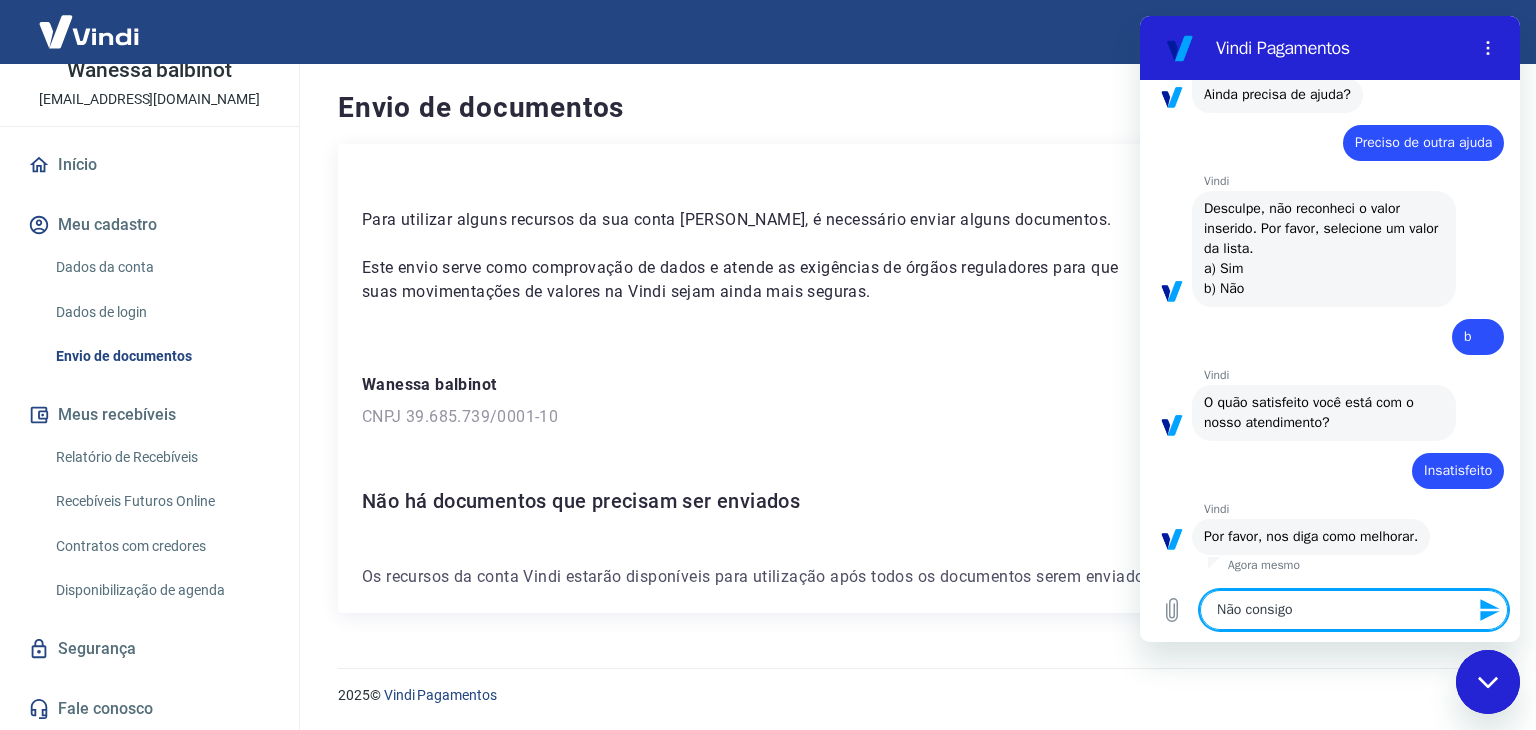 type on "Não consigo" 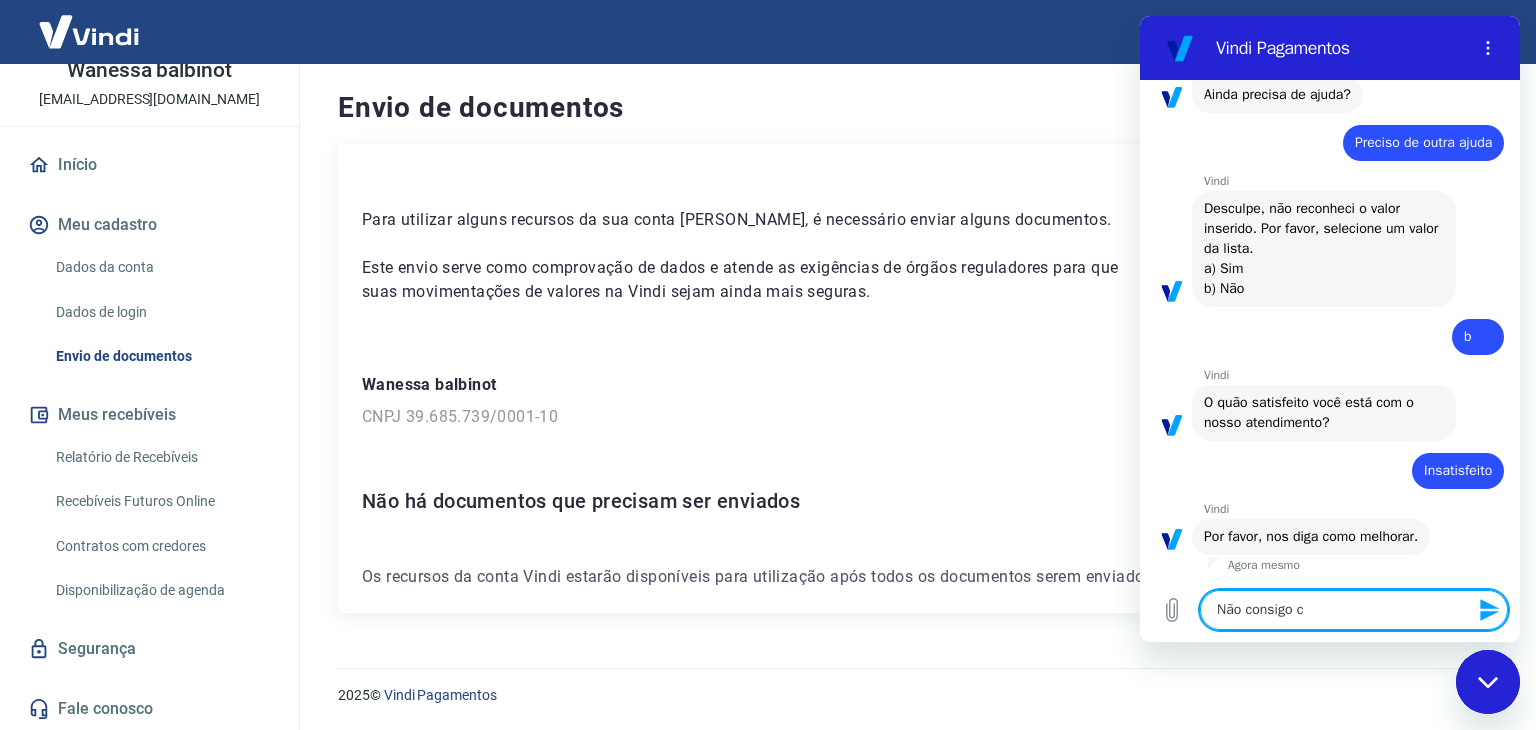 type on "Não consigo co" 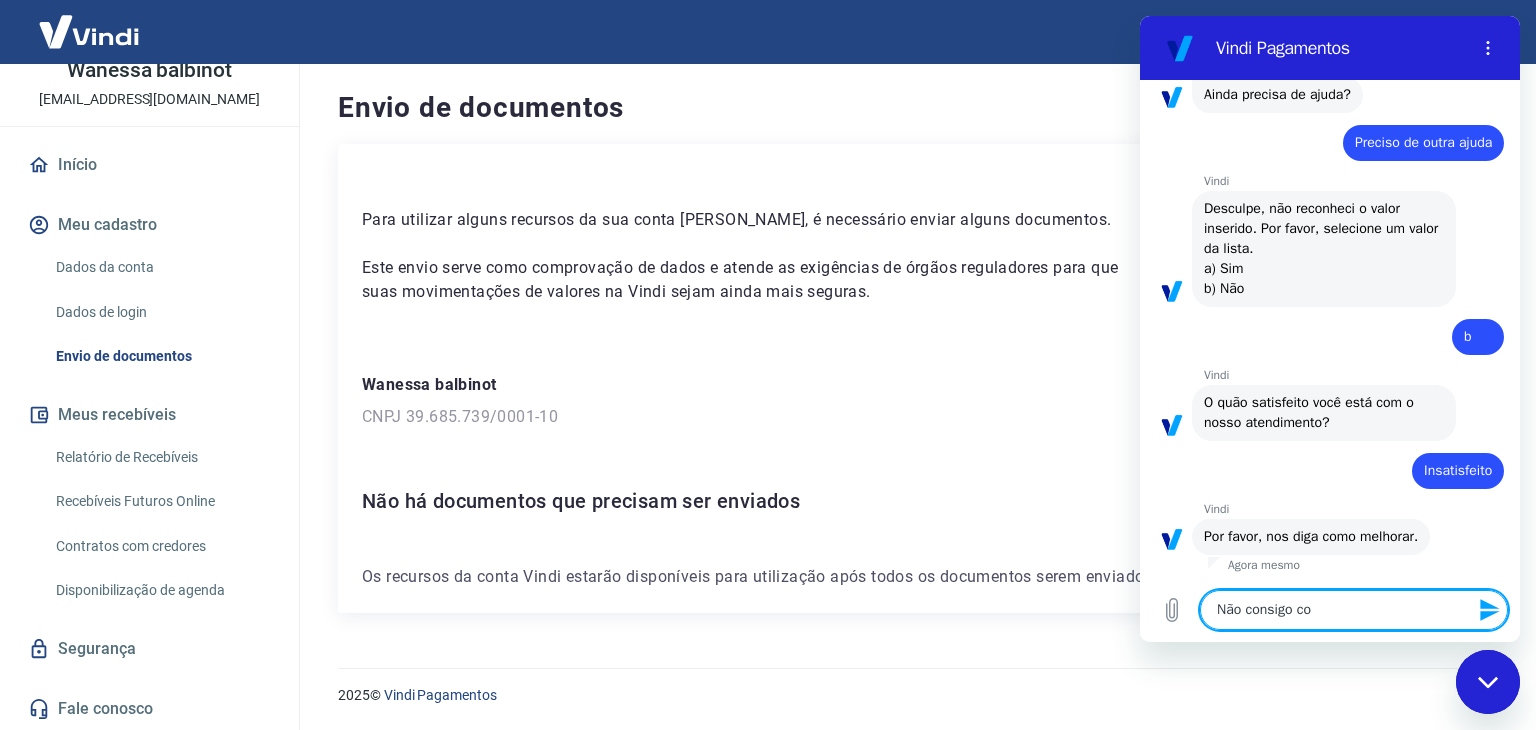 type on "x" 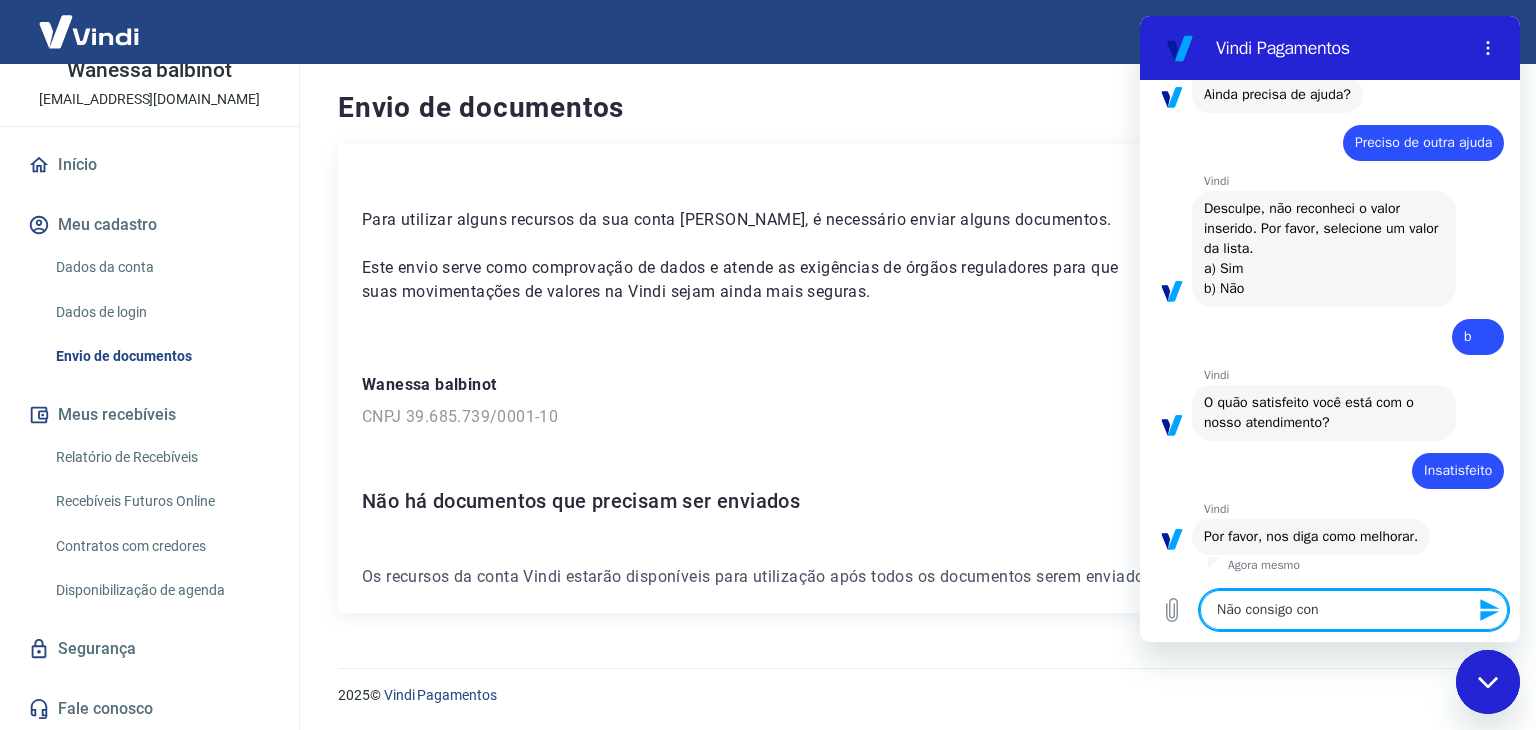 type on "Não consigo cont" 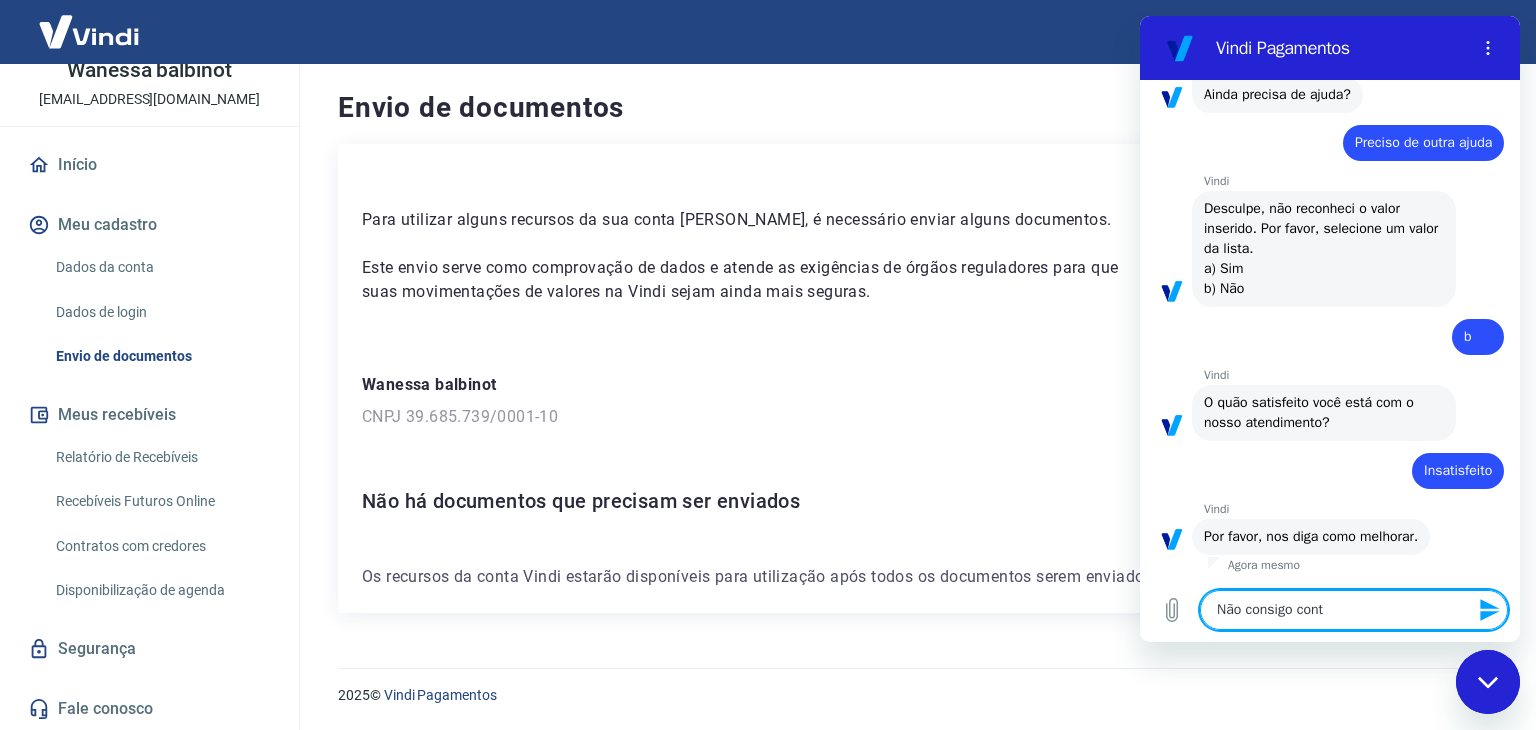 type on "Não consigo conta" 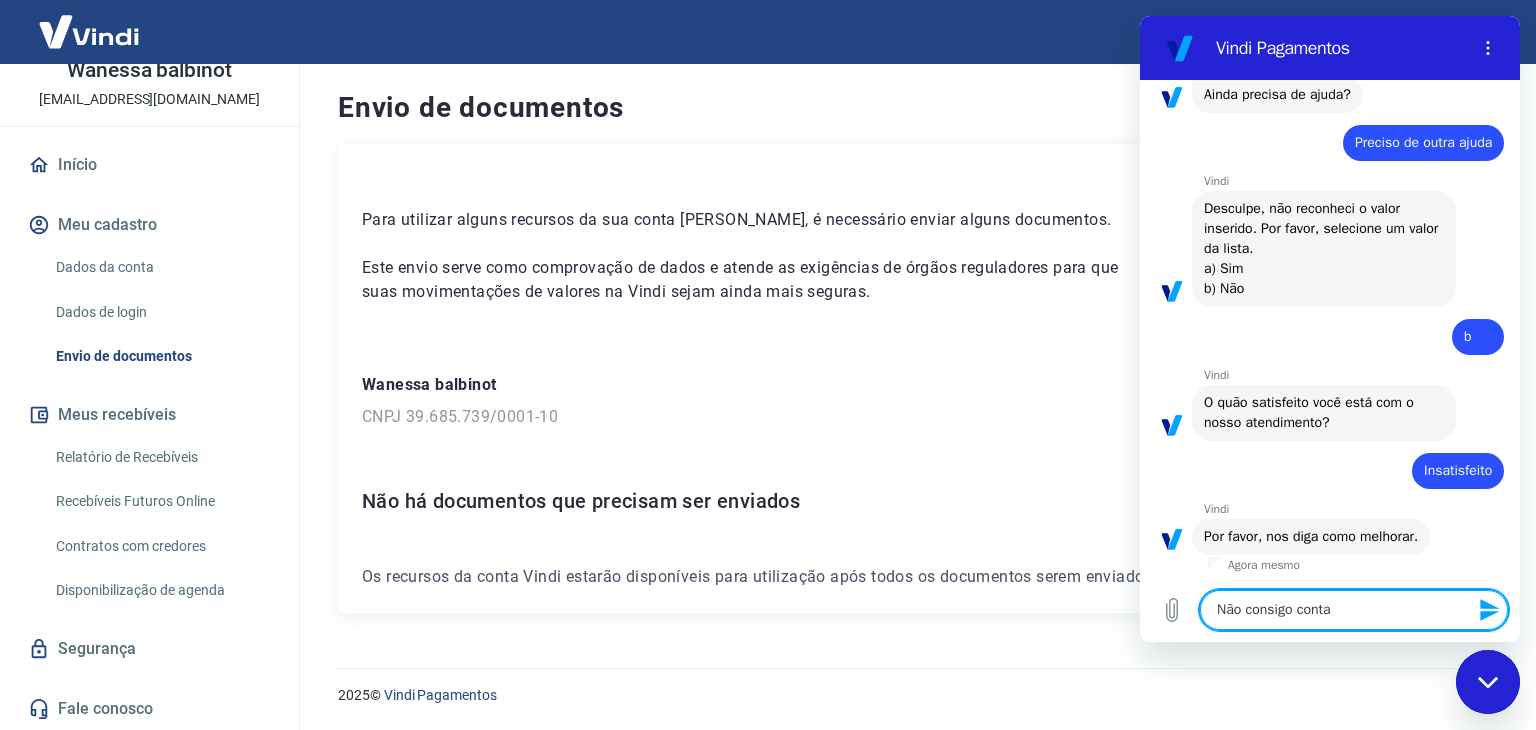 type on "Não consigo contat" 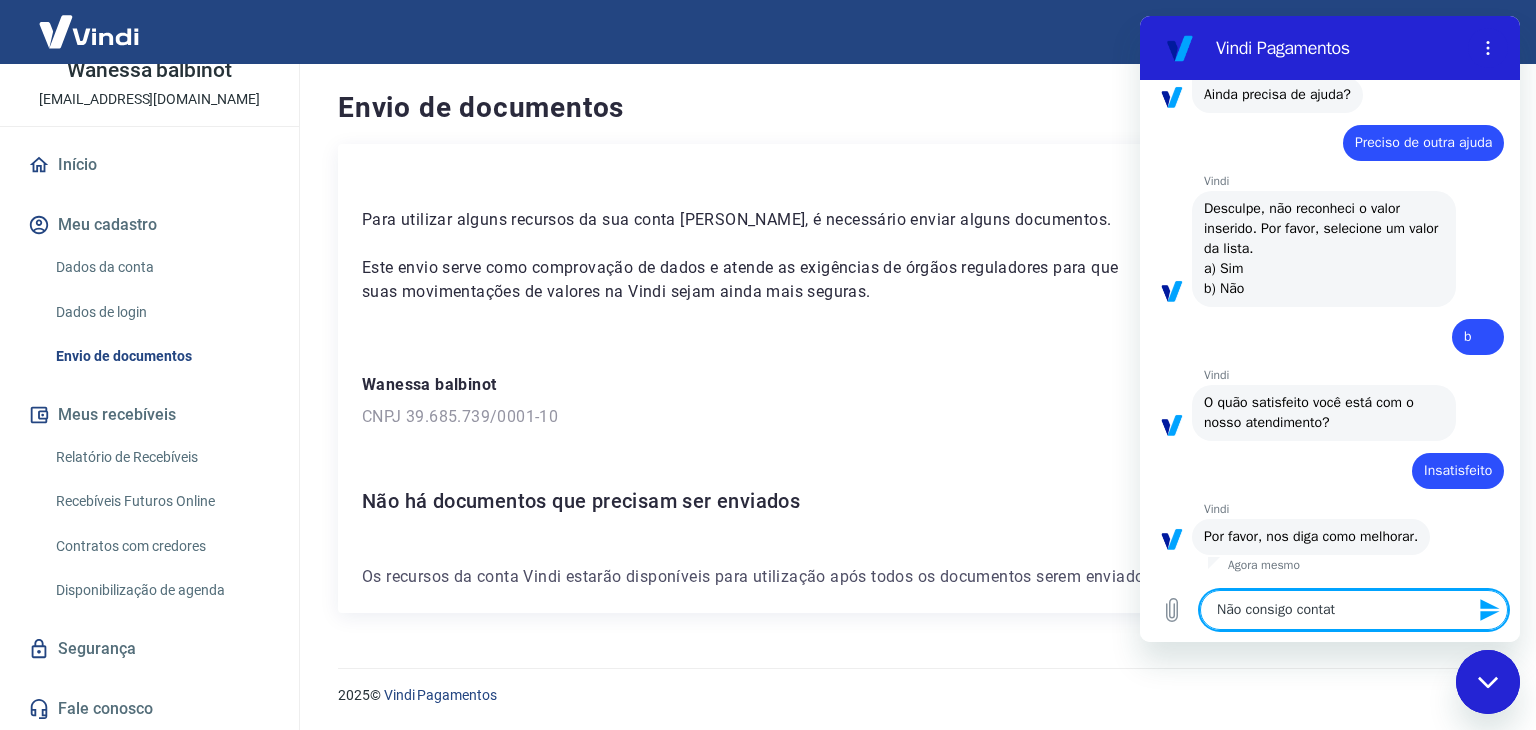 type on "Não consigo contato" 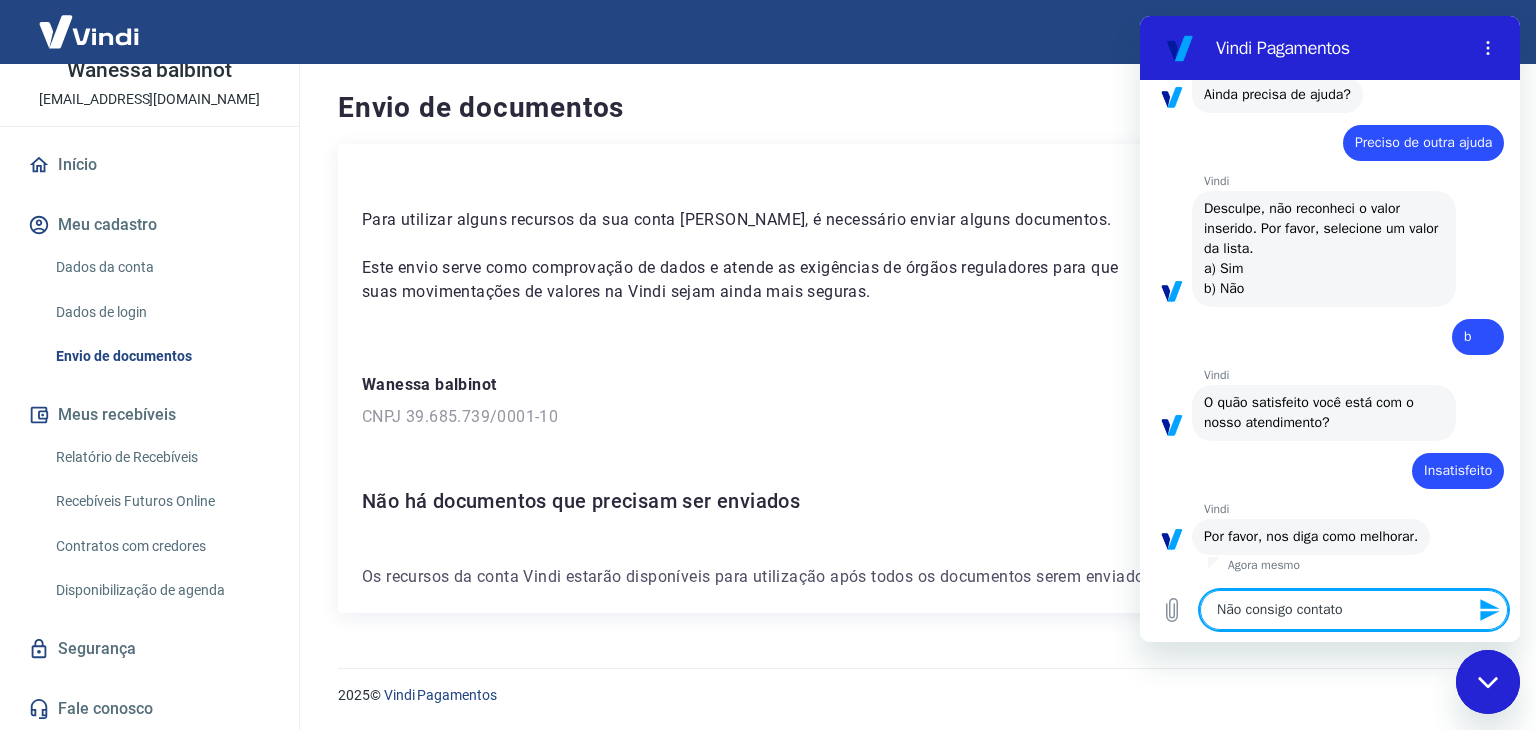 type on "Não consigo contato" 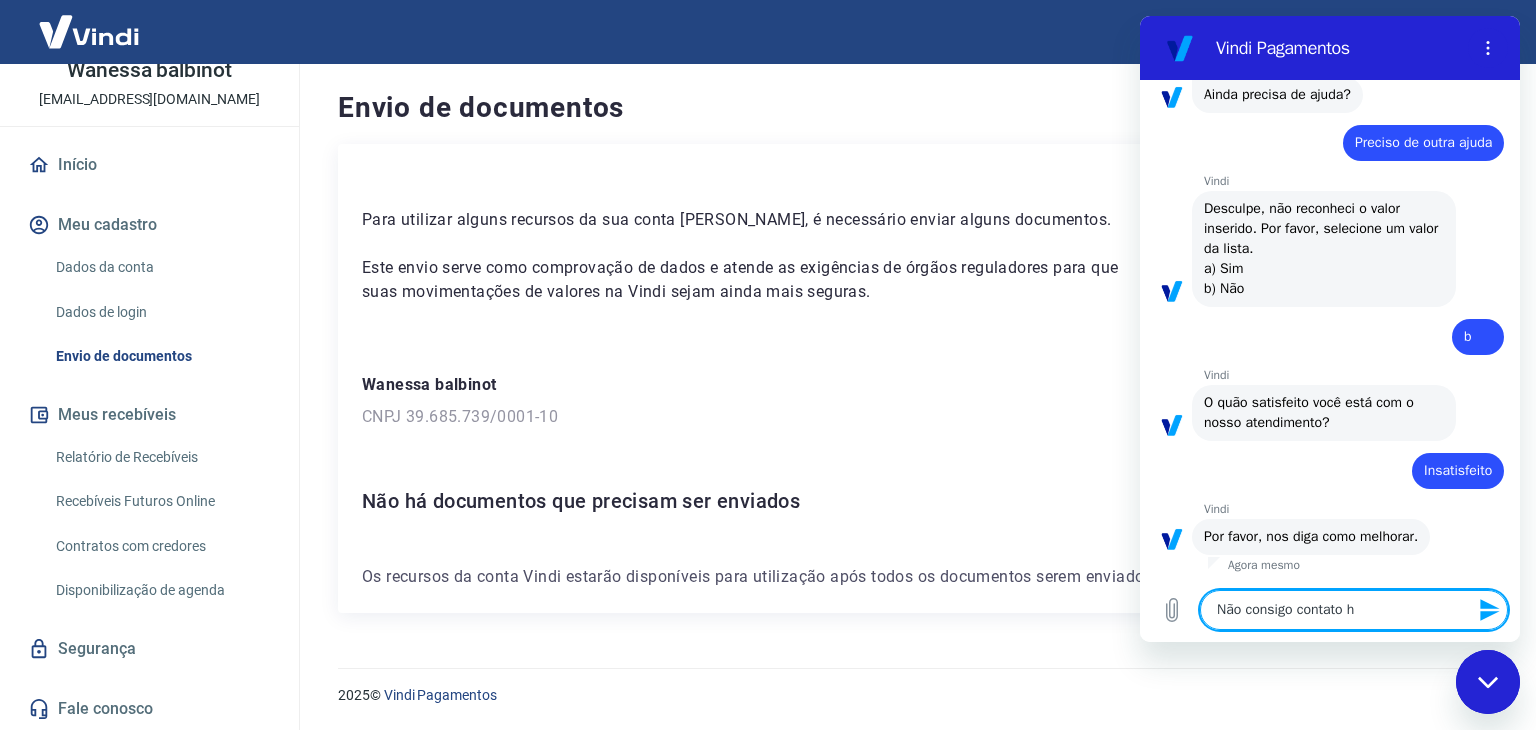 type on "Não consigo contato hu" 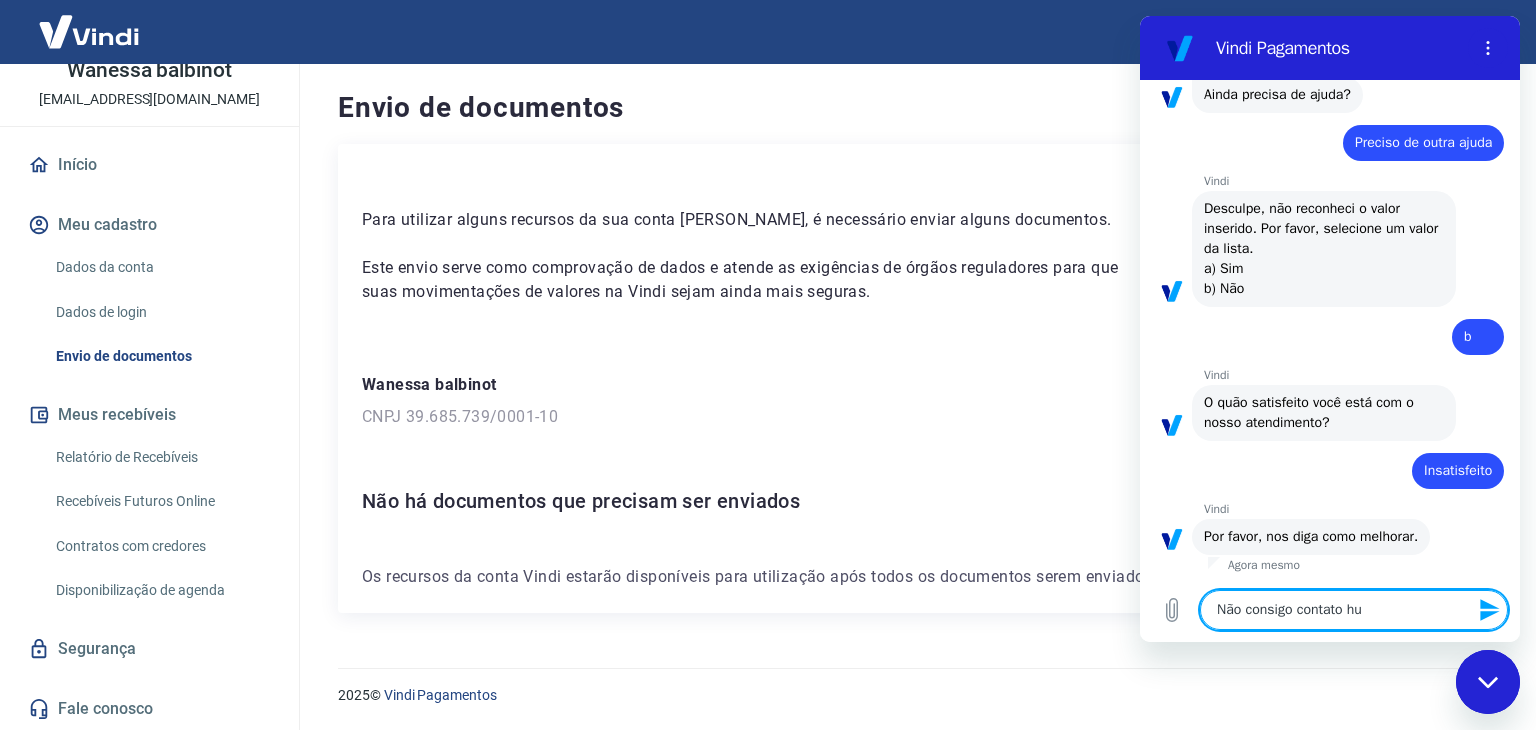 type on "Não consigo contato hum" 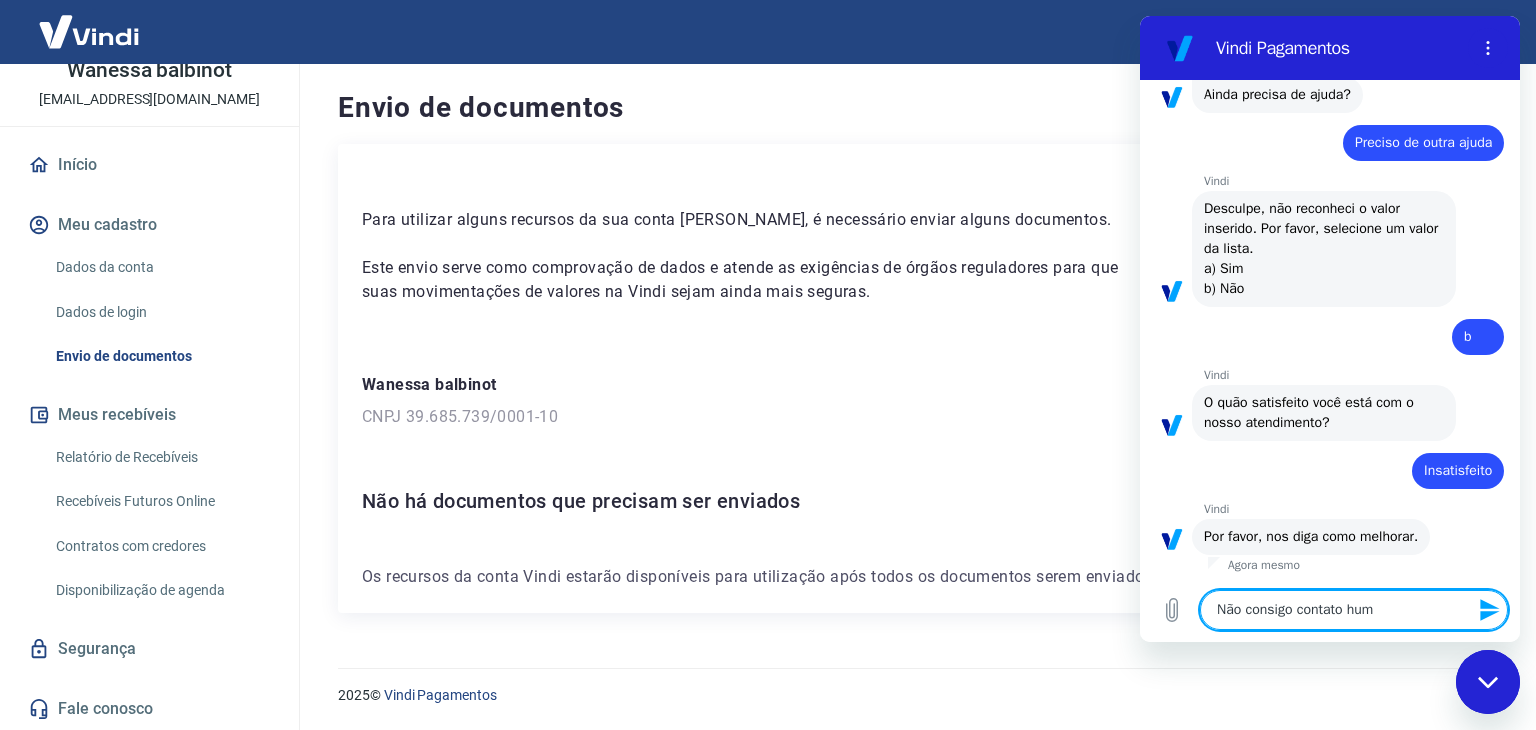 type on "Não consigo contato huma" 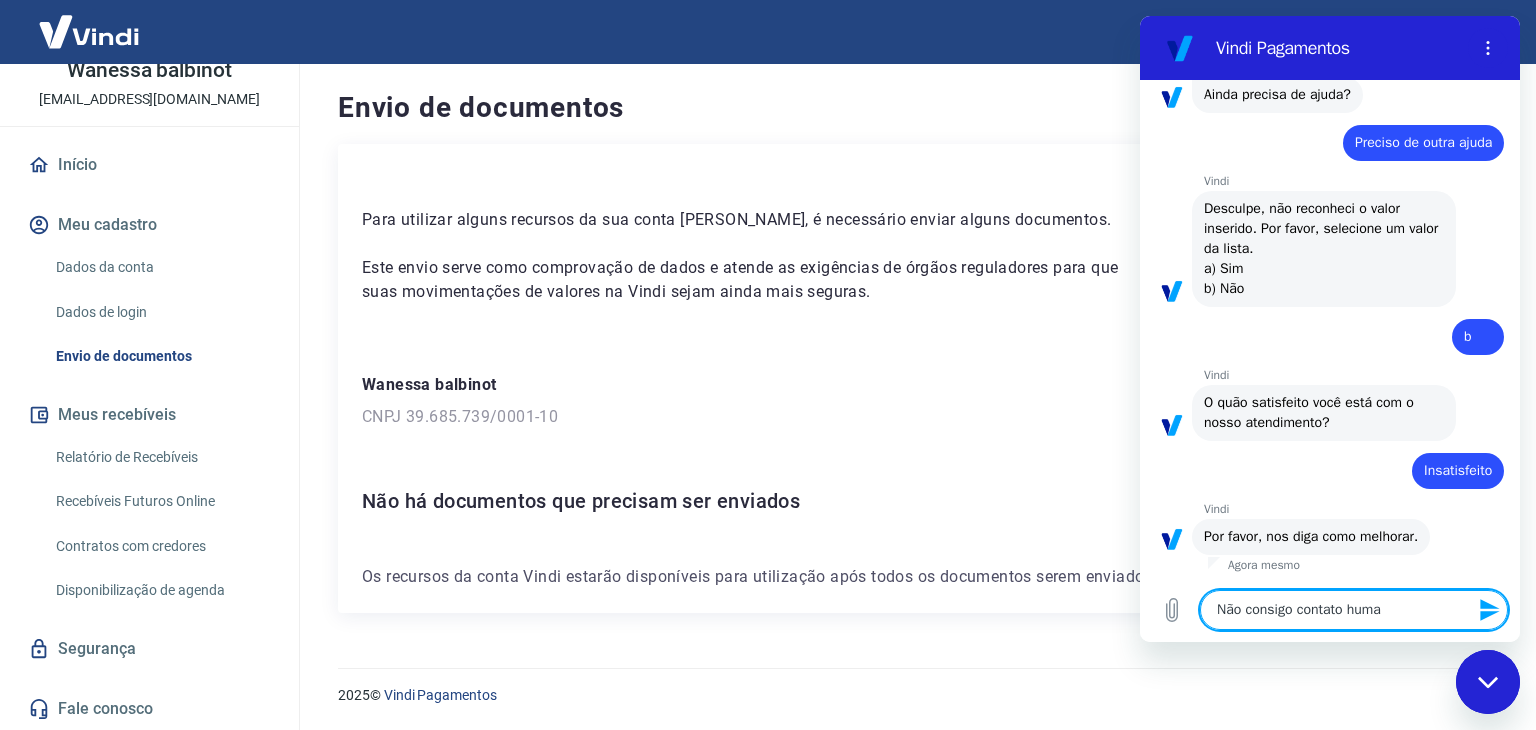 type on "Não consigo contato human" 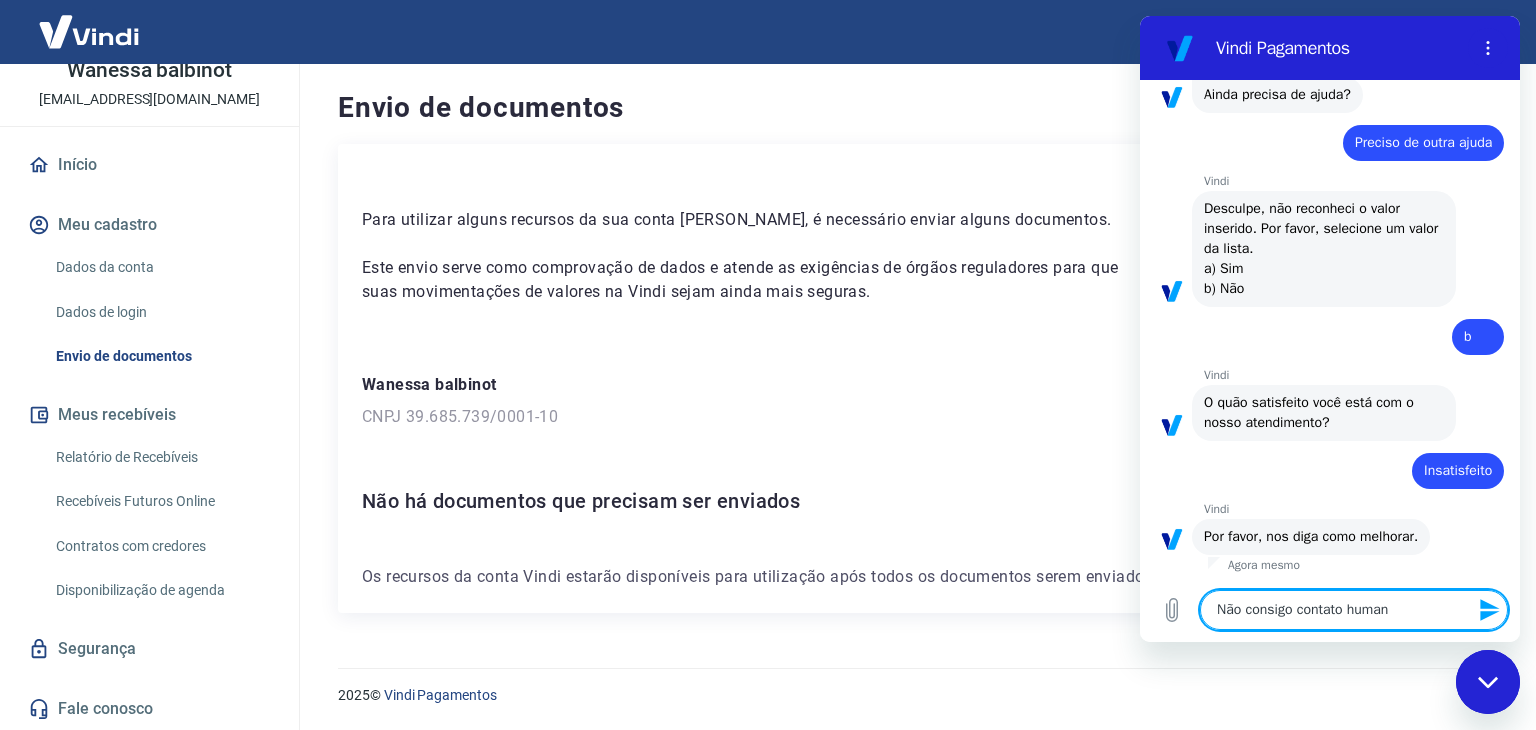 type on "Não consigo contato humano" 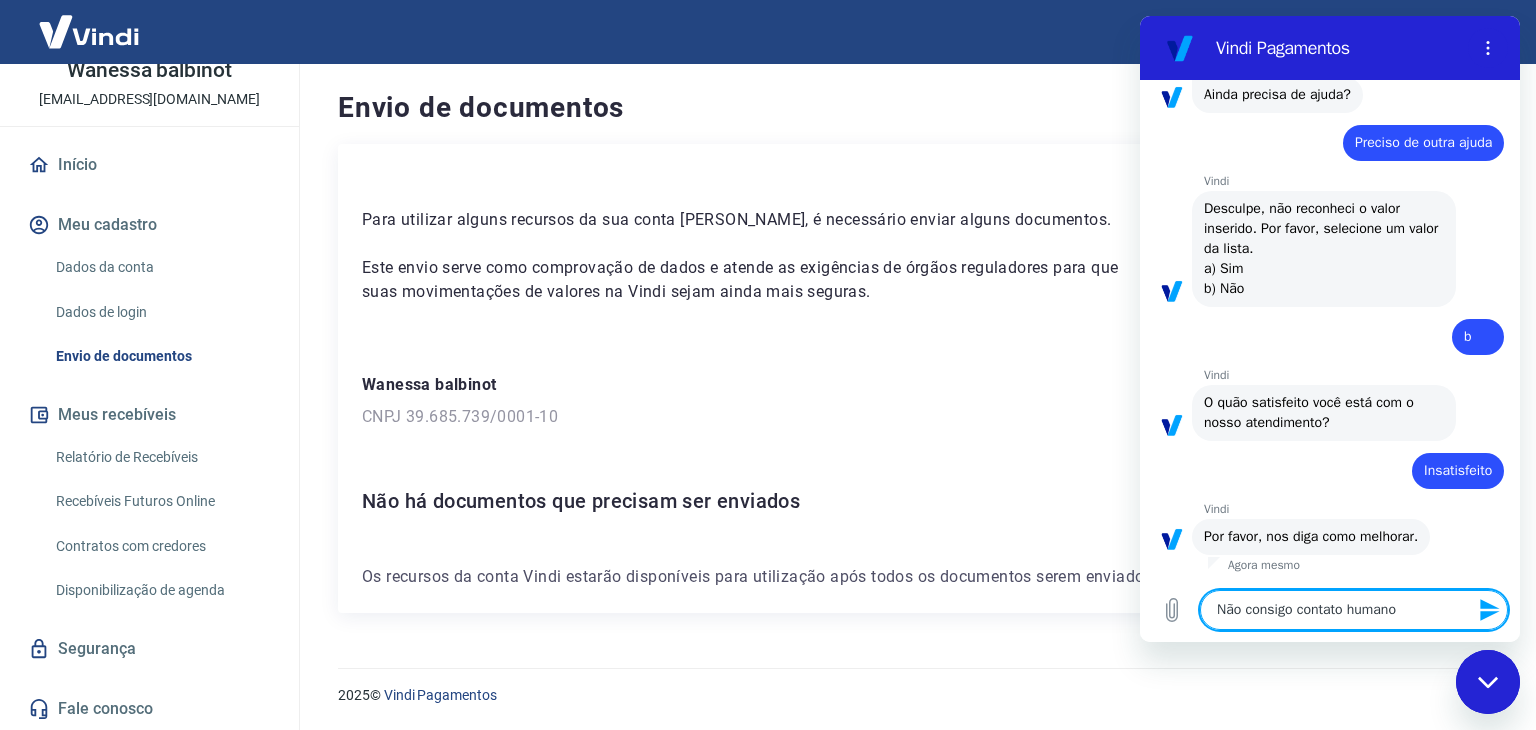 type on "Não consigo contato humano" 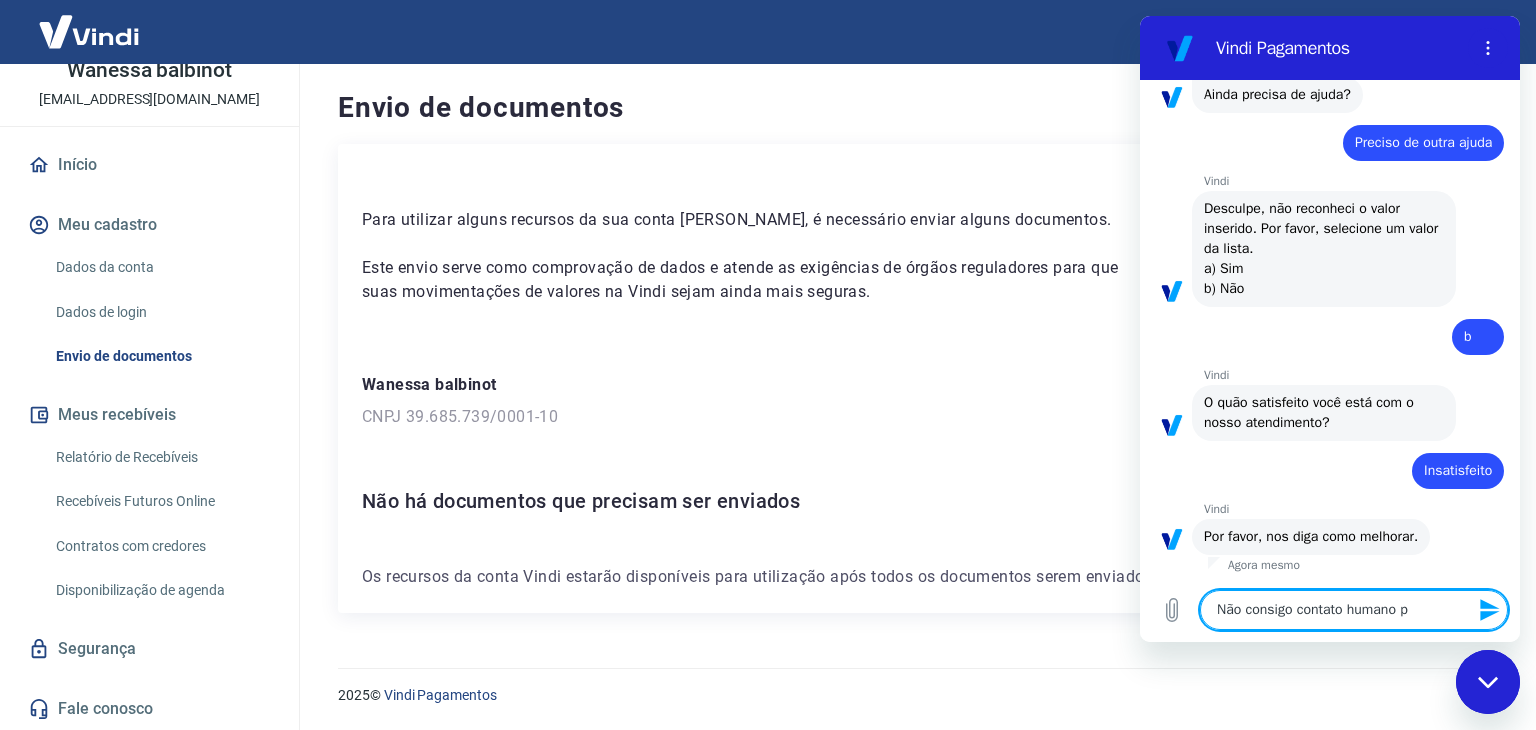 type on "Não consigo contato humano pa" 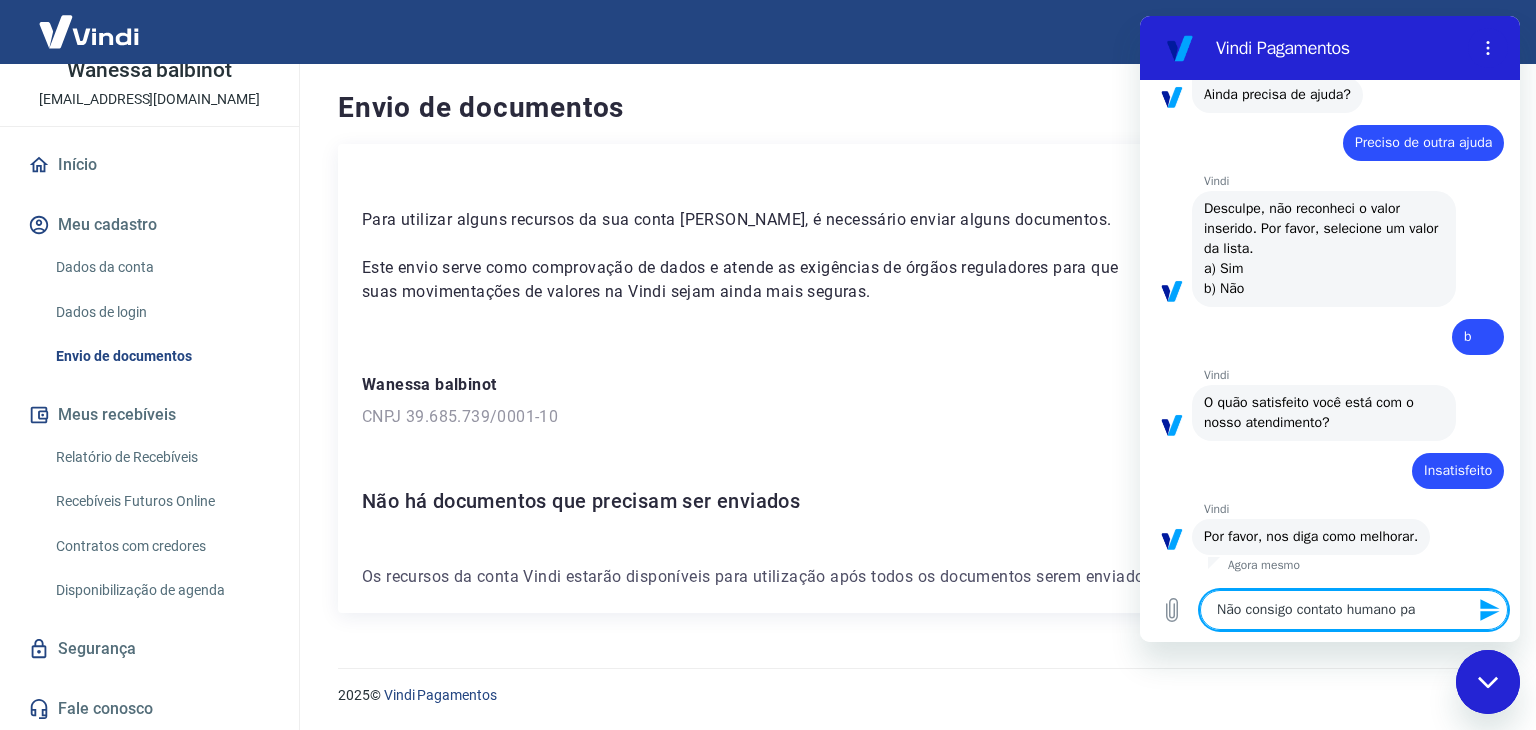 type on "Não consigo contato humano par" 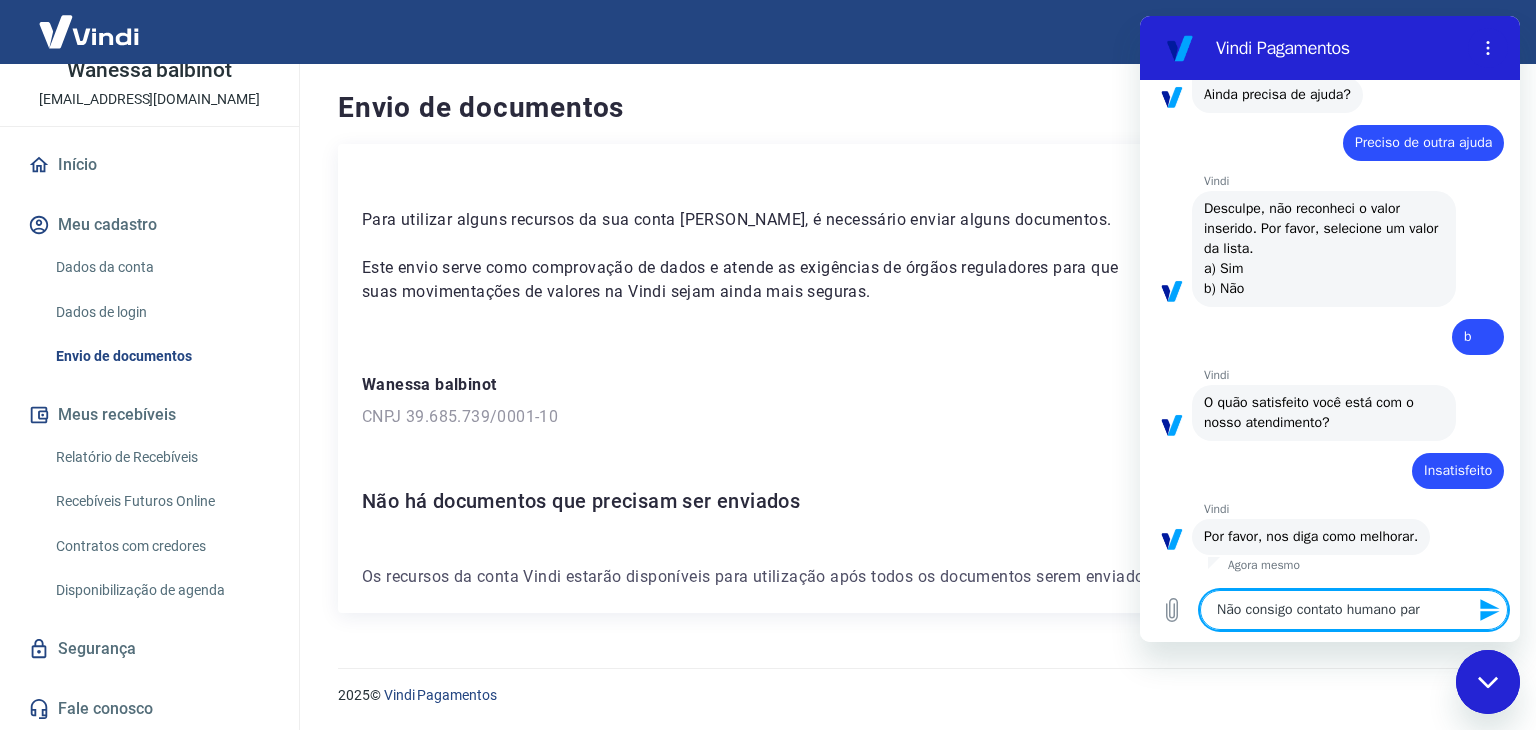type on "Não consigo contato humano para" 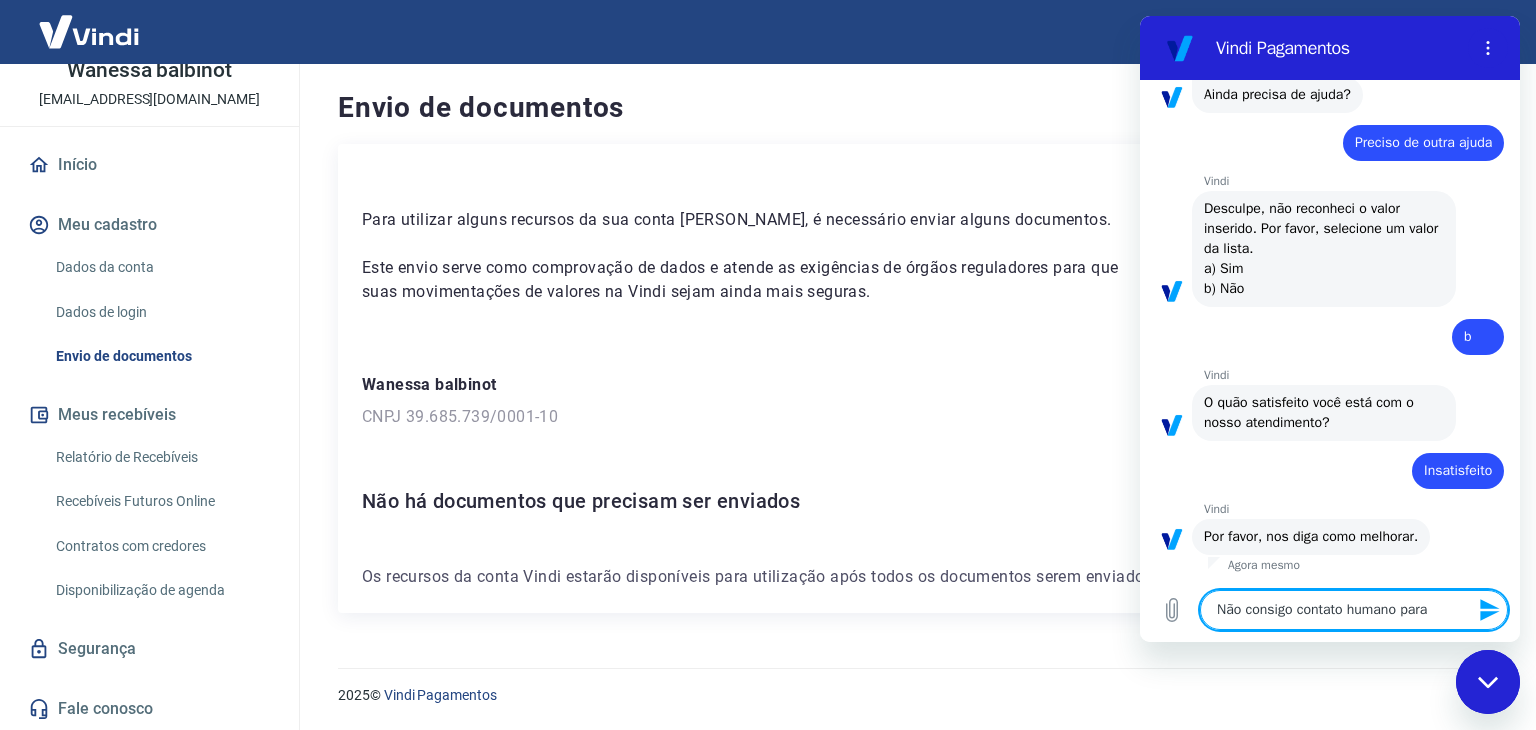 type on "Não consigo contato humano para" 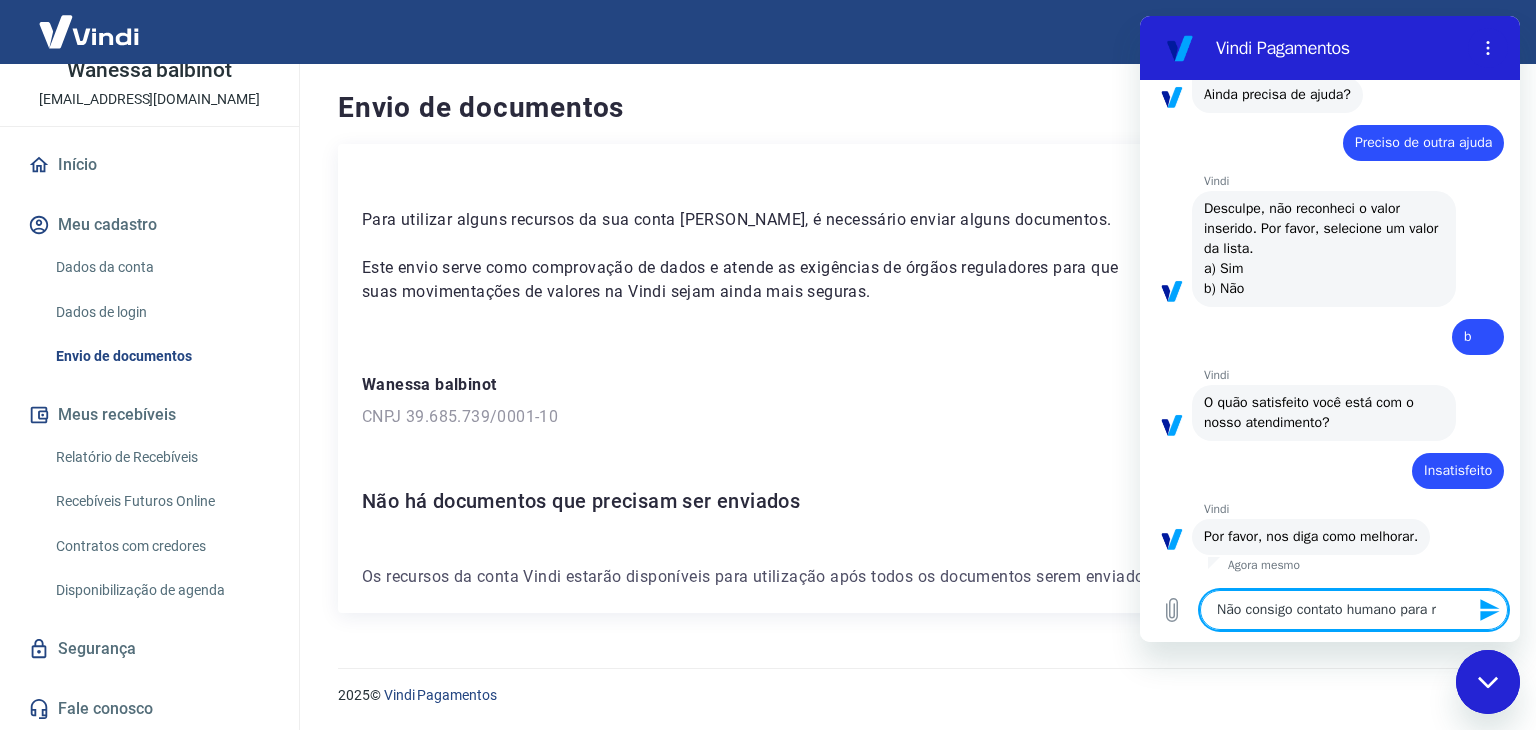 type on "Não consigo contato humano para re" 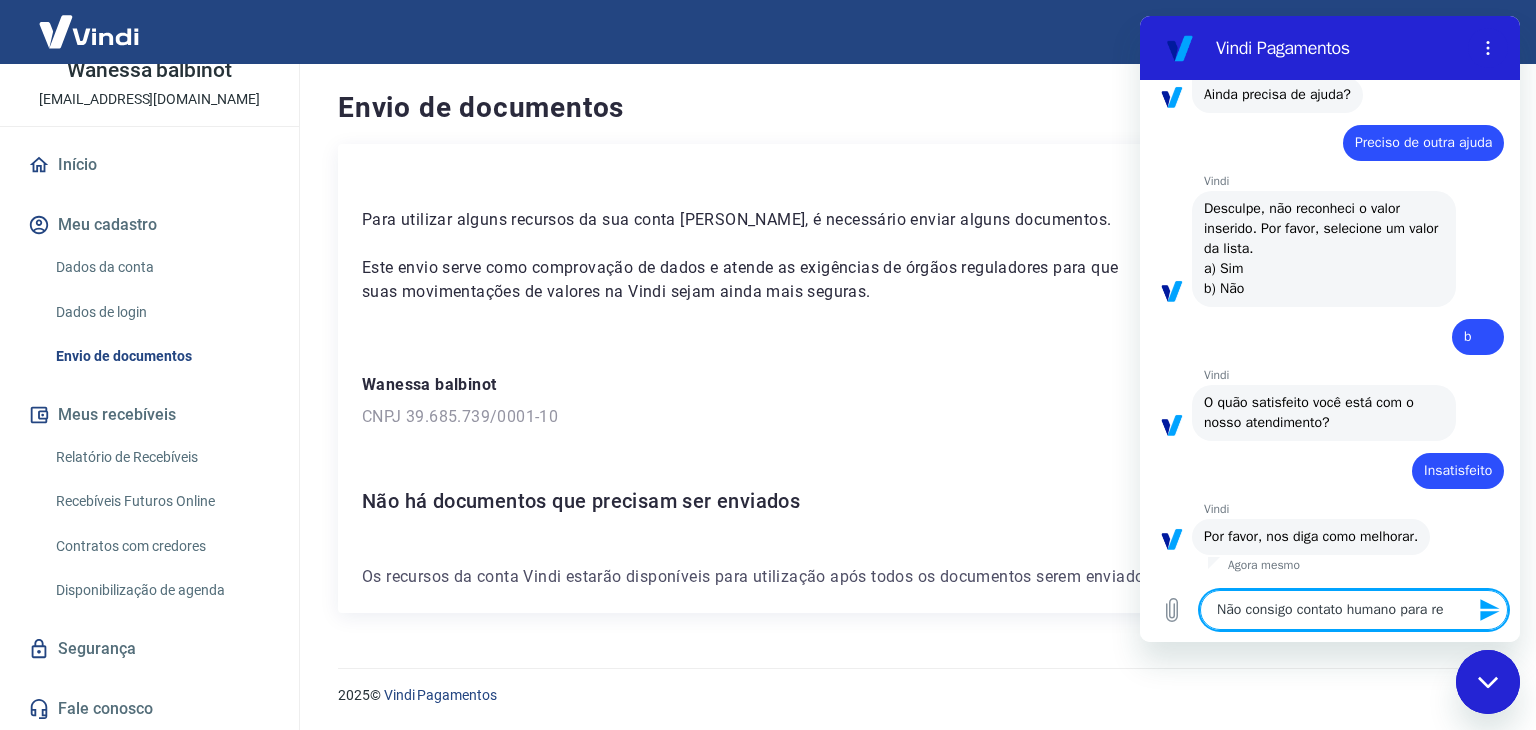 type on "Não consigo contato humano para res" 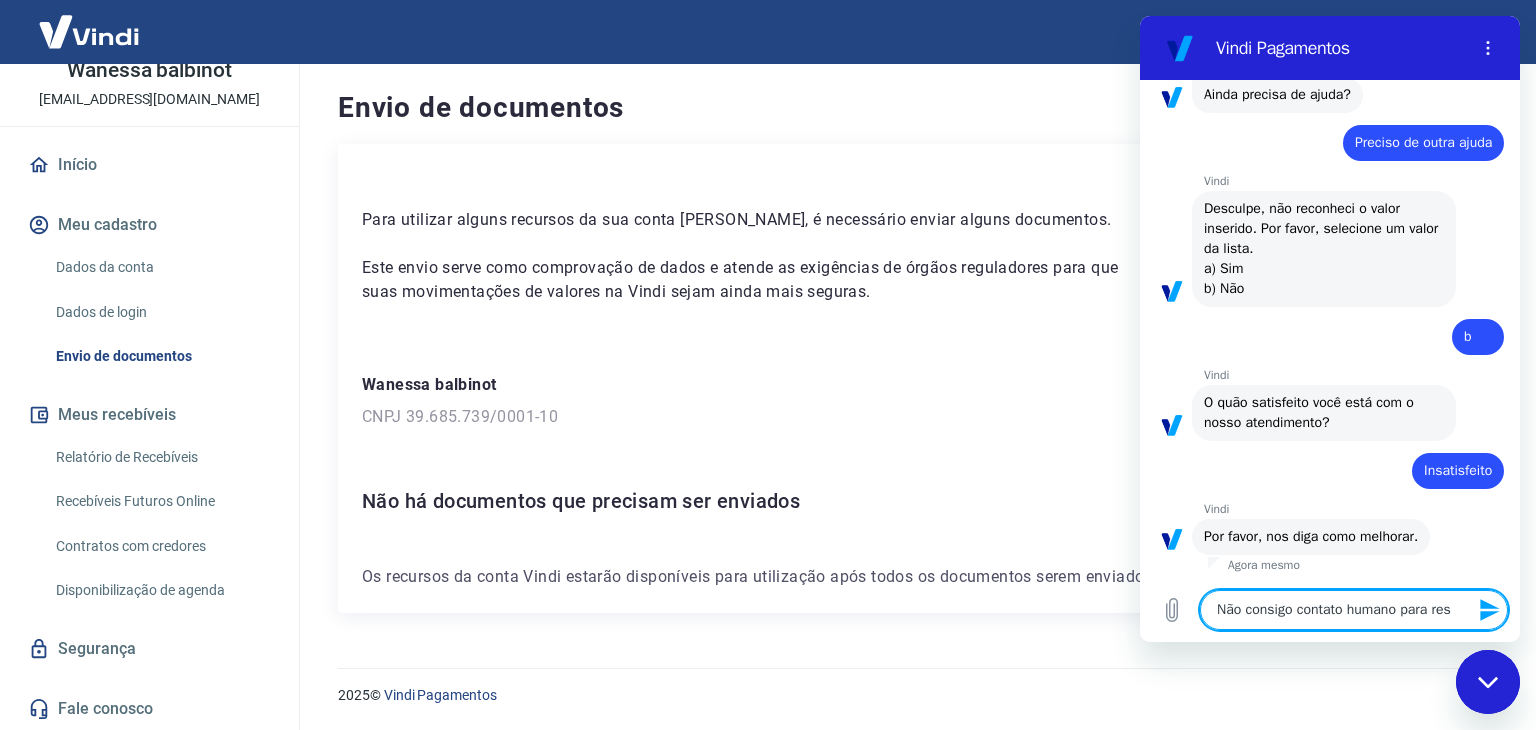 type on "Não consigo contato humano para reso" 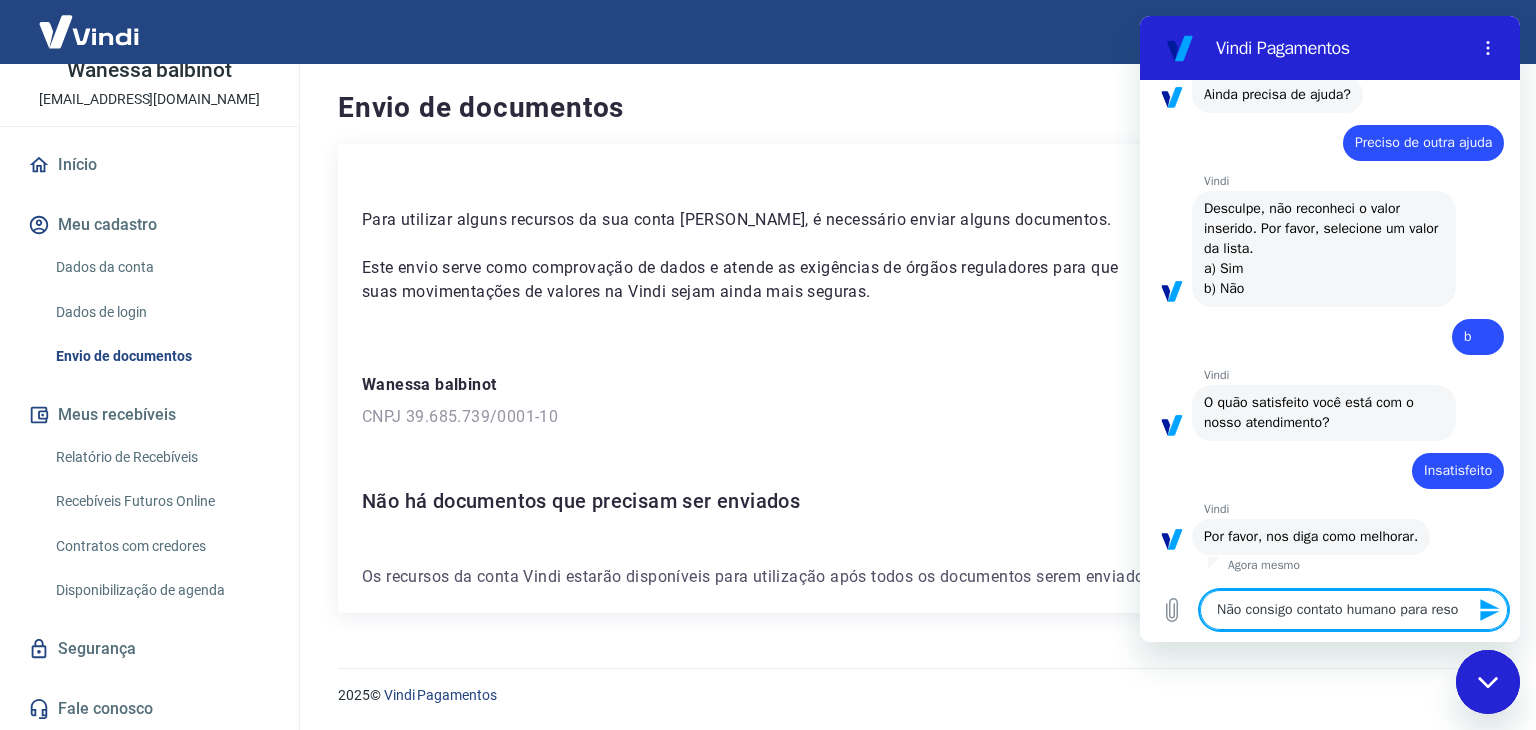 type on "Não consigo contato humano para resol" 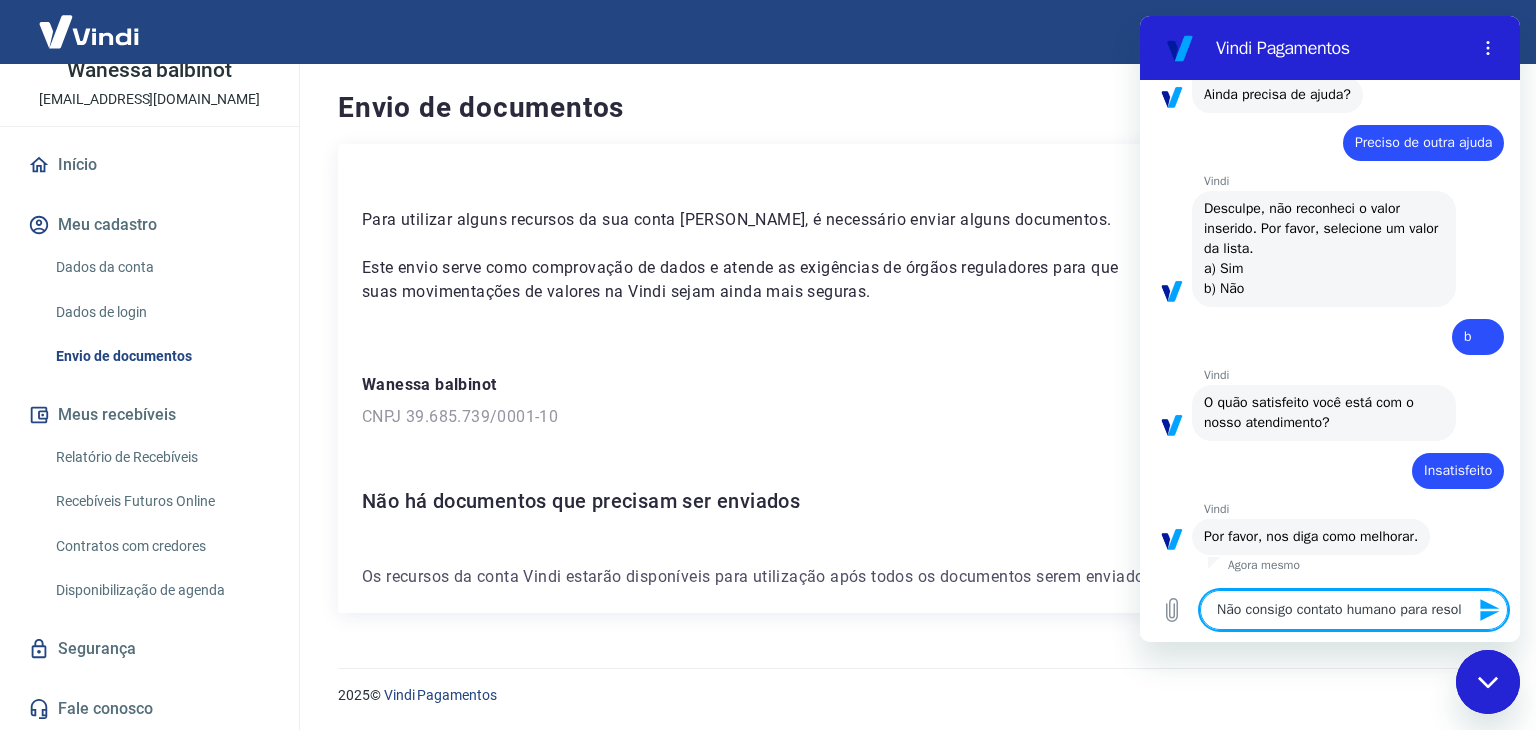 type on "Não consigo contato humano para resolv" 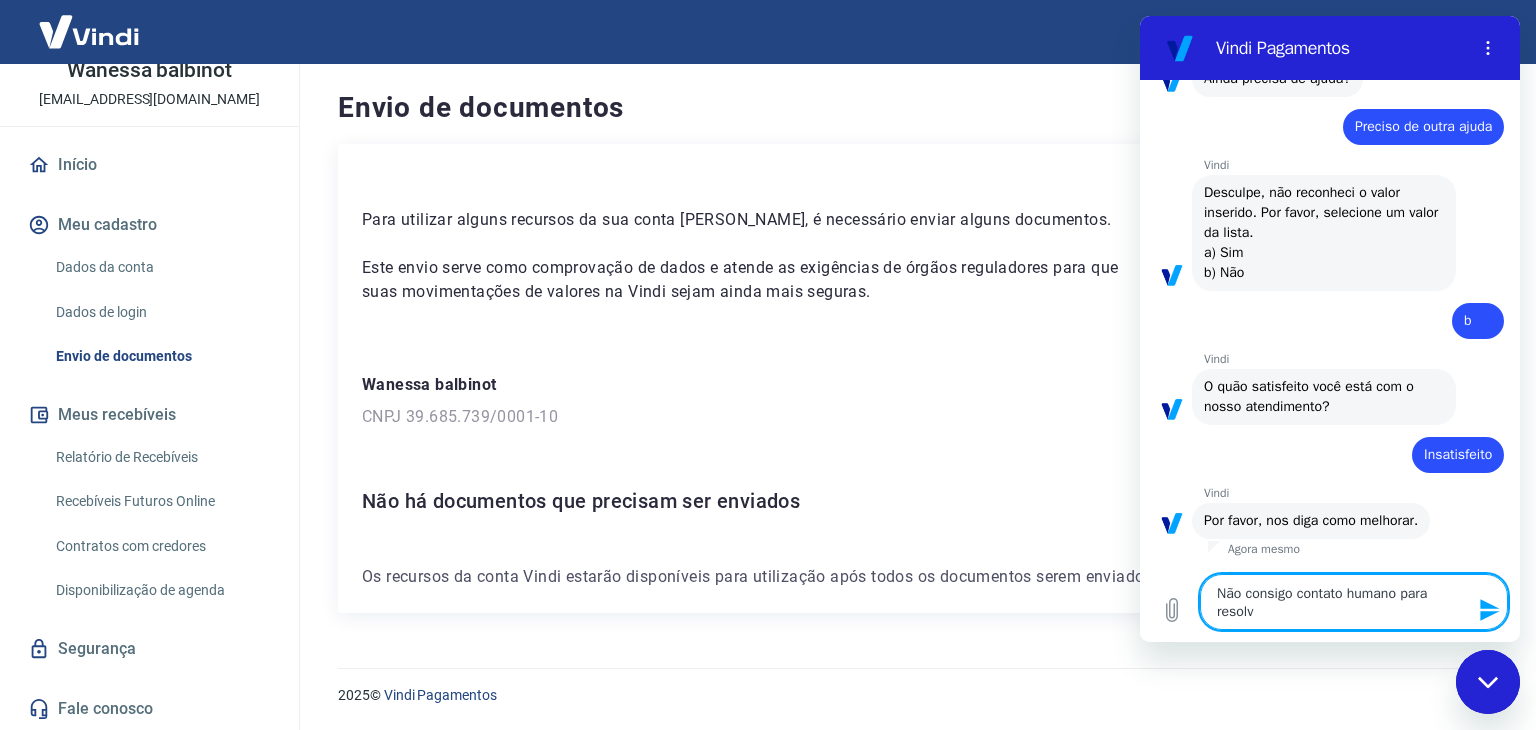 type on "Não consigo contato humano para resolvr" 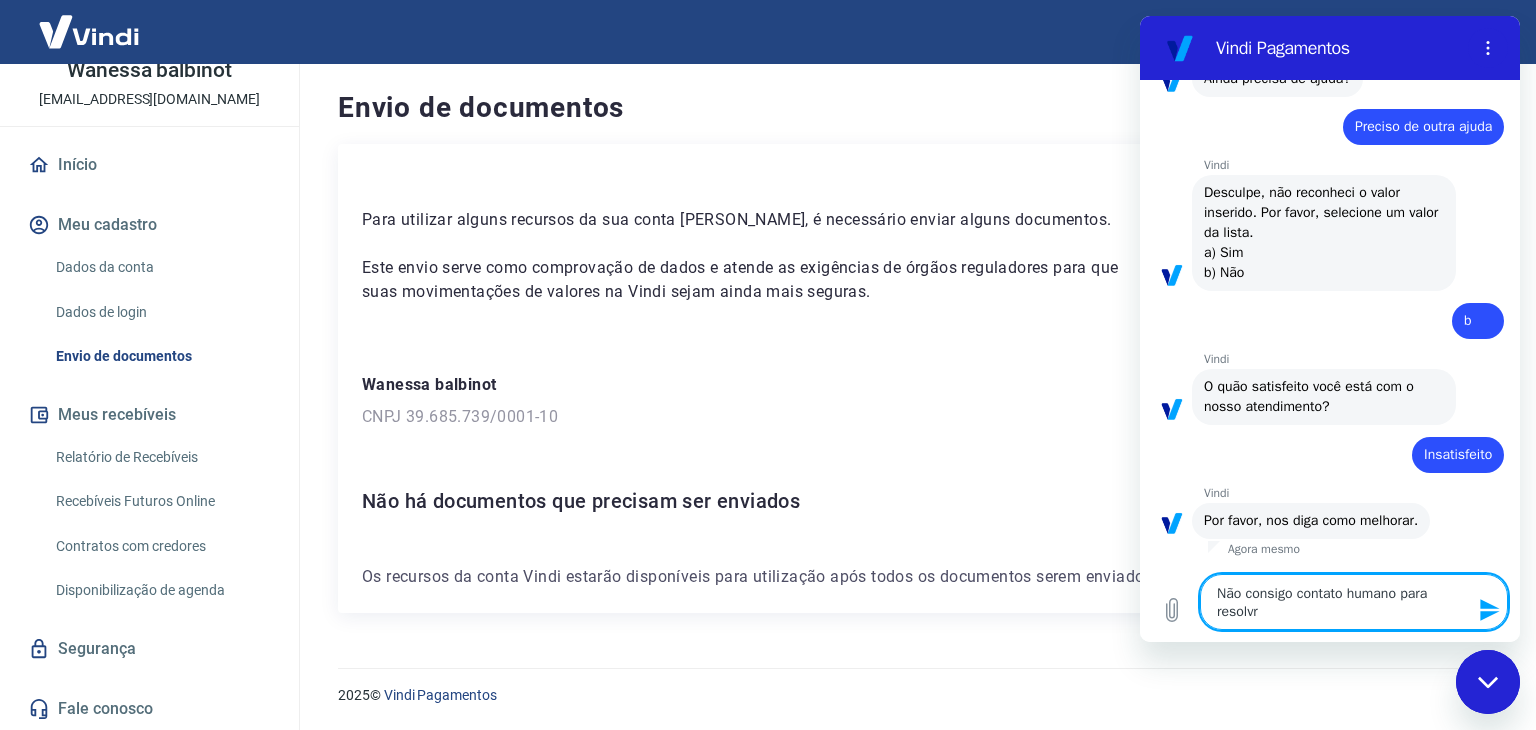 type on "Não consigo contato humano para resolv" 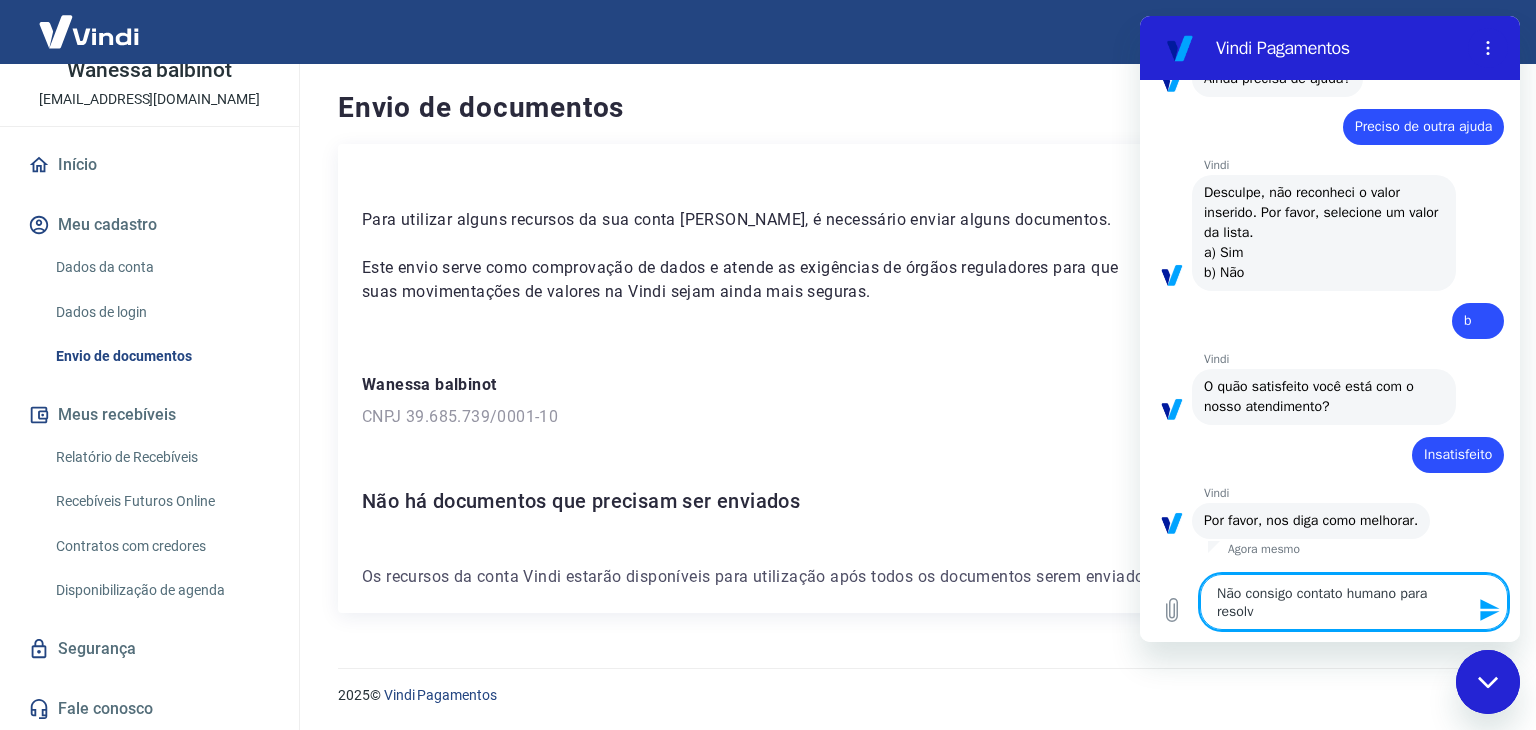 type on "Não consigo contato humano para resolve" 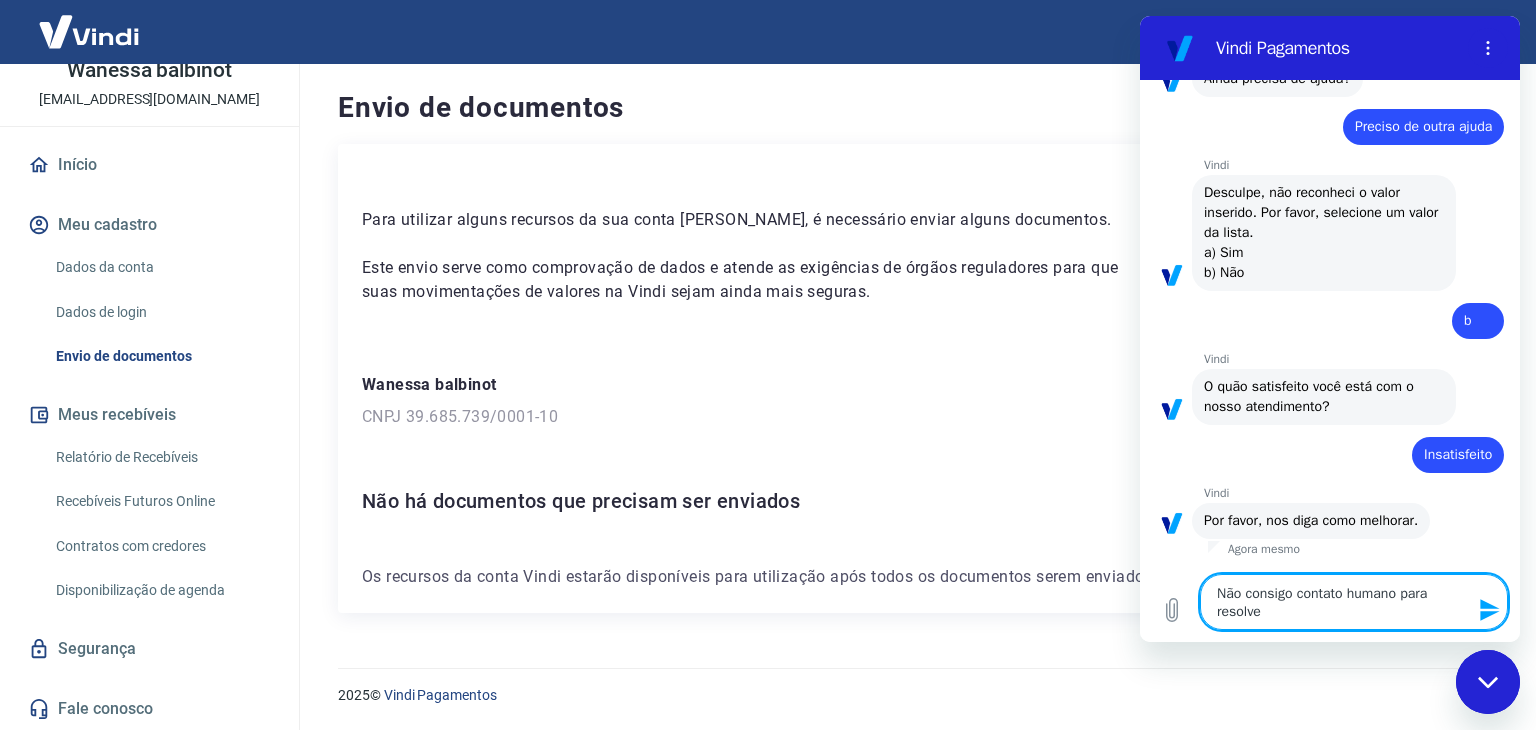 type on "Não consigo contato humano para resolver" 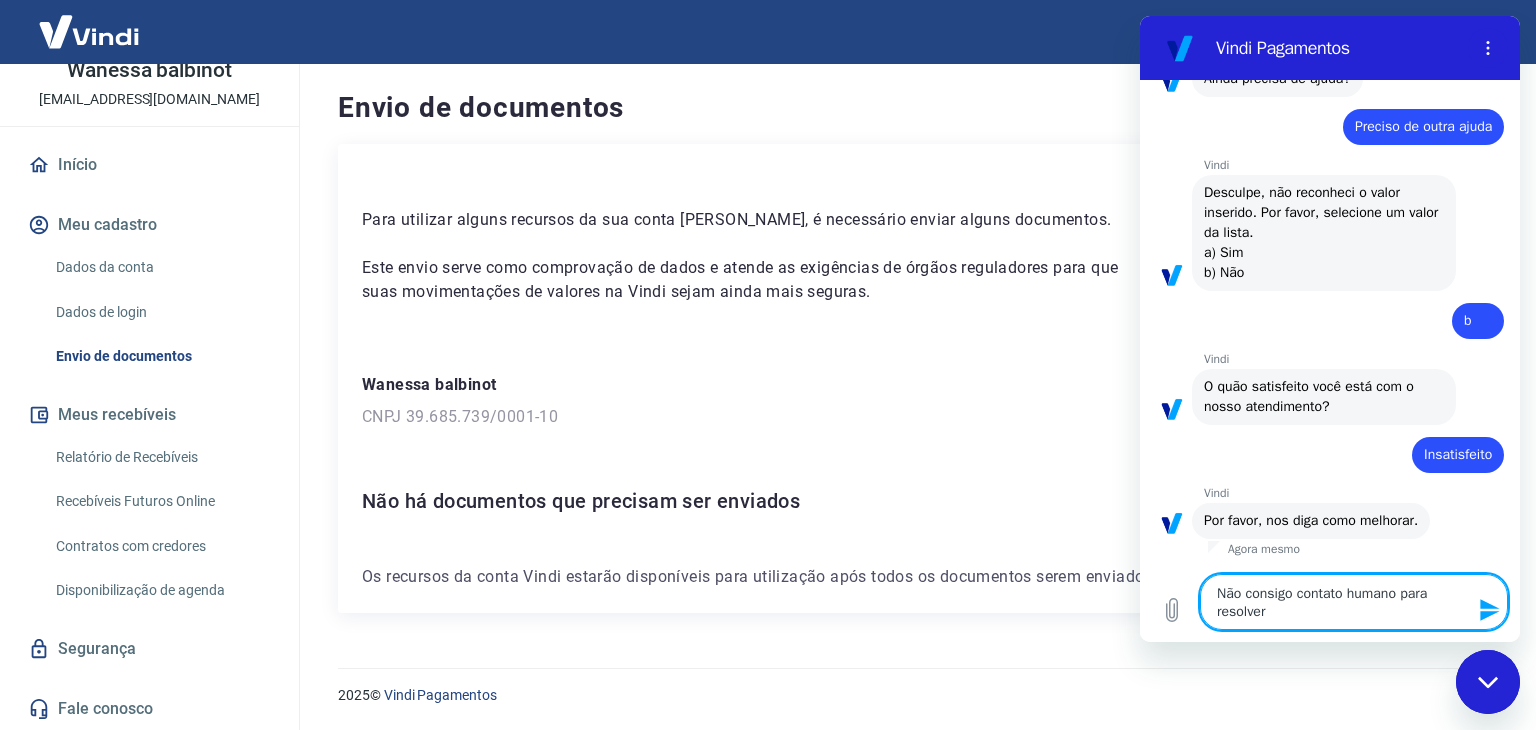 type on "Não consigo contato humano para resolver" 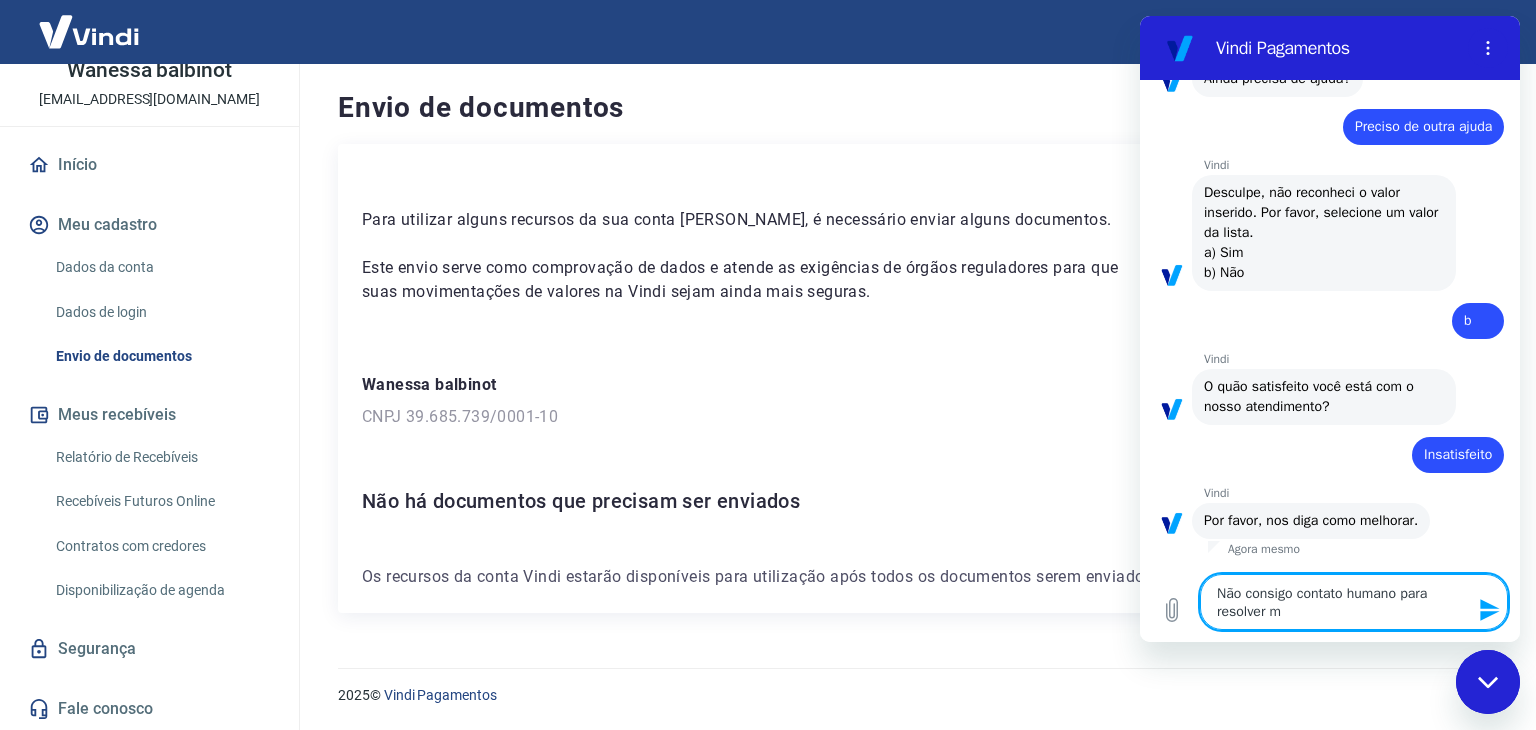 type on "Não consigo contato humano para resolver mi" 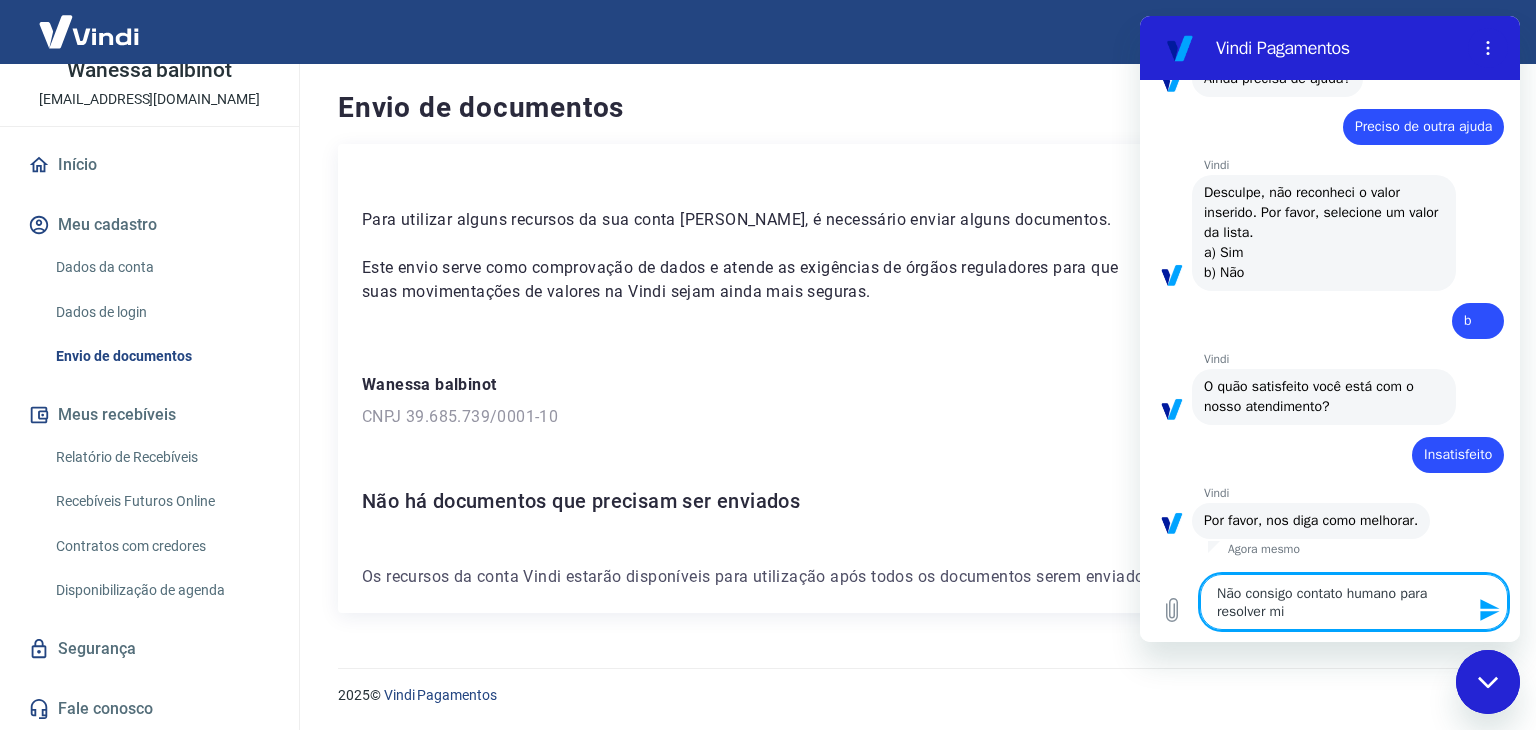 type 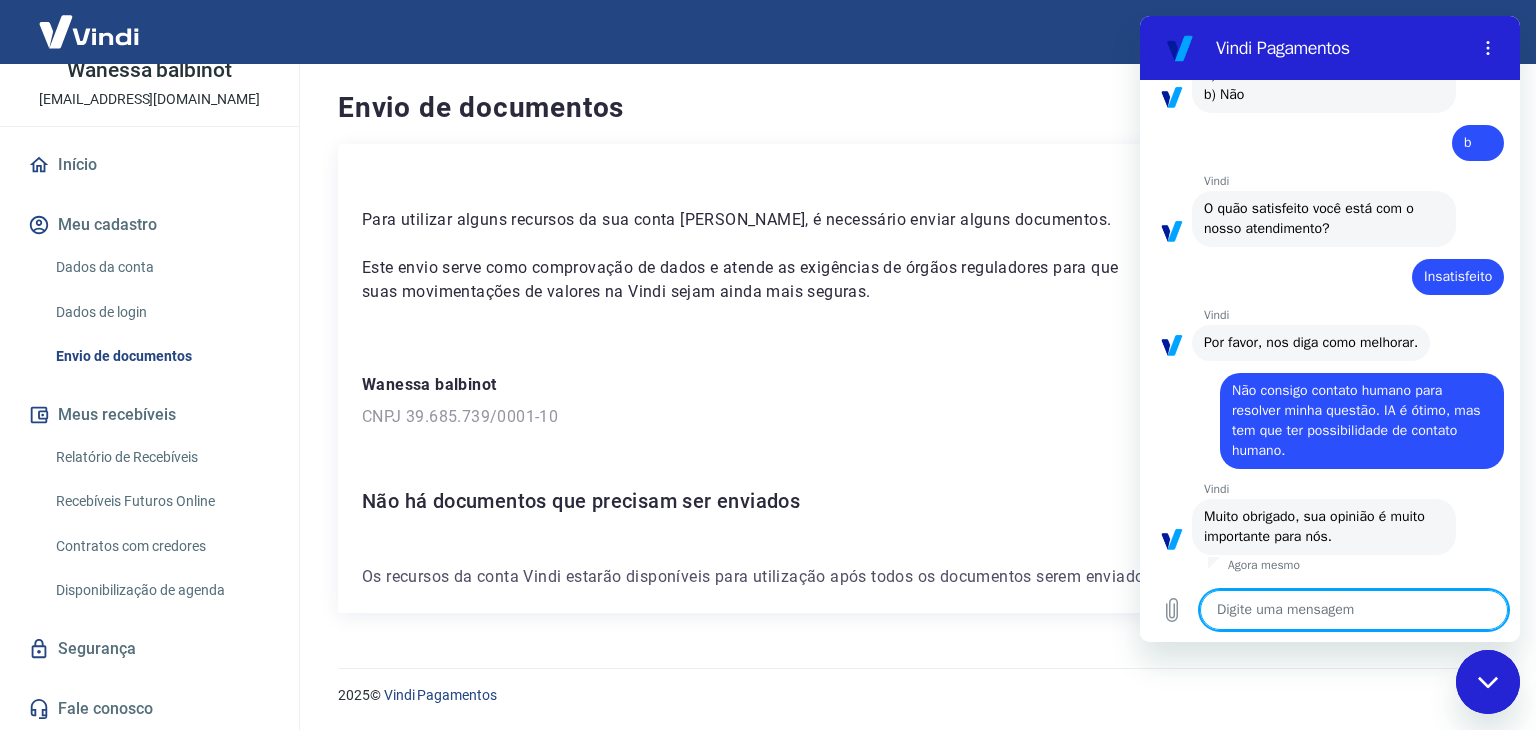scroll, scrollTop: 1755, scrollLeft: 0, axis: vertical 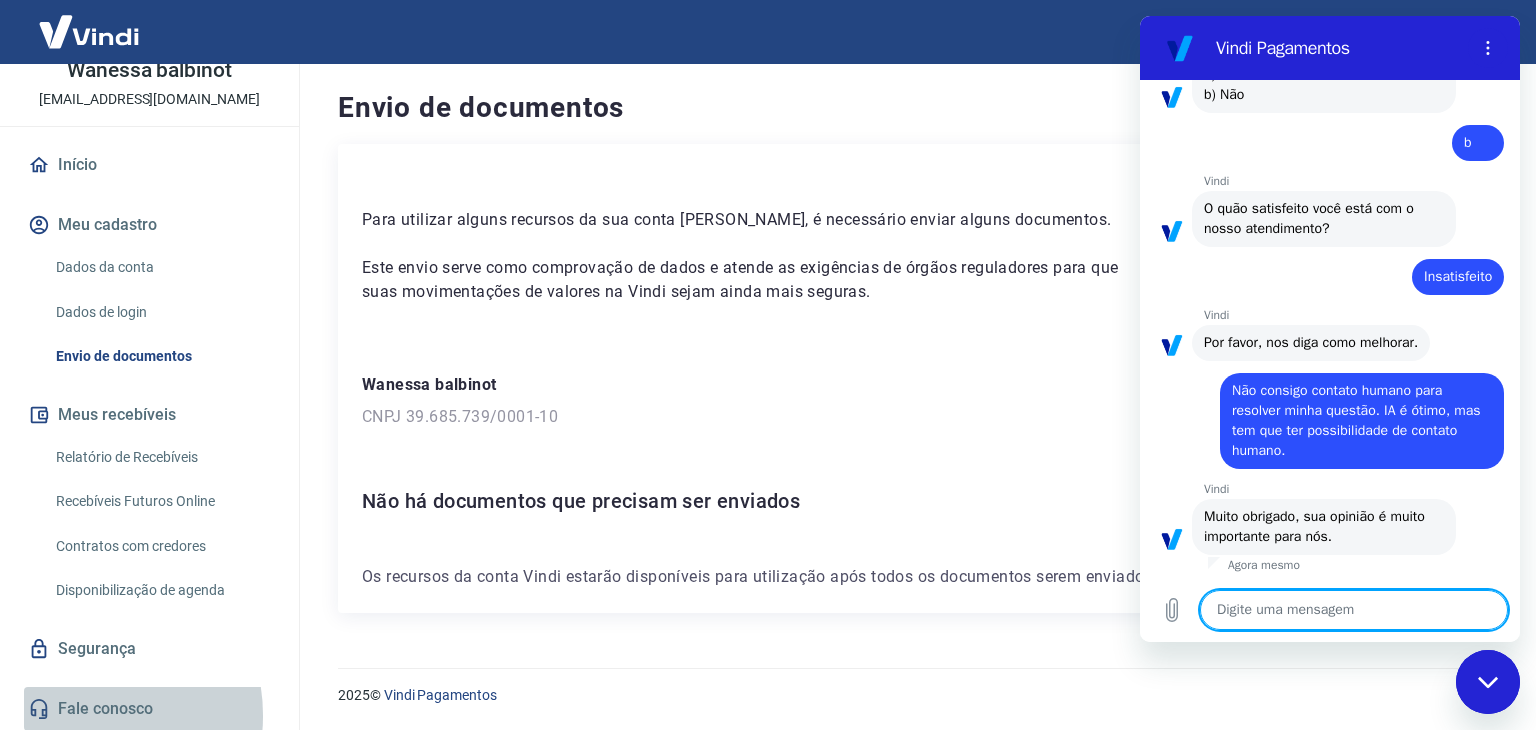 click on "Fale conosco" at bounding box center [149, 709] 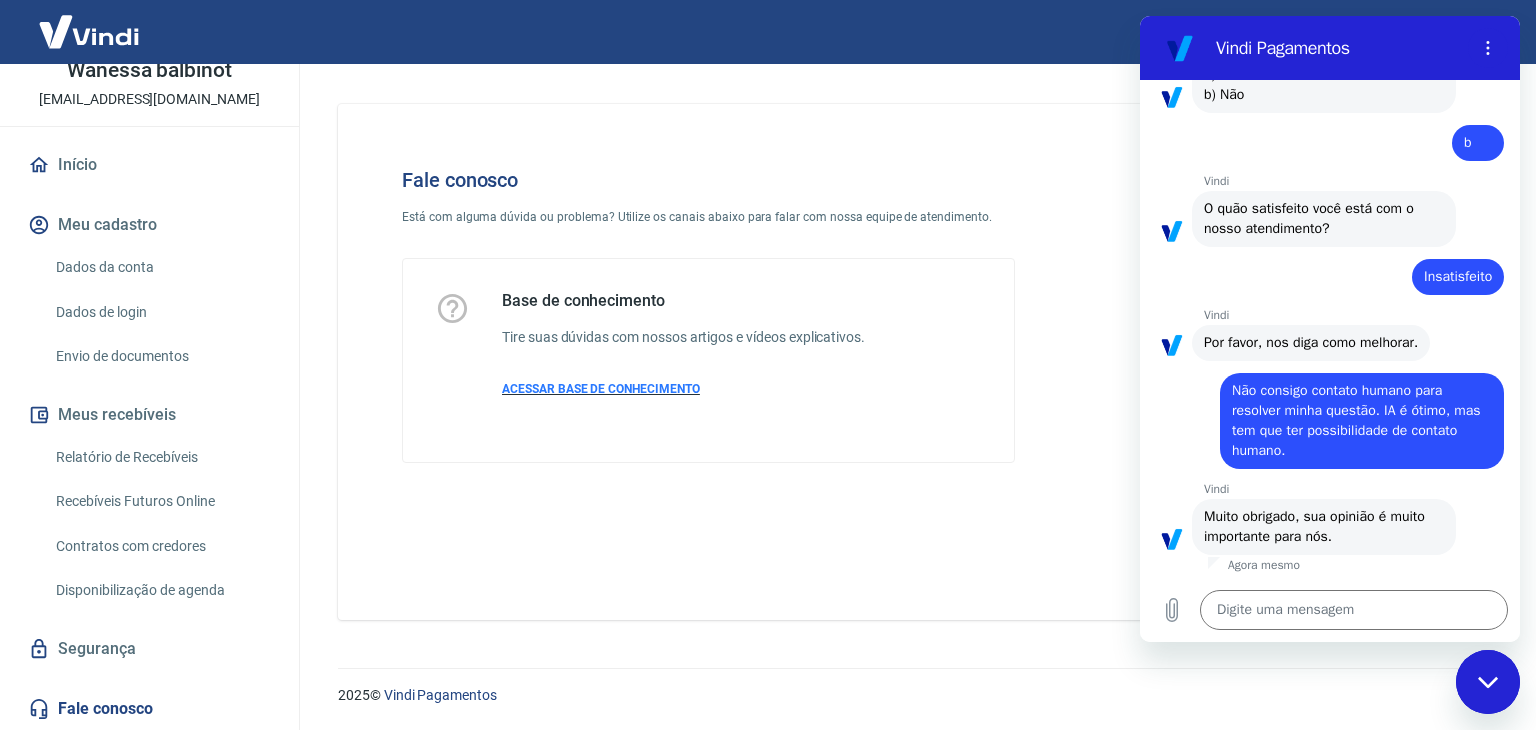 click on "ACESSAR BASE DE CONHECIMENTO" at bounding box center (601, 389) 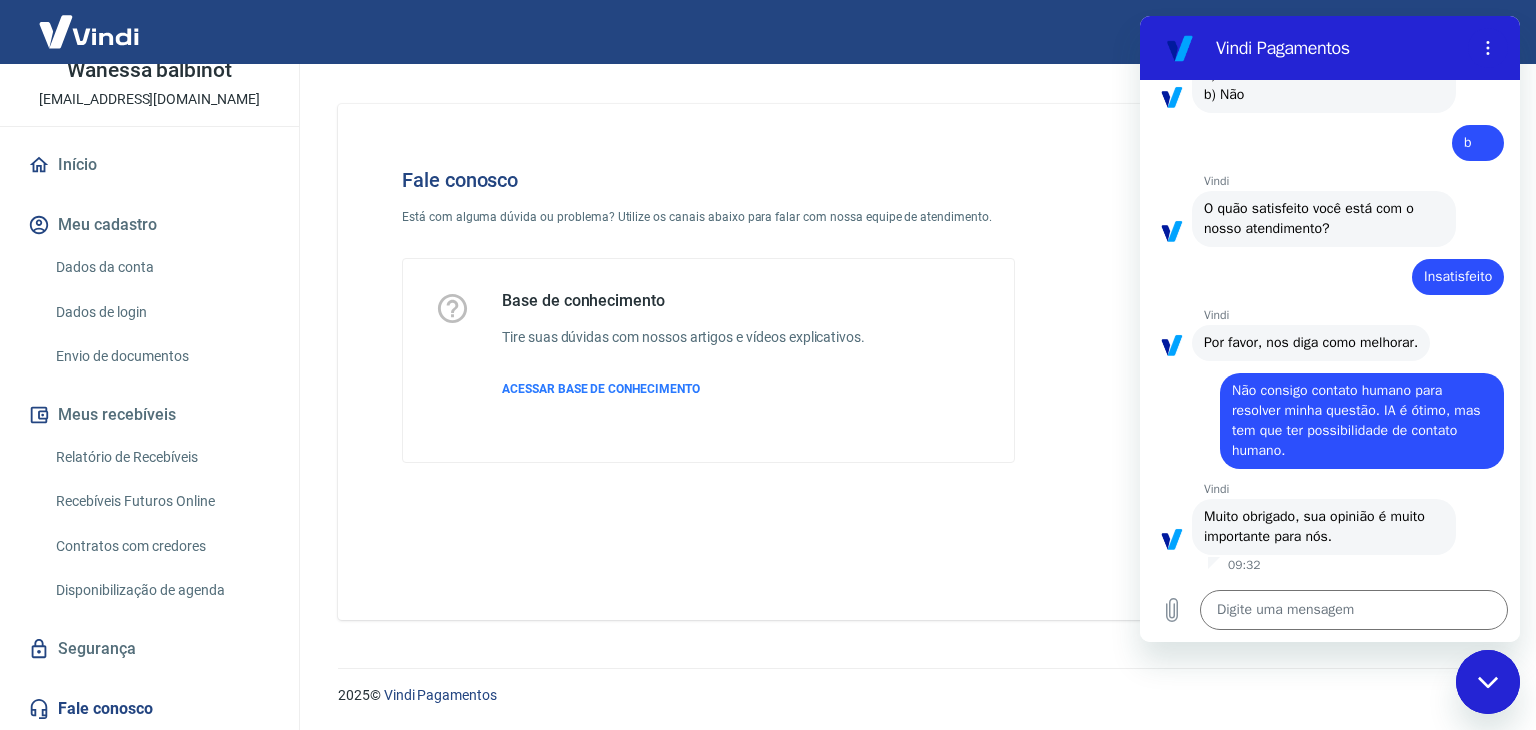 click at bounding box center [1488, 682] 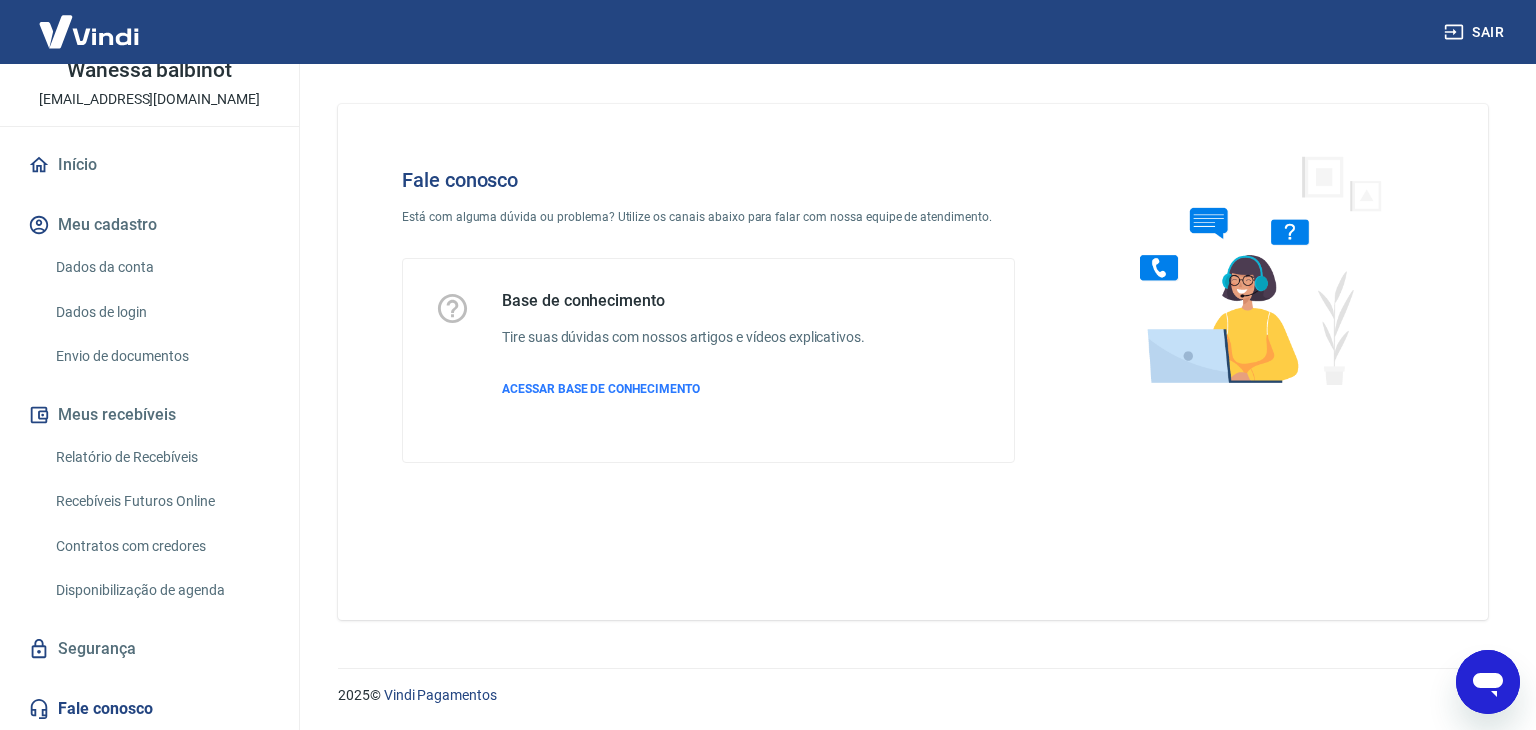 click on "Fale conosco Está com alguma dúvida ou problema? Utilize os canais abaixo para falar com nossa equipe de atendimento. Base de conhecimento Tire suas dúvidas com nossos artigos e vídeos explicativos. ACESSAR BASE DE CONHECIMENTO" at bounding box center [913, 362] 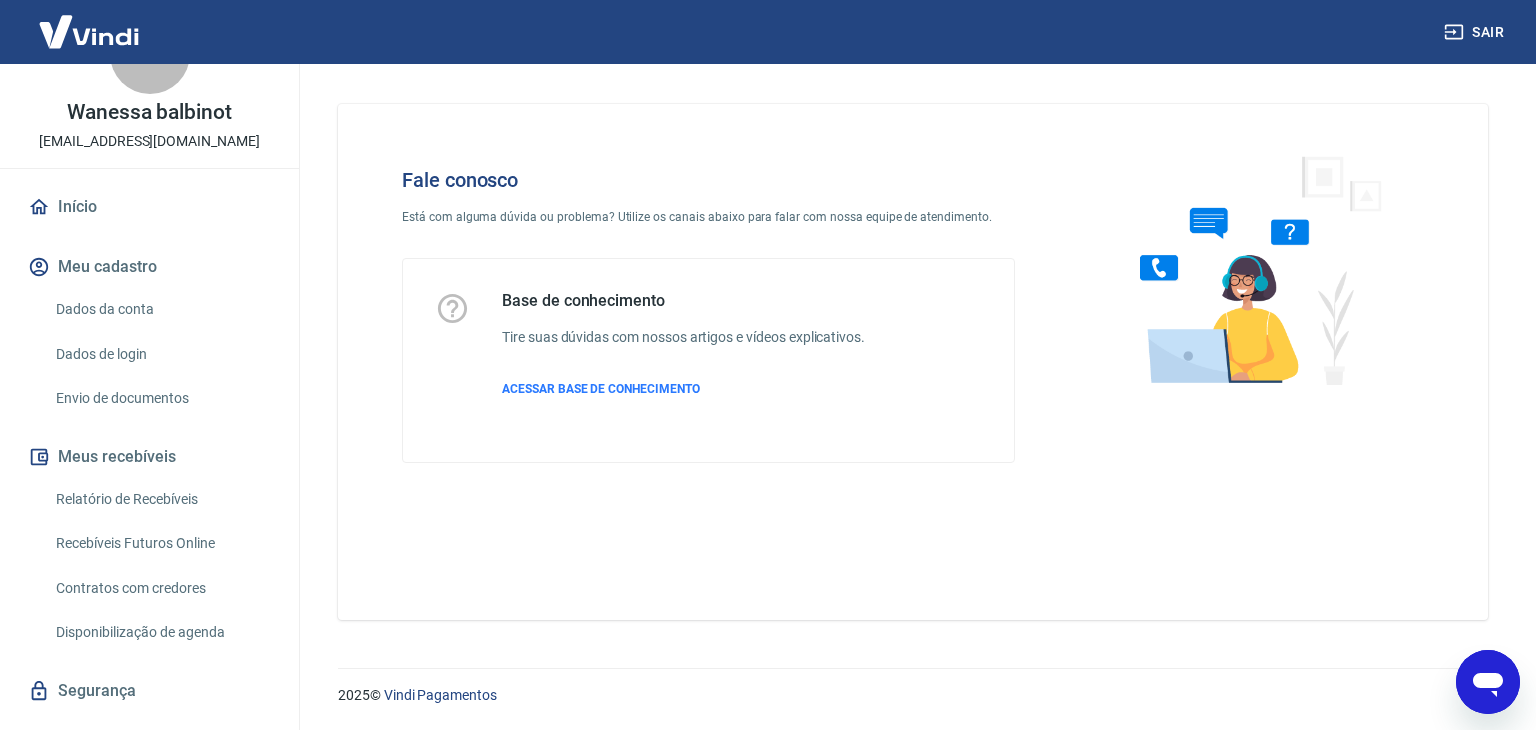 scroll, scrollTop: 0, scrollLeft: 0, axis: both 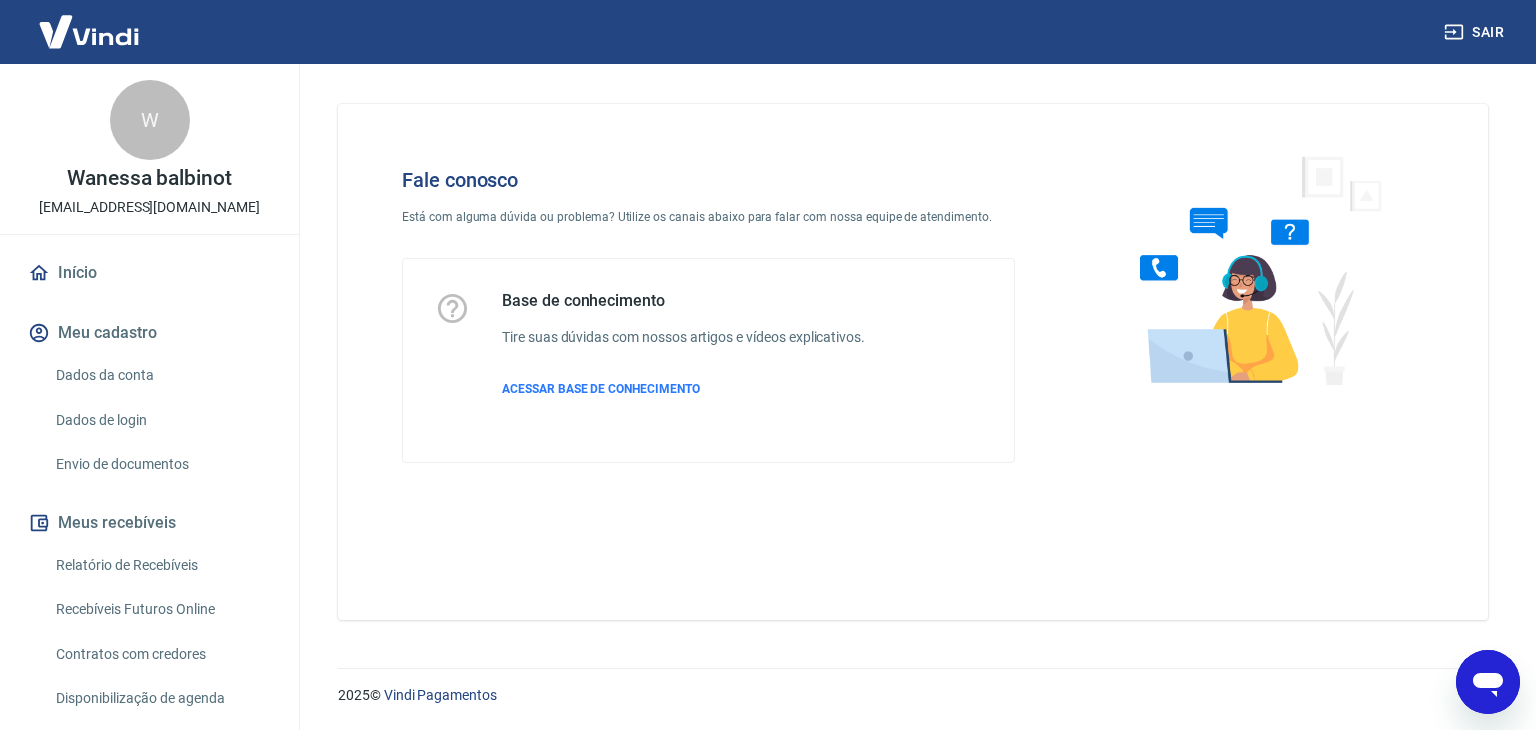 click on "Fale conosco Está com alguma dúvida ou problema? Utilize os canais abaixo para falar com nossa equipe de atendimento. Base de conhecimento Tire suas dúvidas com nossos artigos e vídeos explicativos. ACESSAR BASE DE CONHECIMENTO" at bounding box center [913, 354] 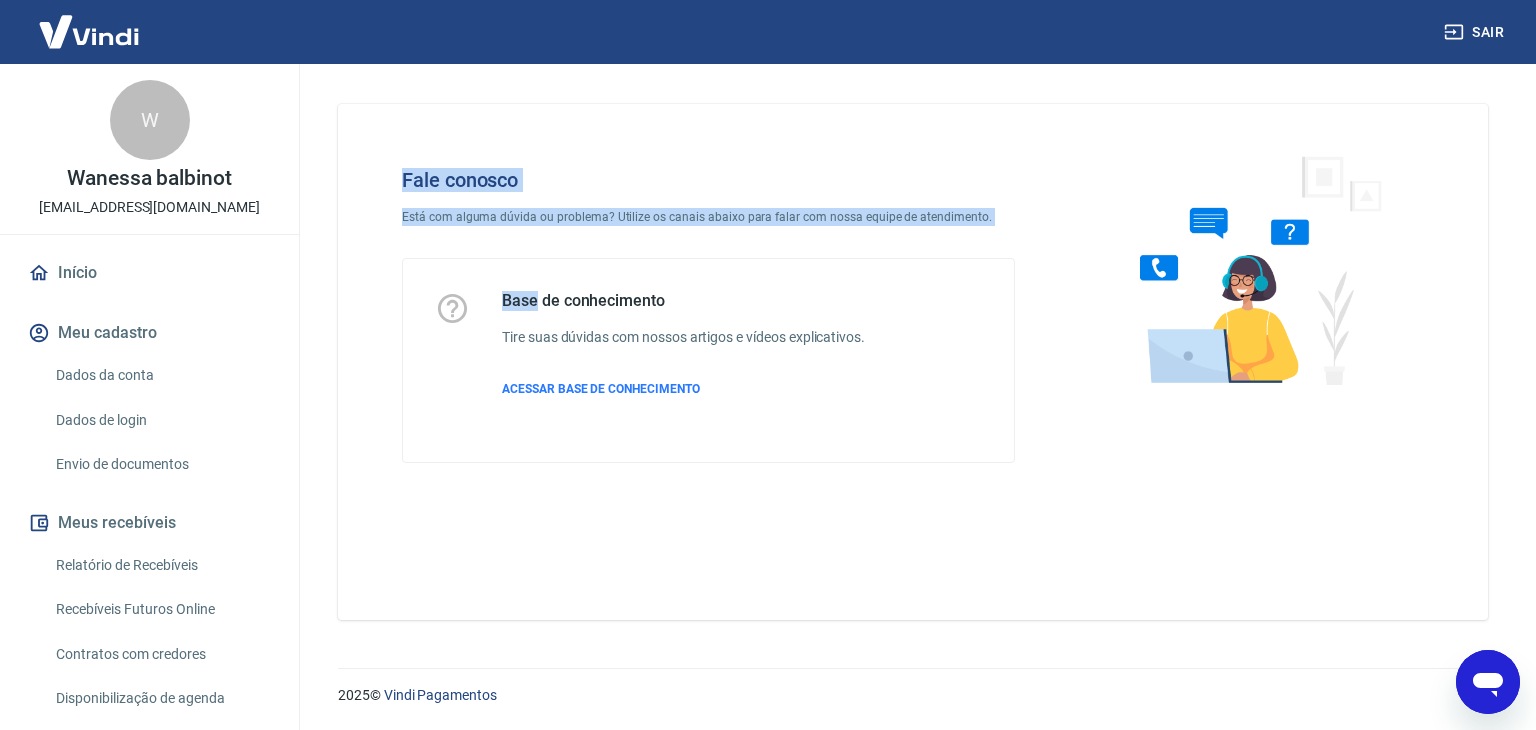 drag, startPoint x: 308, startPoint y: 277, endPoint x: 280, endPoint y: 503, distance: 227.7279 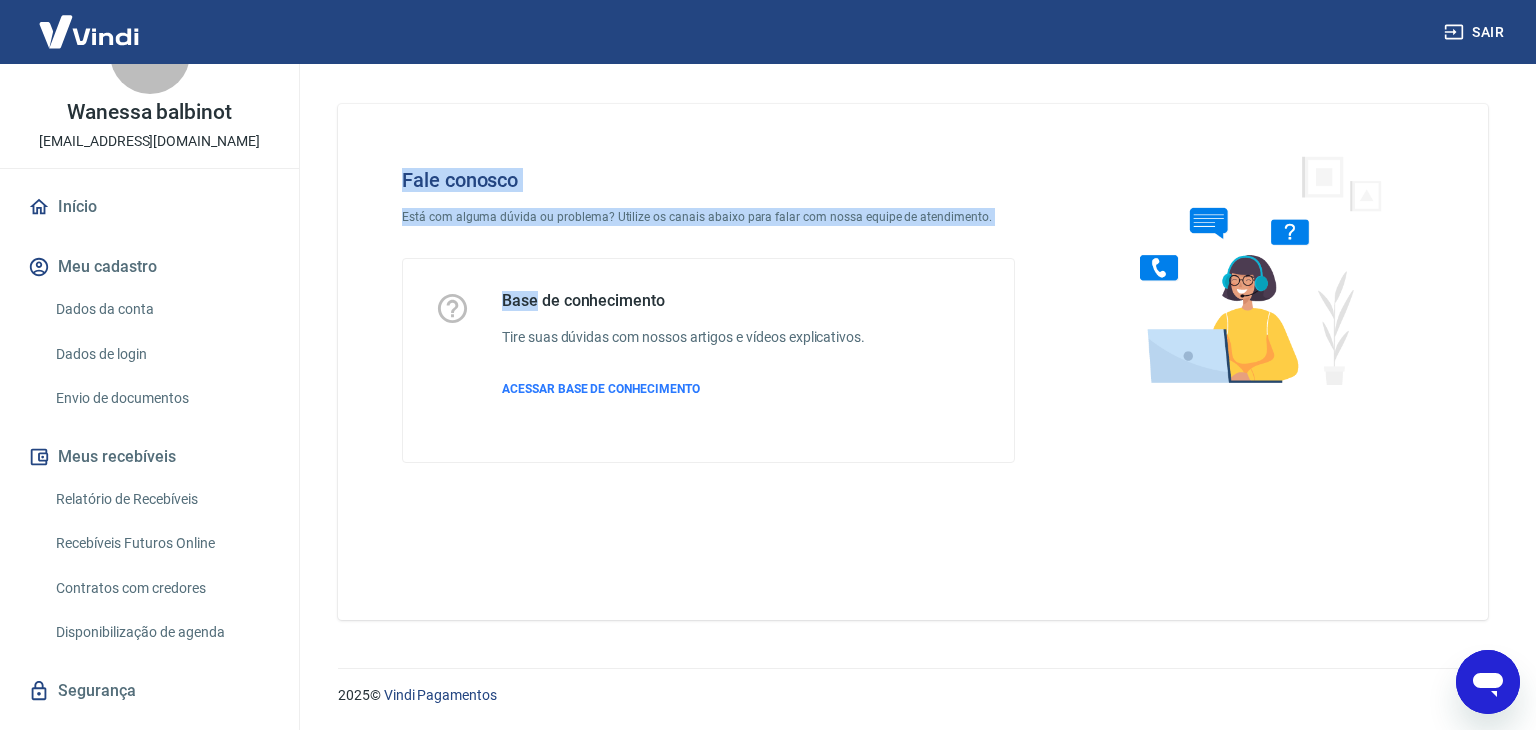 scroll, scrollTop: 108, scrollLeft: 0, axis: vertical 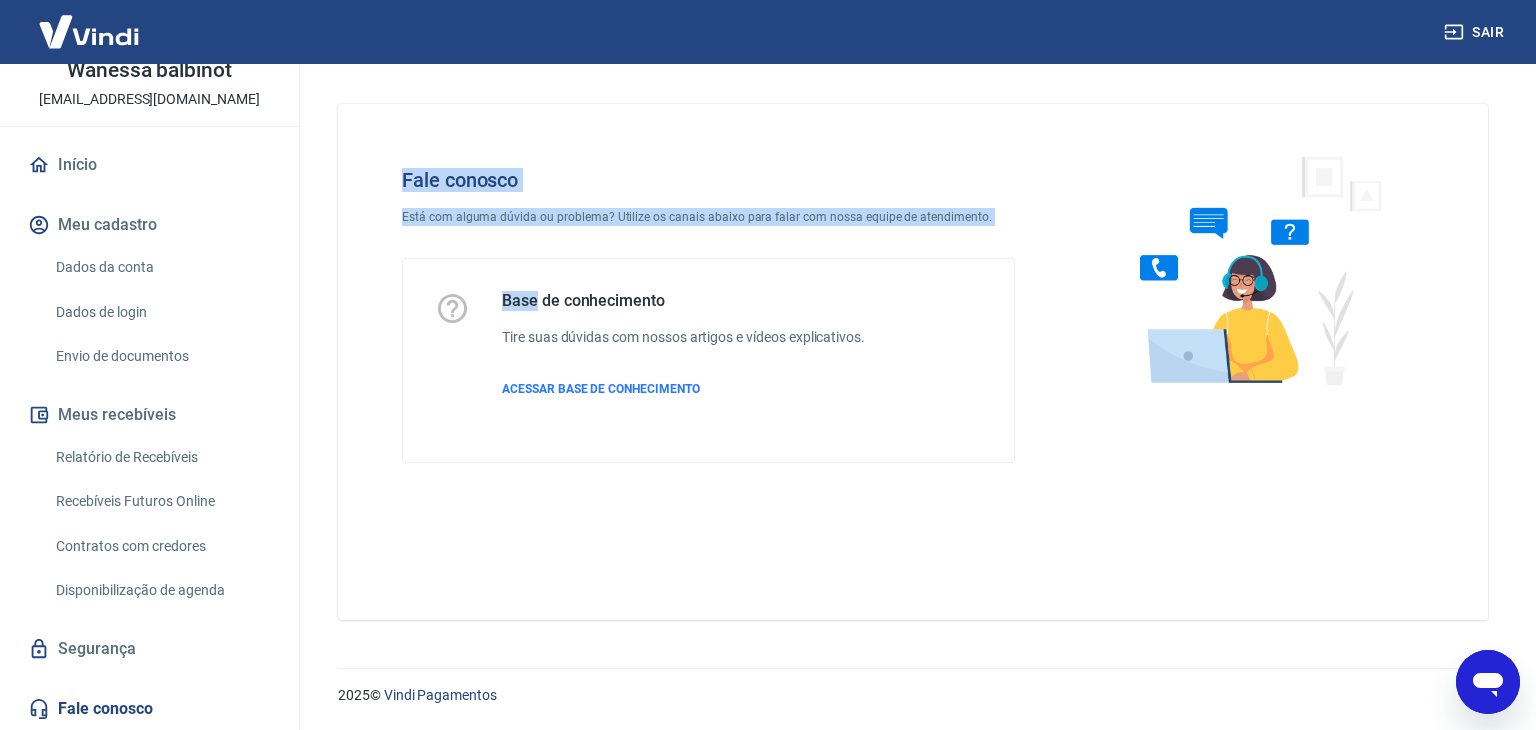 click on "Fale conosco Está com alguma dúvida ou problema? Utilize os canais abaixo para falar com nossa equipe de atendimento. Base de conhecimento Tire suas dúvidas com nossos artigos e vídeos explicativos. ACESSAR BASE DE CONHECIMENTO" at bounding box center (913, 362) 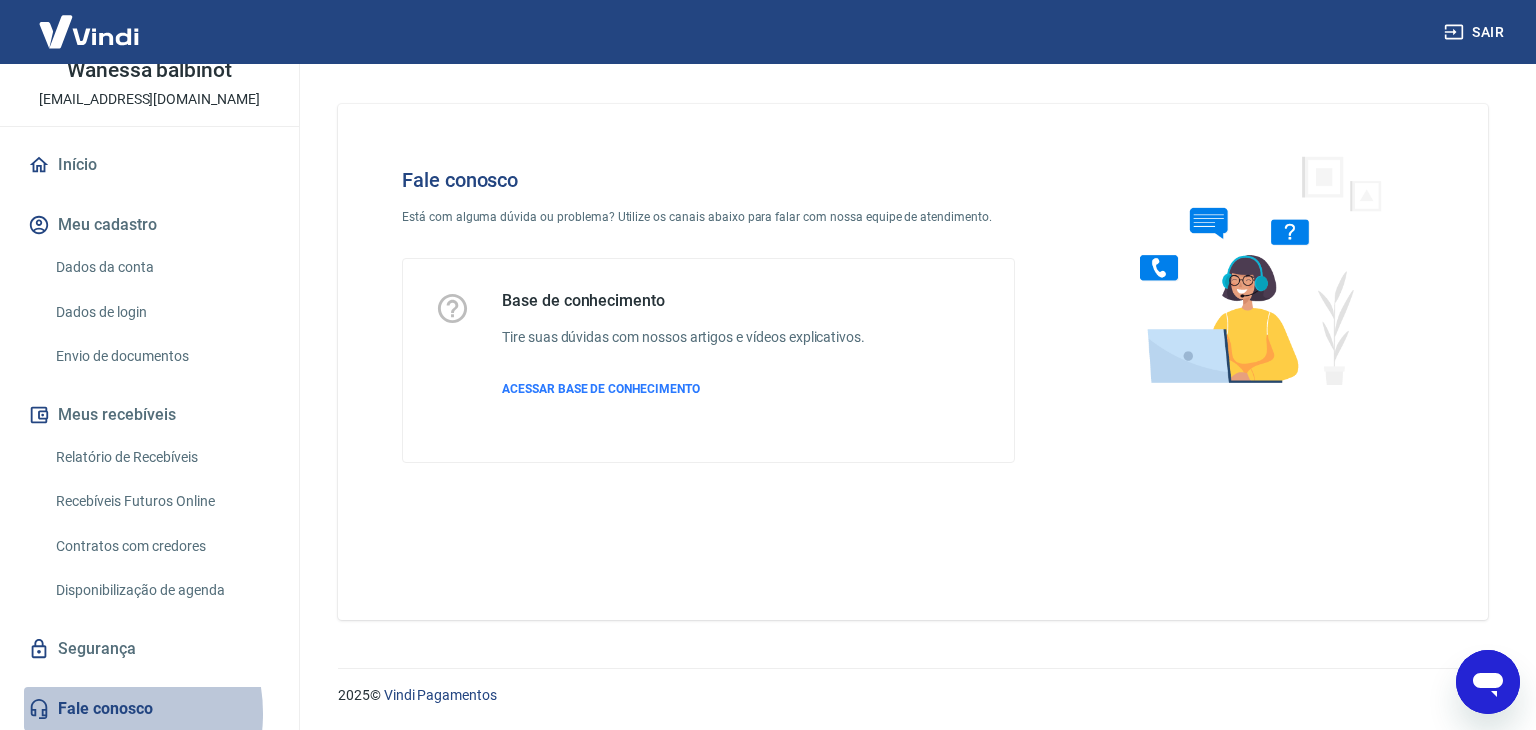 click on "Fale conosco" at bounding box center (149, 709) 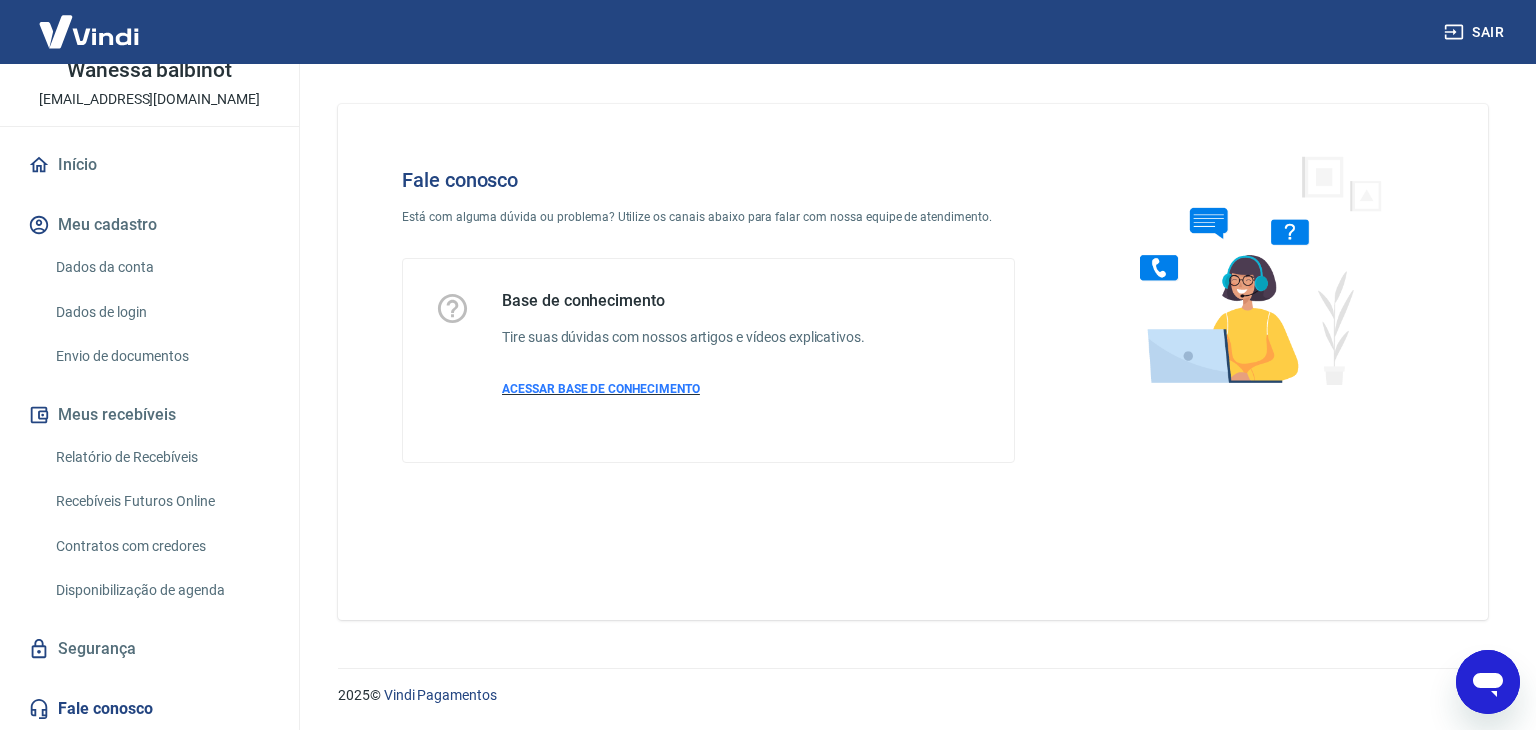 click on "ACESSAR BASE DE CONHECIMENTO" at bounding box center [683, 389] 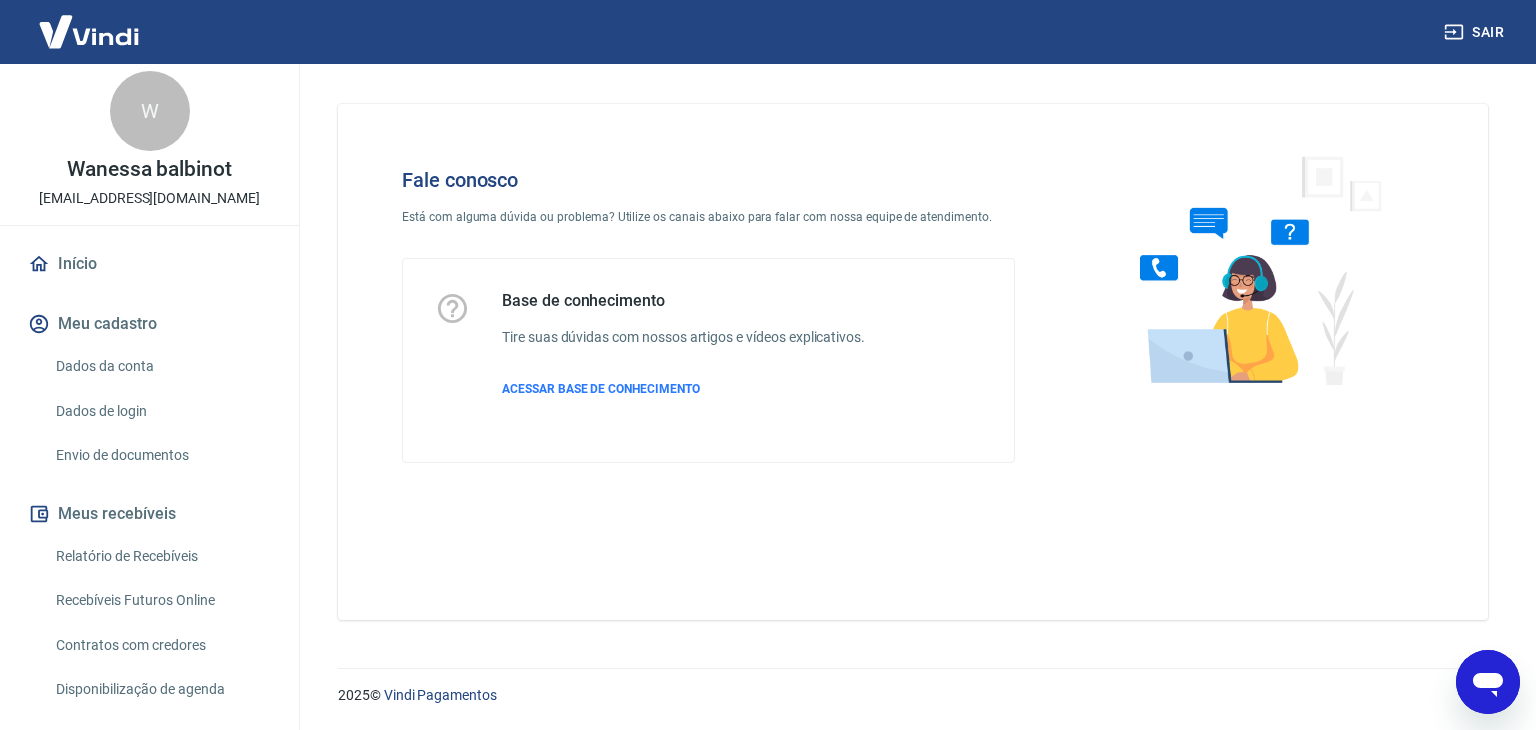 scroll, scrollTop: 108, scrollLeft: 0, axis: vertical 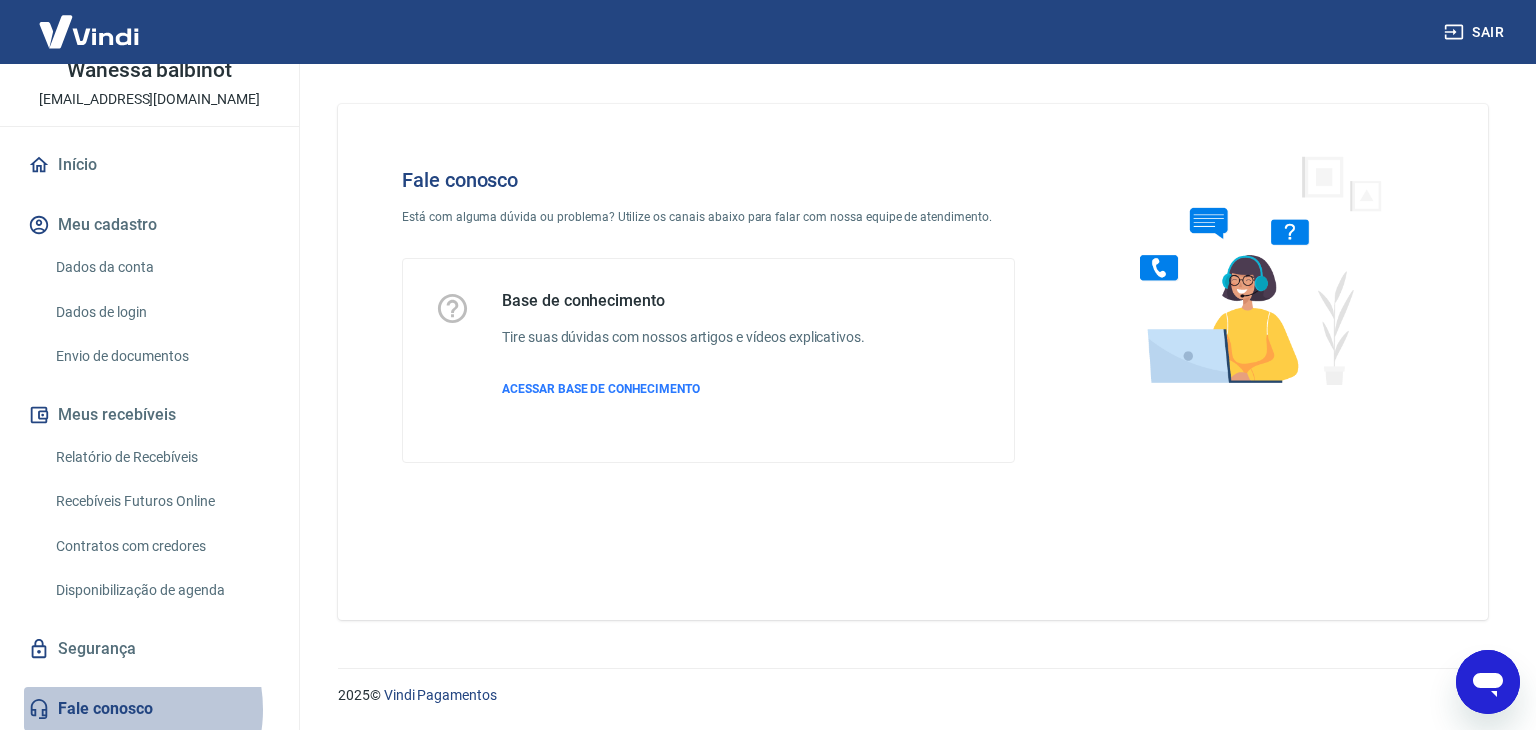 click on "Fale conosco" at bounding box center (149, 709) 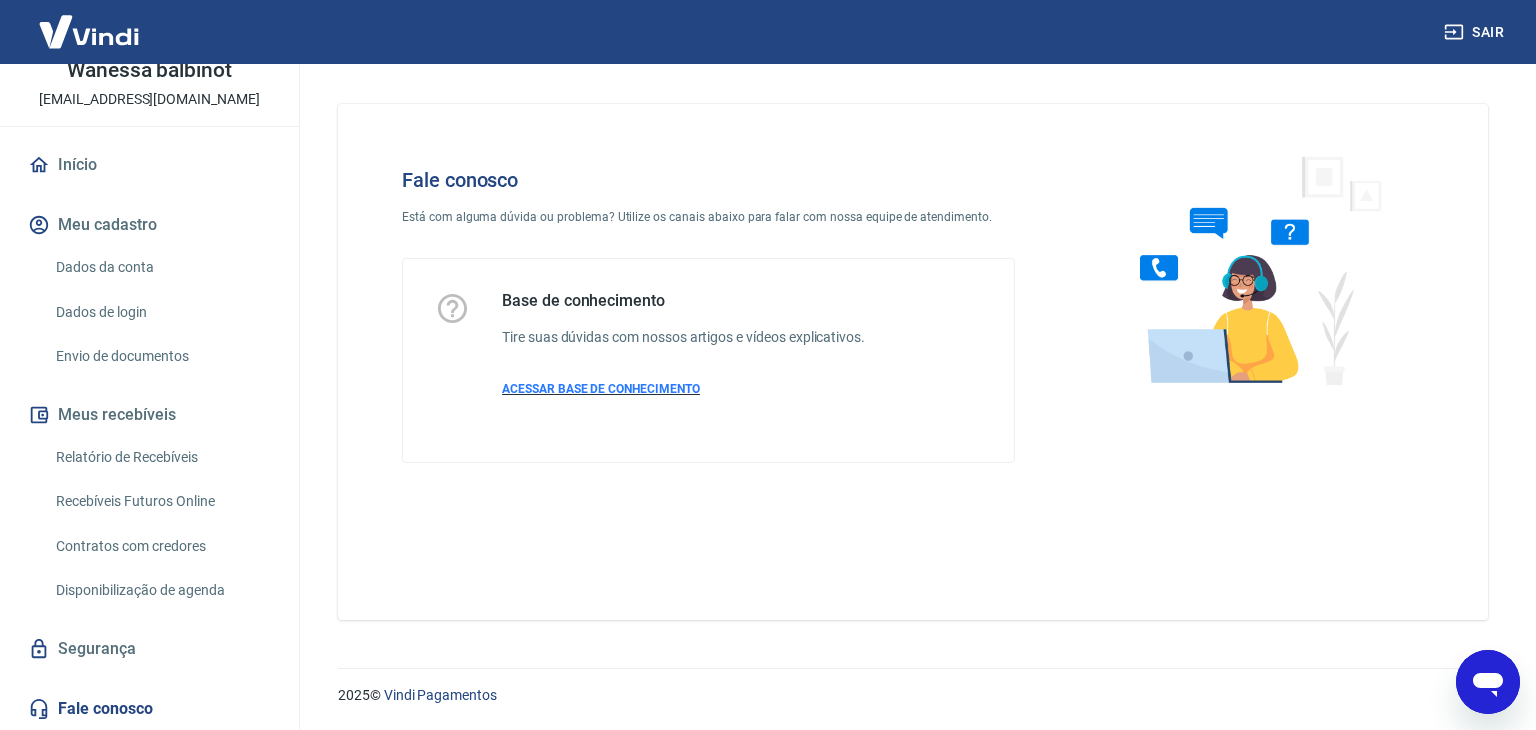 click on "ACESSAR BASE DE CONHECIMENTO" at bounding box center [601, 389] 